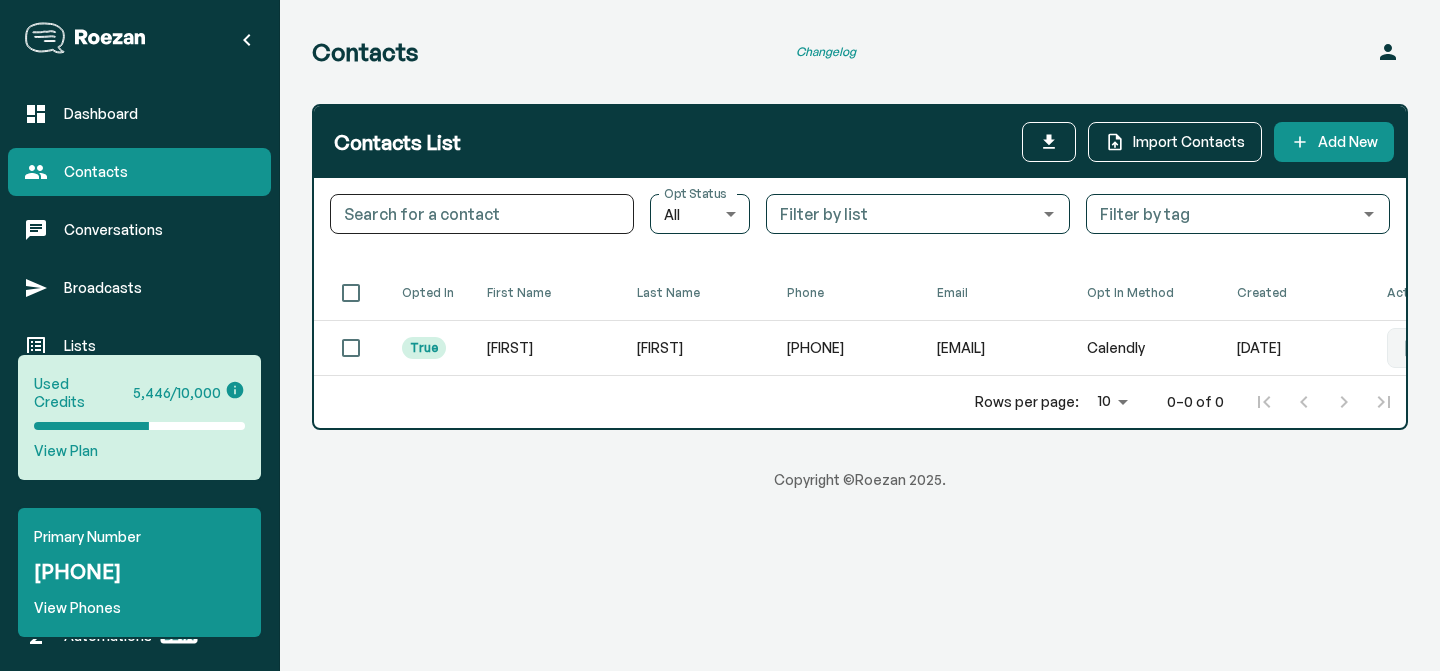 scroll, scrollTop: 0, scrollLeft: 0, axis: both 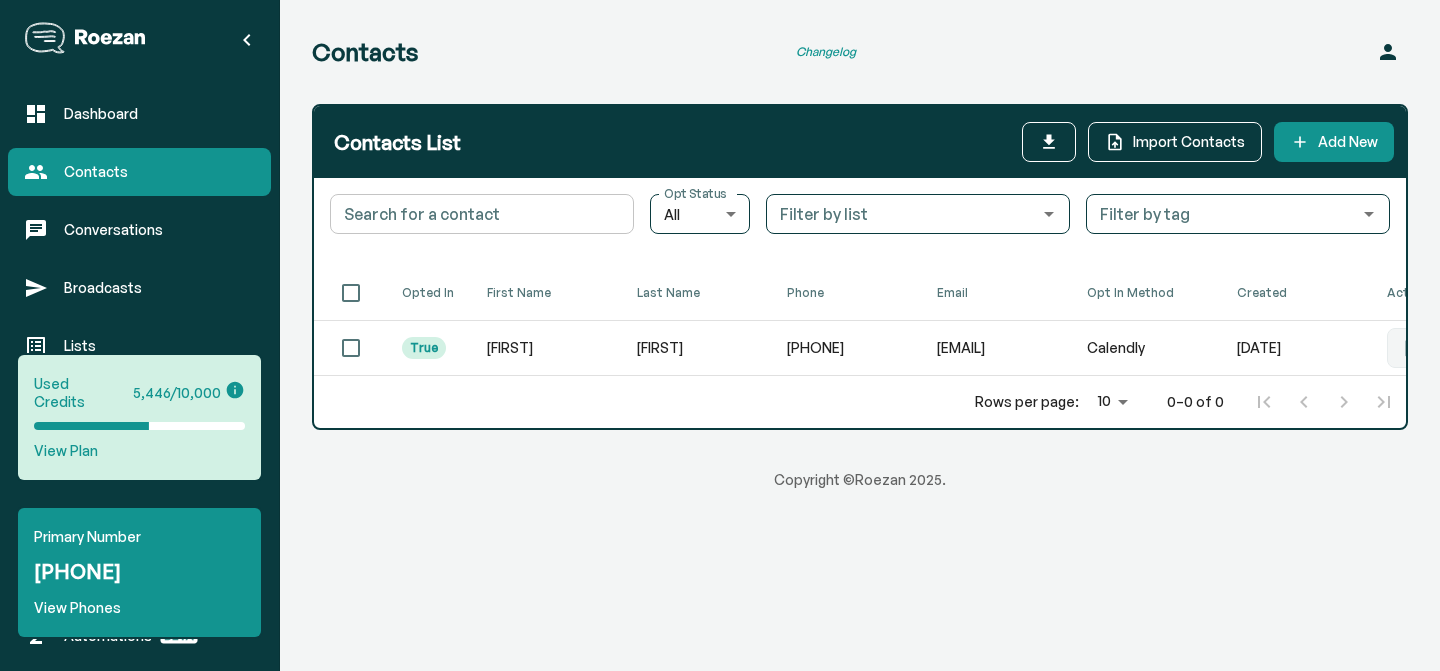 click on "Search for a contact" at bounding box center (482, 214) 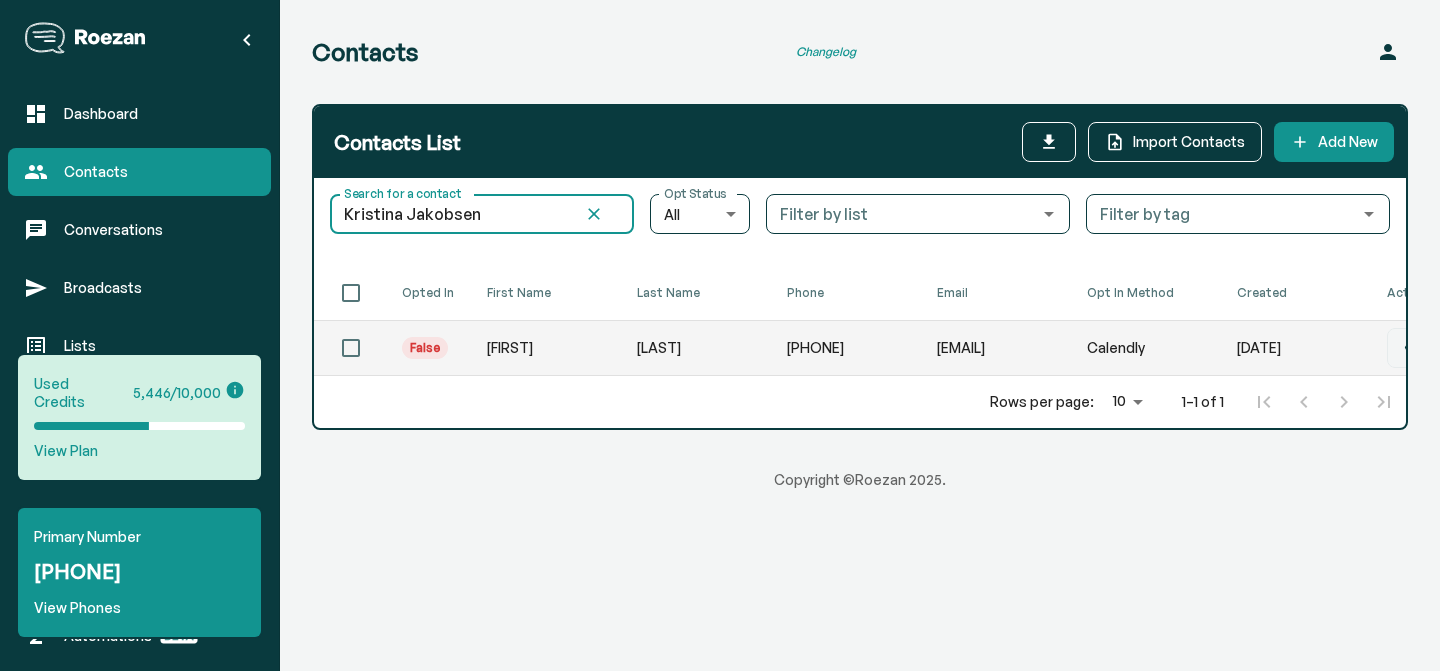 click on "[FIRST]" at bounding box center [546, 348] 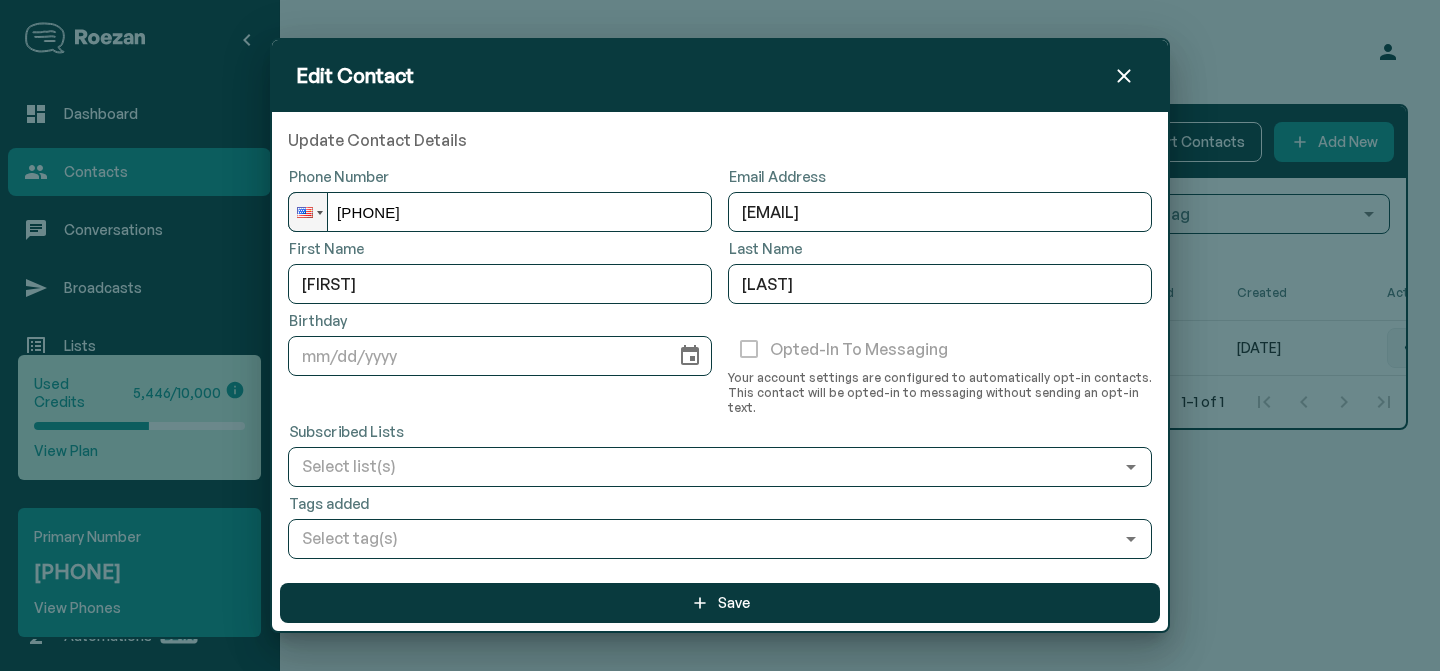 click at bounding box center [1124, 76] 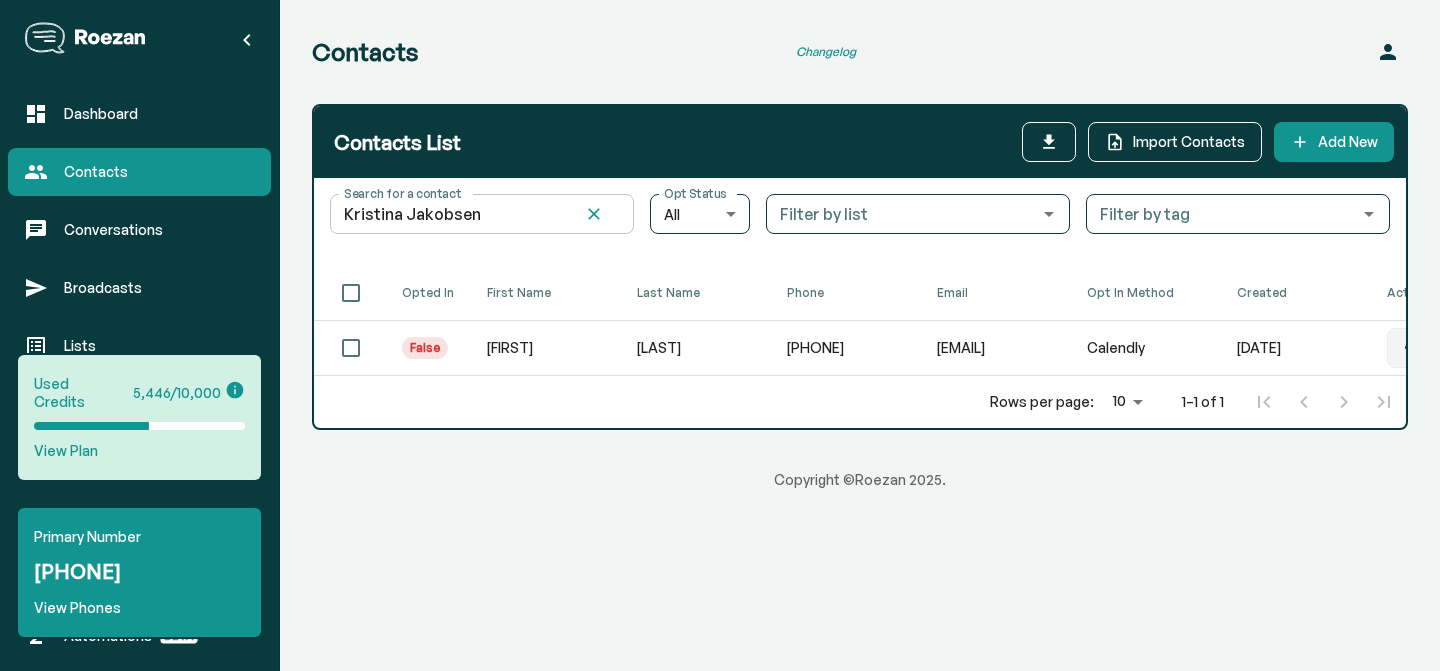 click on "Kristina Jakobsen" at bounding box center [449, 214] 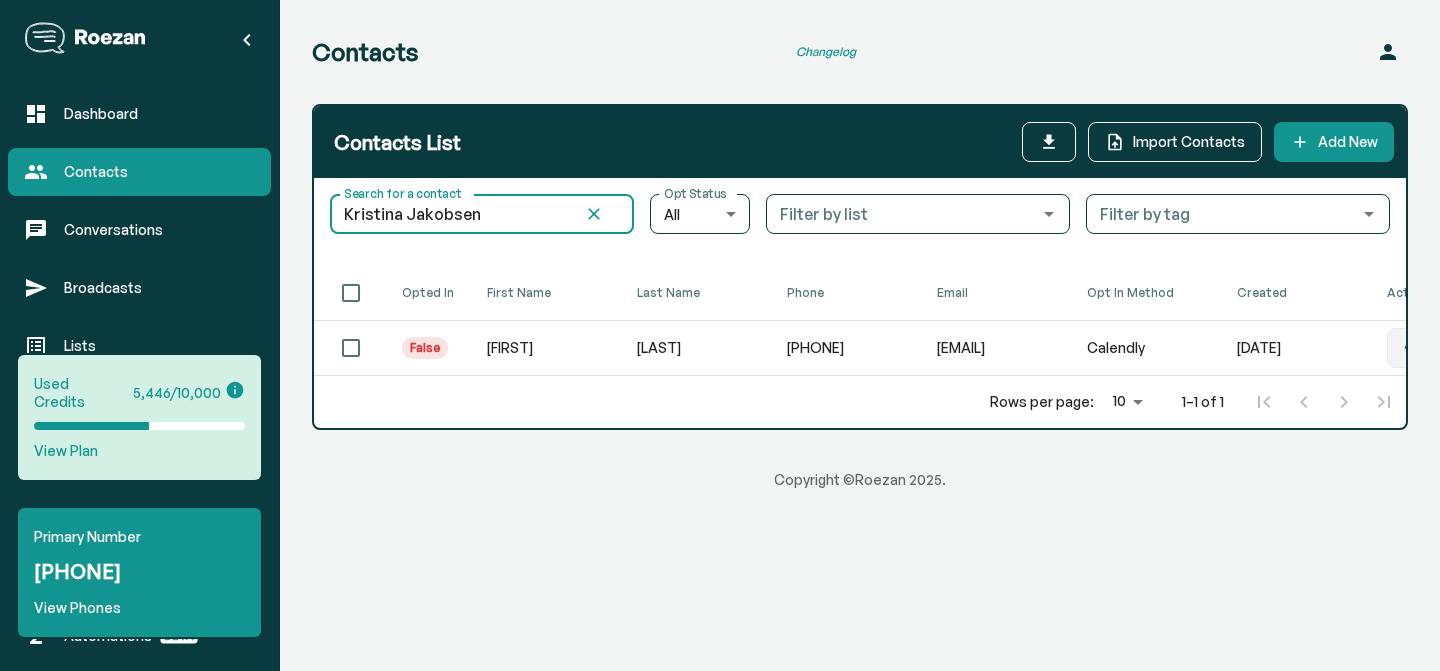 click on "Kristina Jakobsen" at bounding box center [449, 214] 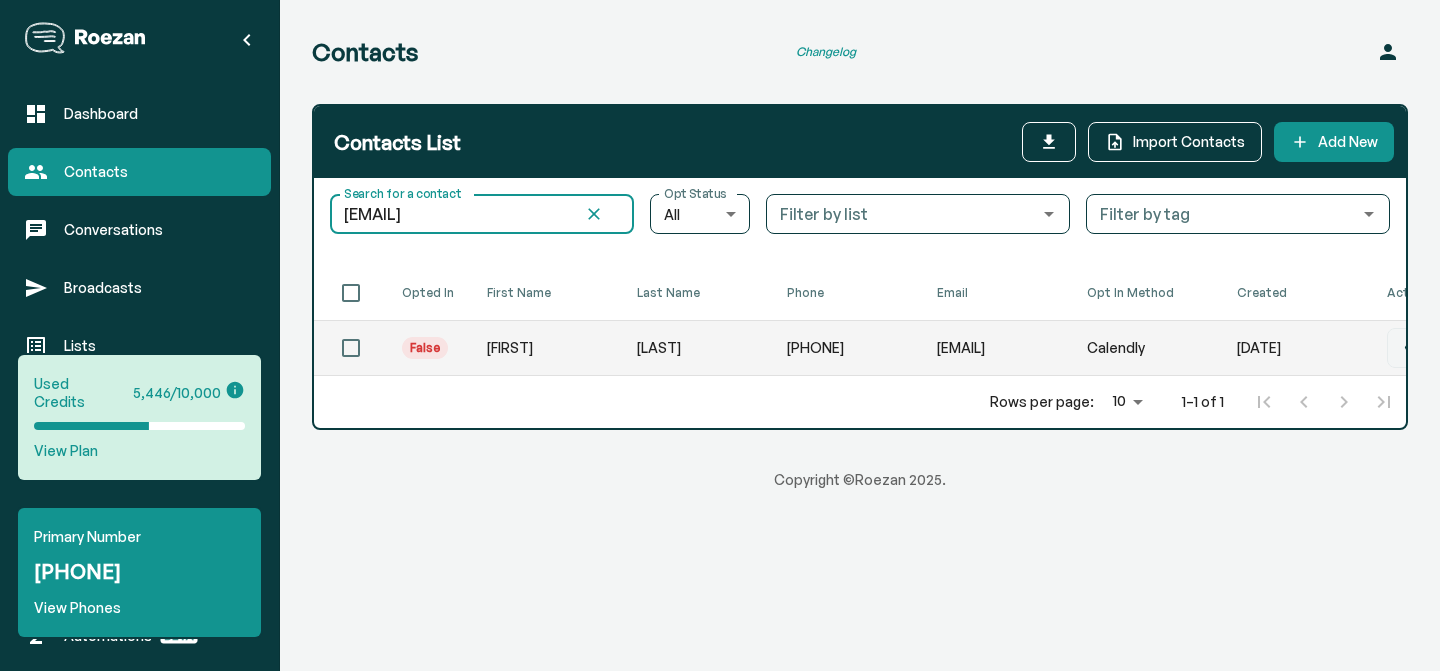click on "[FIRST]" at bounding box center (546, 348) 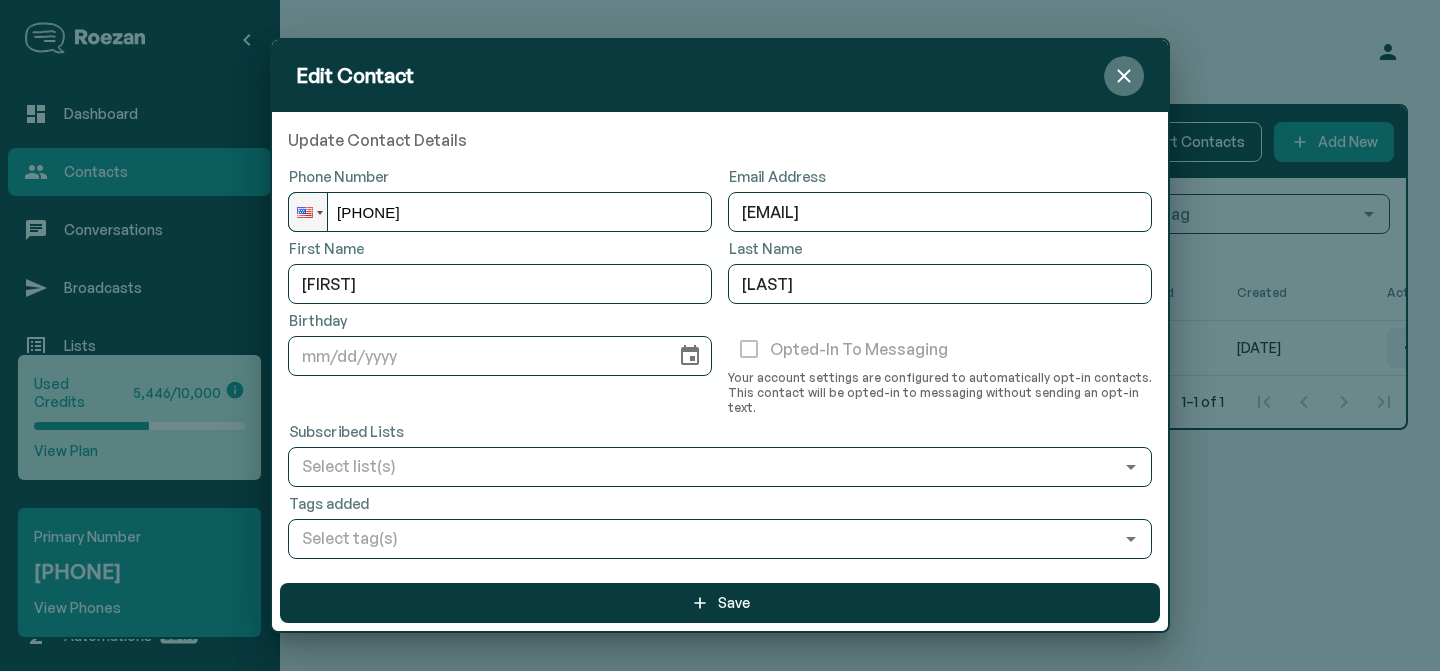 click at bounding box center [1124, 76] 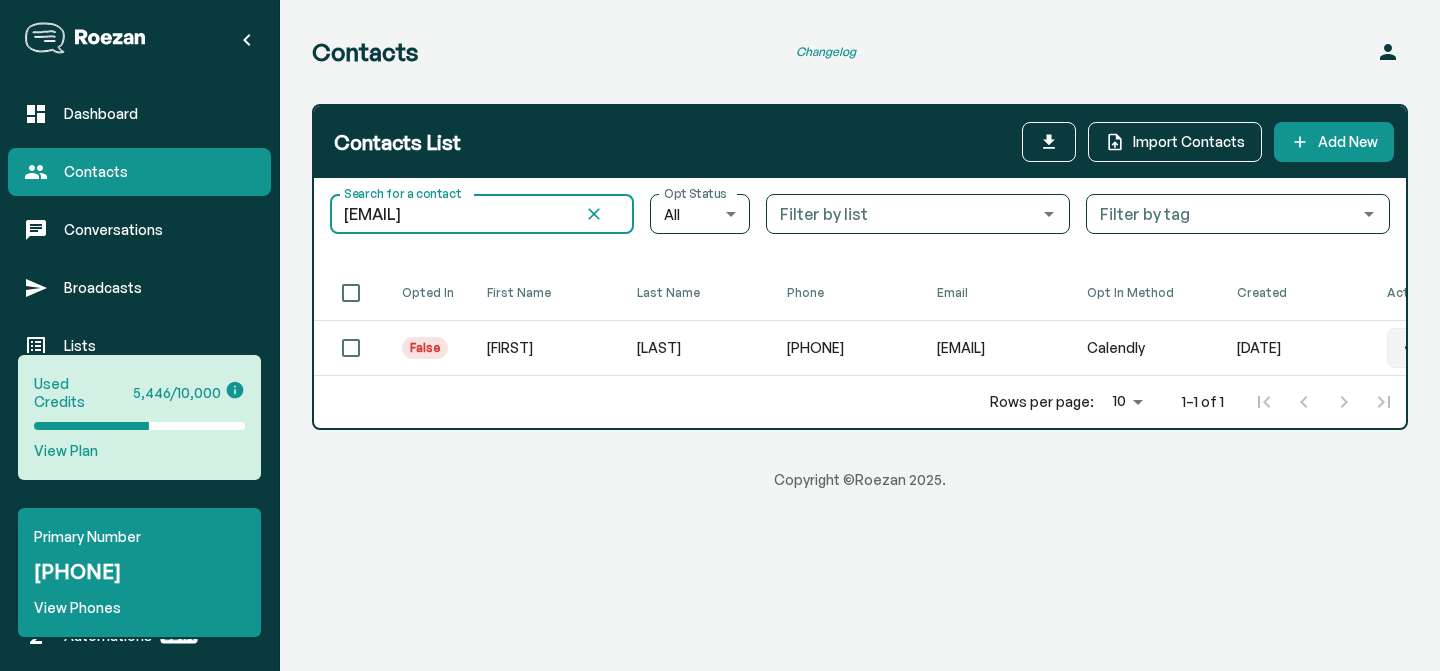 click on "[EMAIL]" at bounding box center [449, 214] 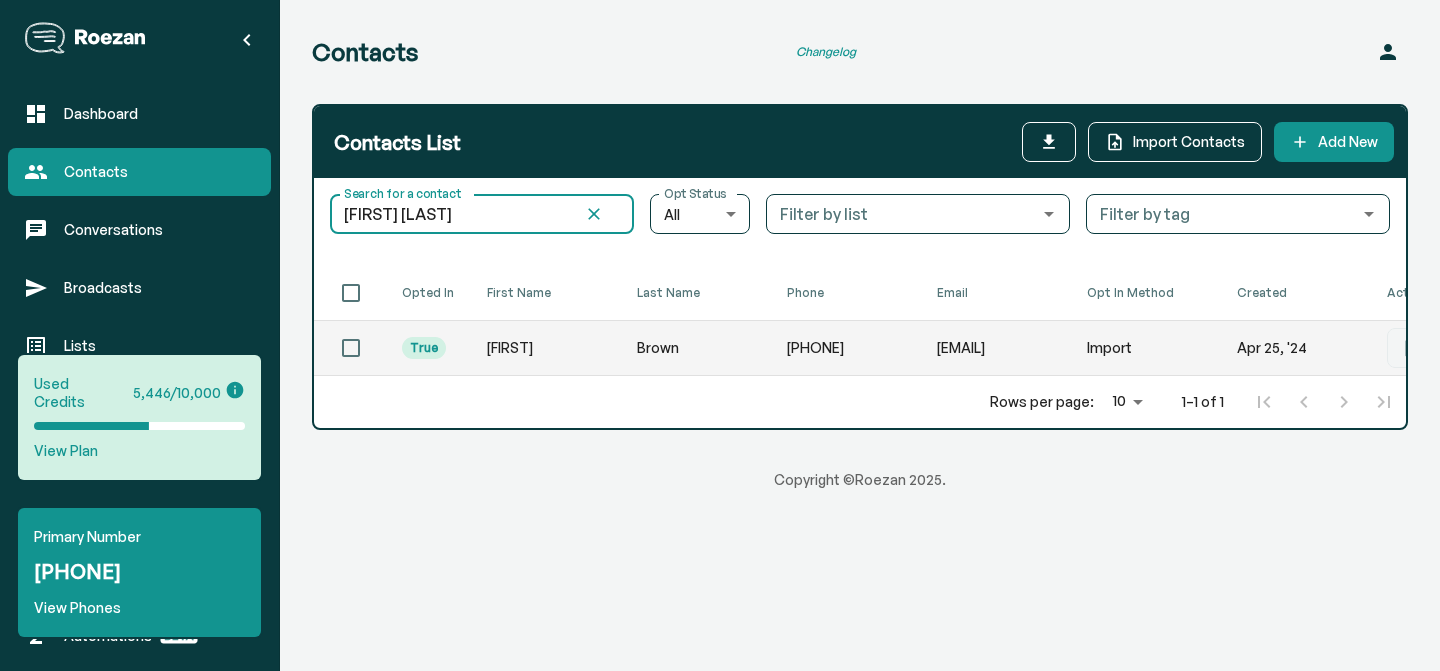 click on "[FIRST]" at bounding box center [546, 348] 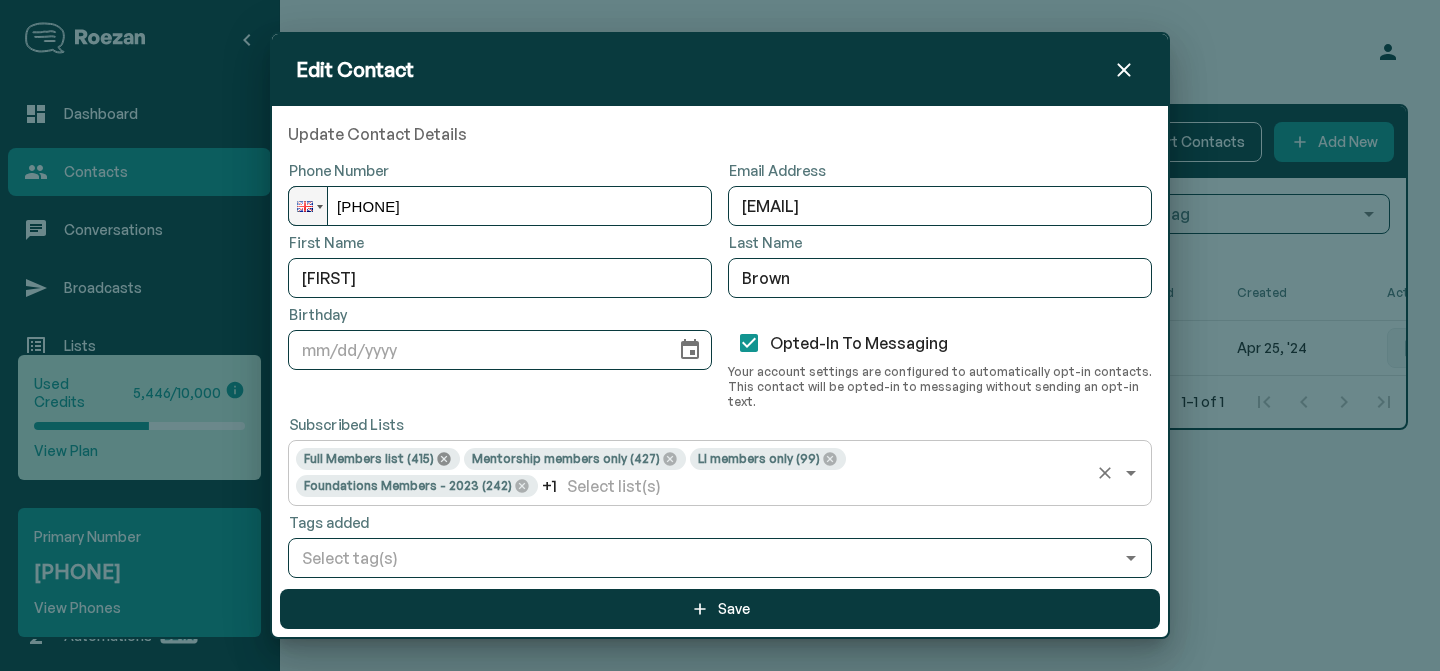 click at bounding box center [443, 459] 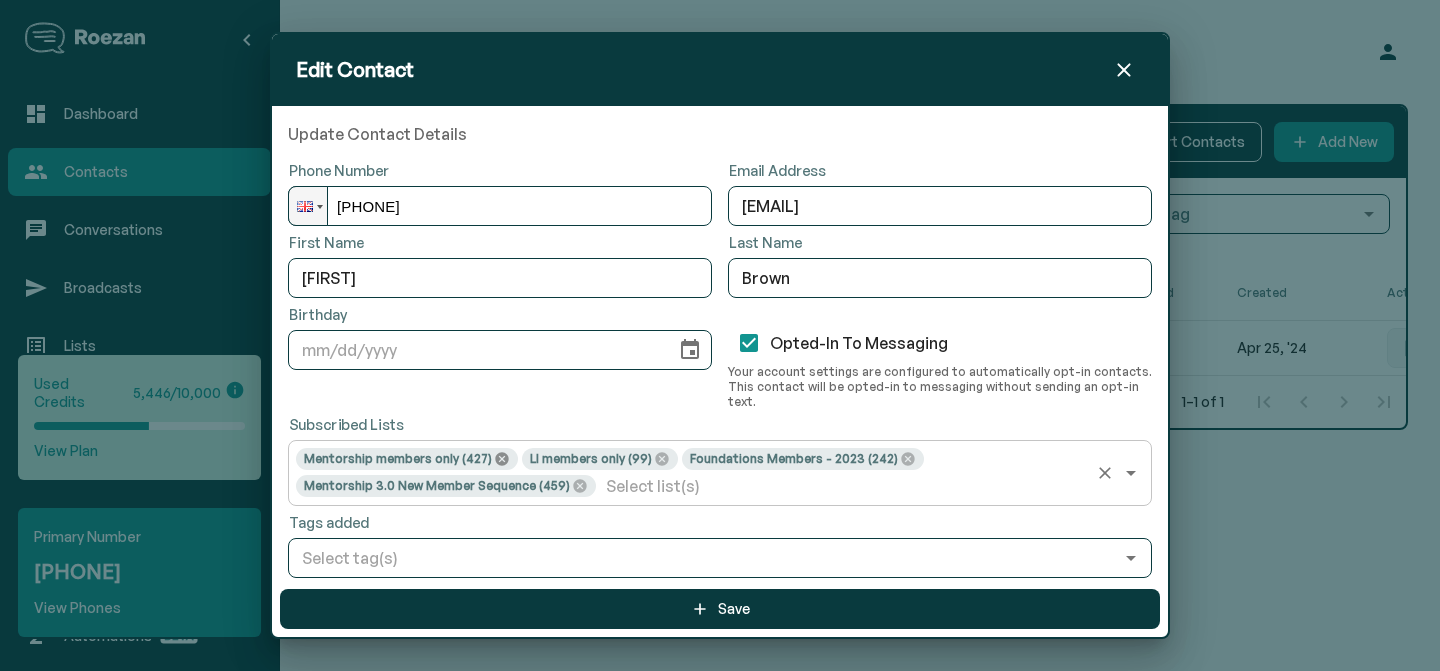 click at bounding box center (502, 459) 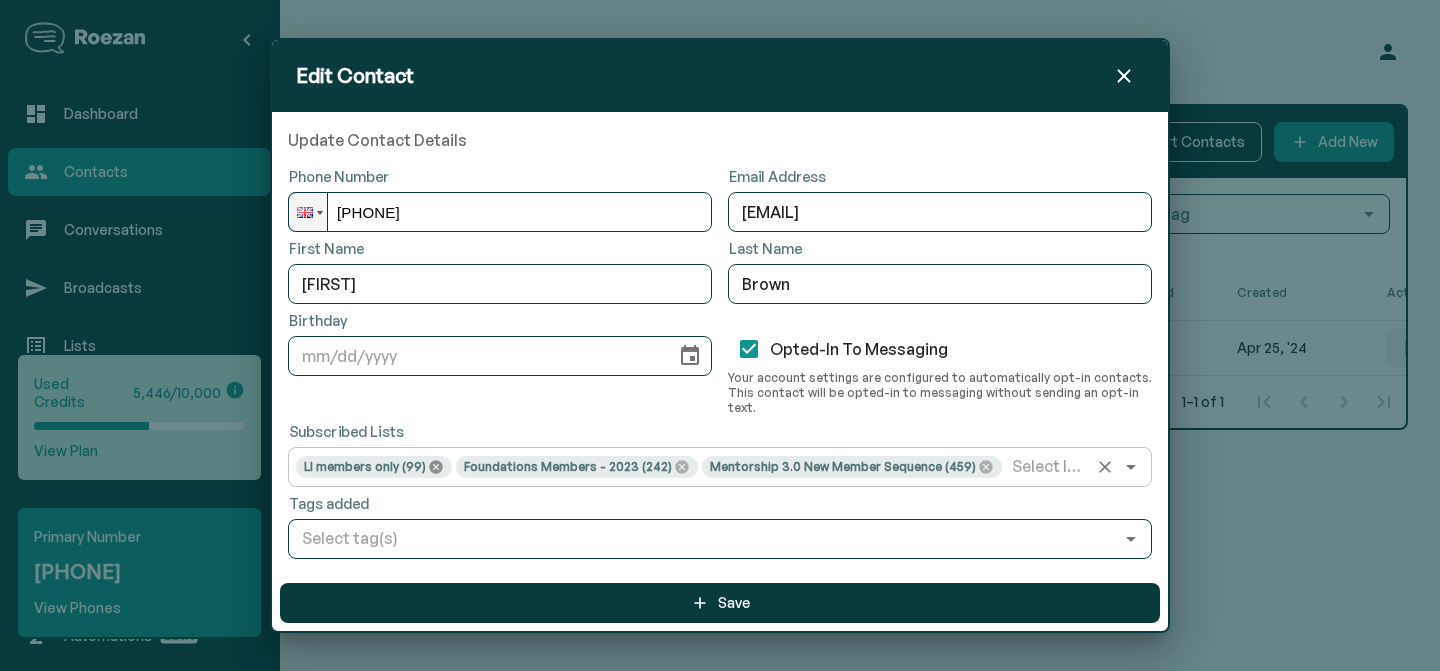 click at bounding box center (435, 466) 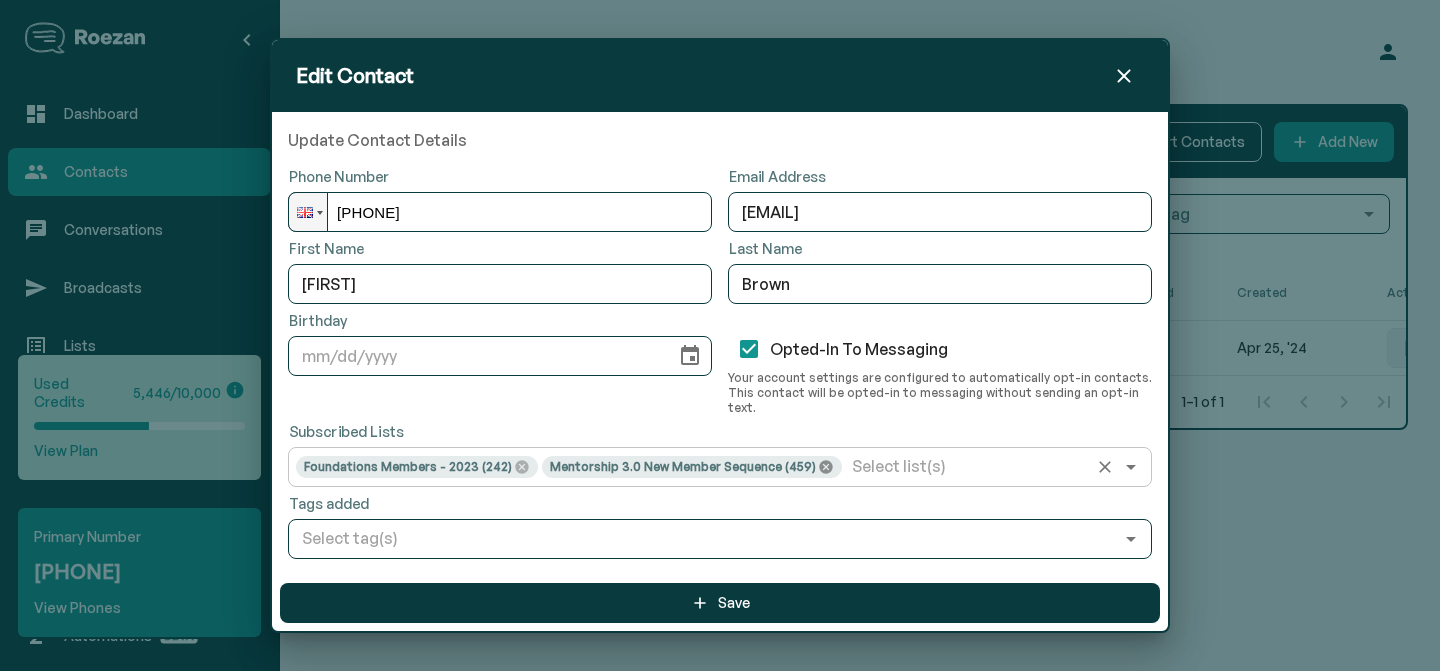 click at bounding box center (521, 466) 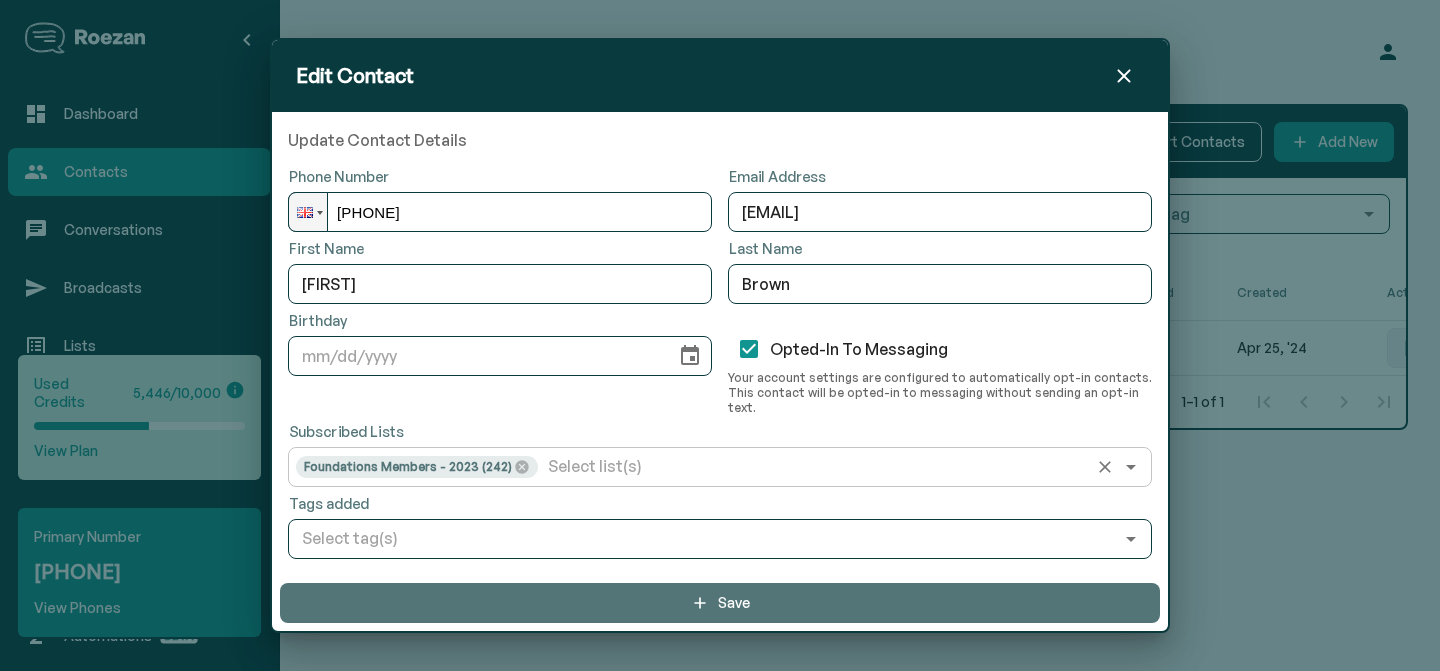 click on "Save" at bounding box center (720, 603) 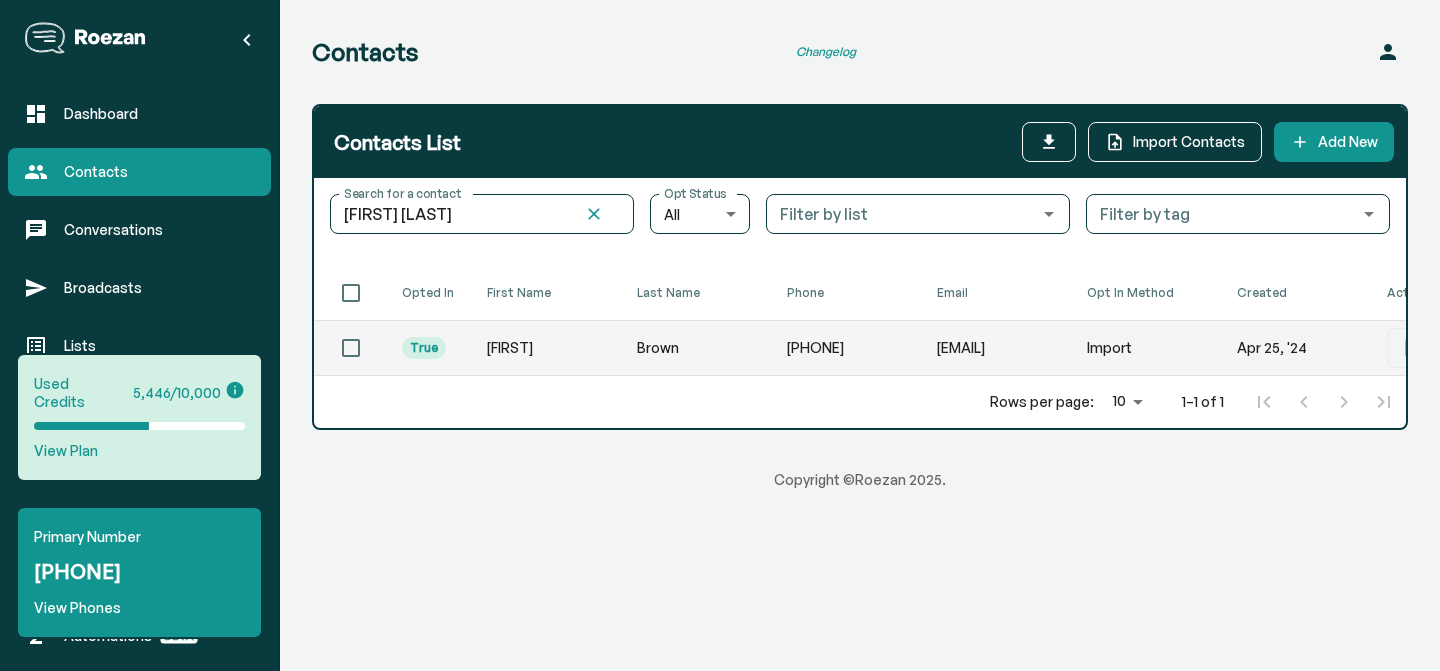 click on "[FIRST]" at bounding box center [546, 348] 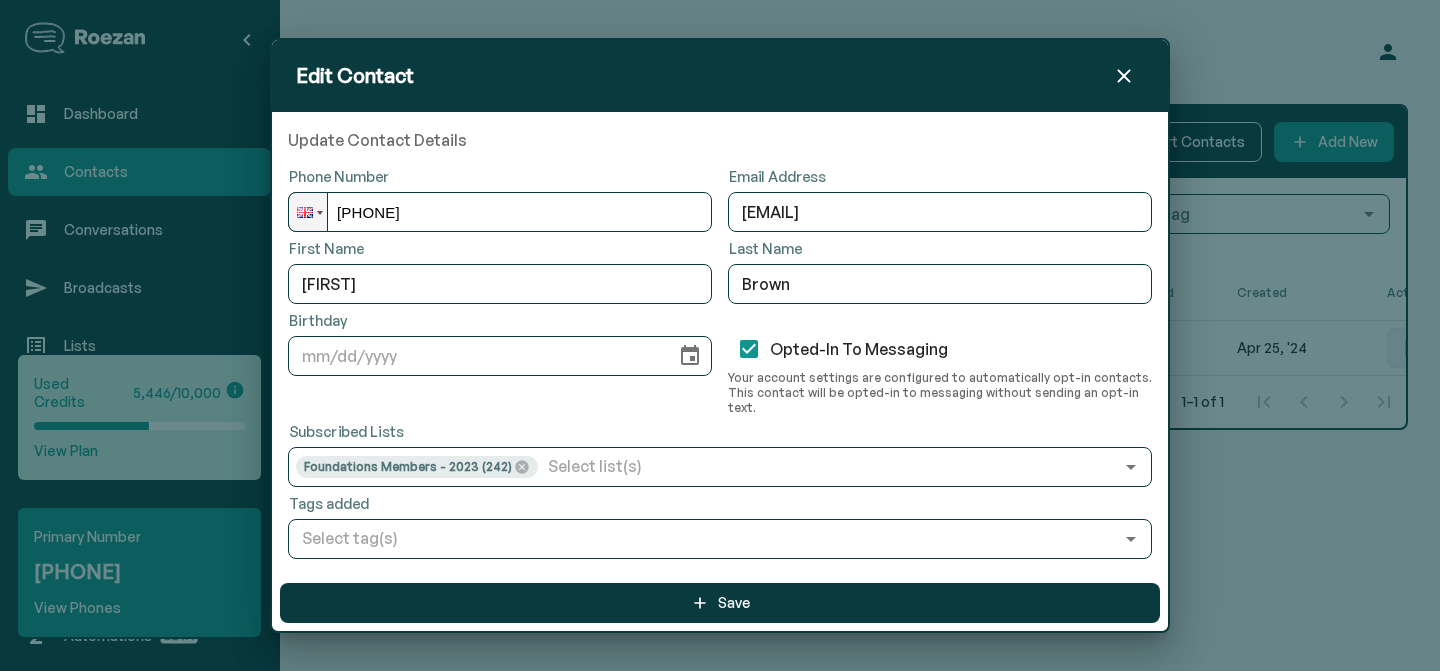 click at bounding box center (1123, 76) 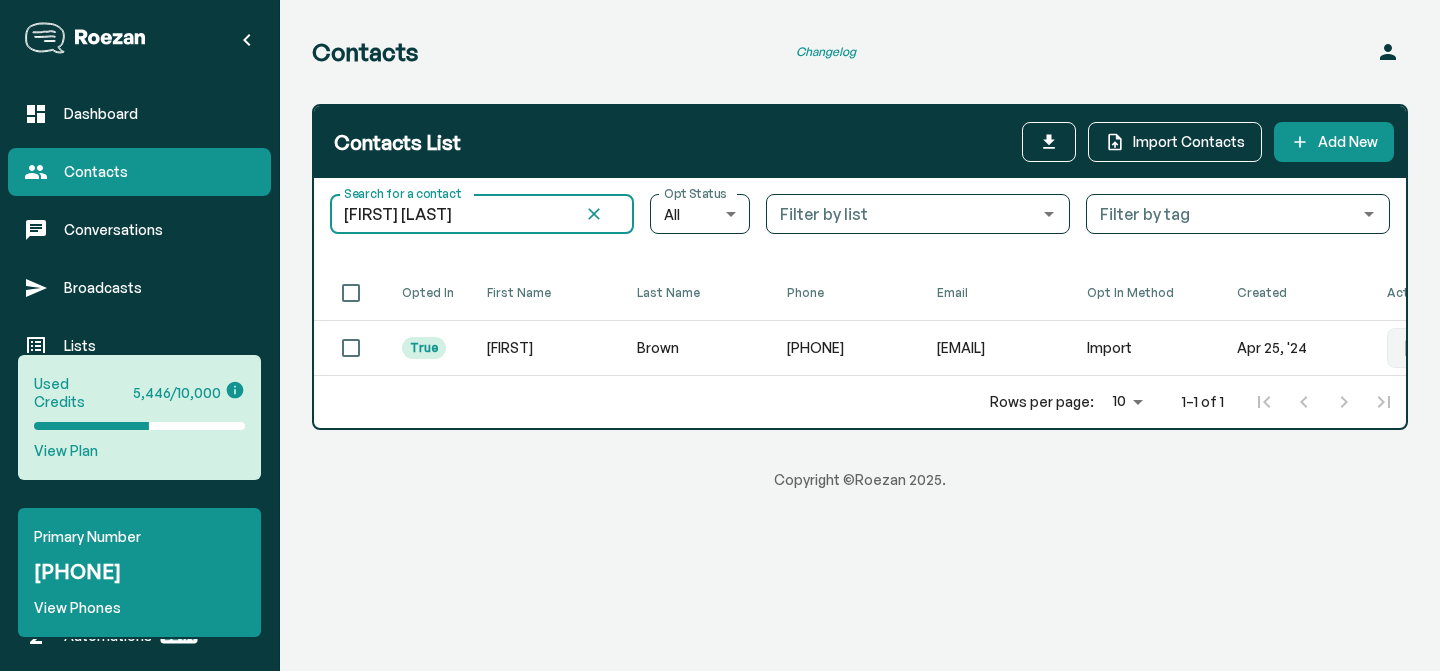 click on "[FIRST] [LAST]" at bounding box center [449, 214] 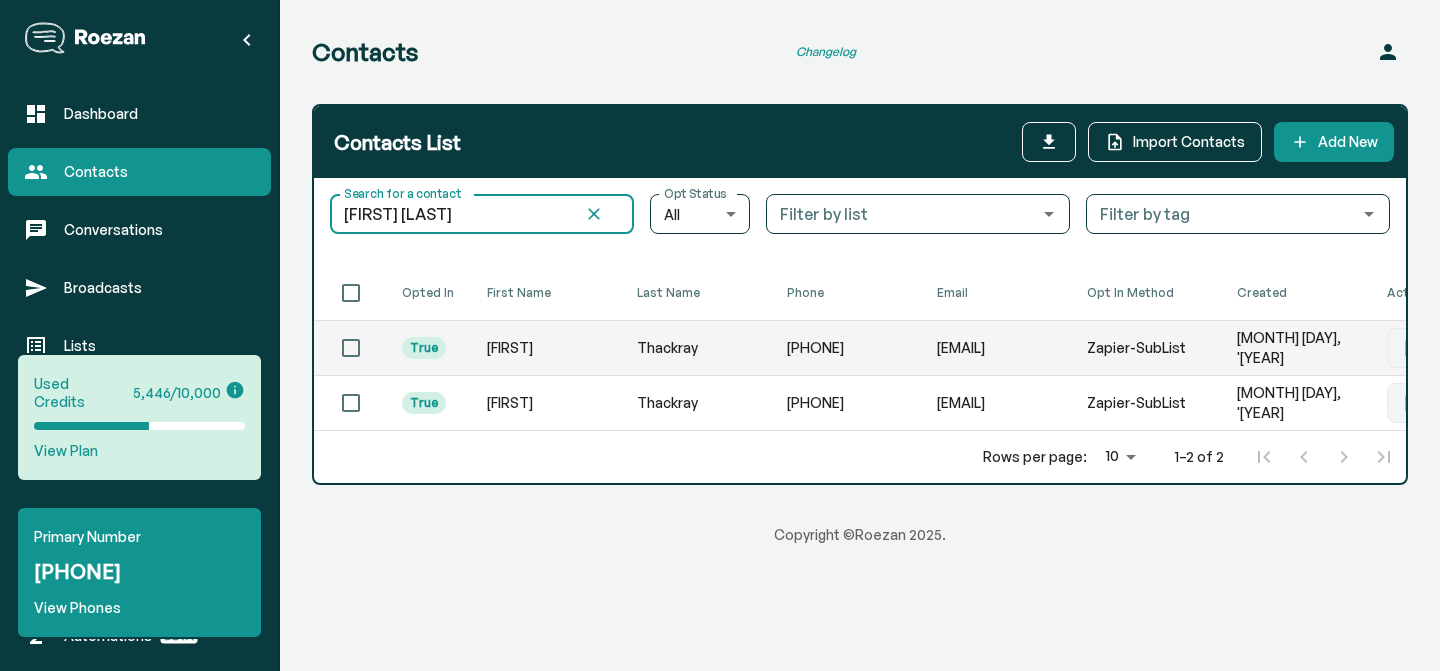 click on "[FIRST]" at bounding box center (546, 348) 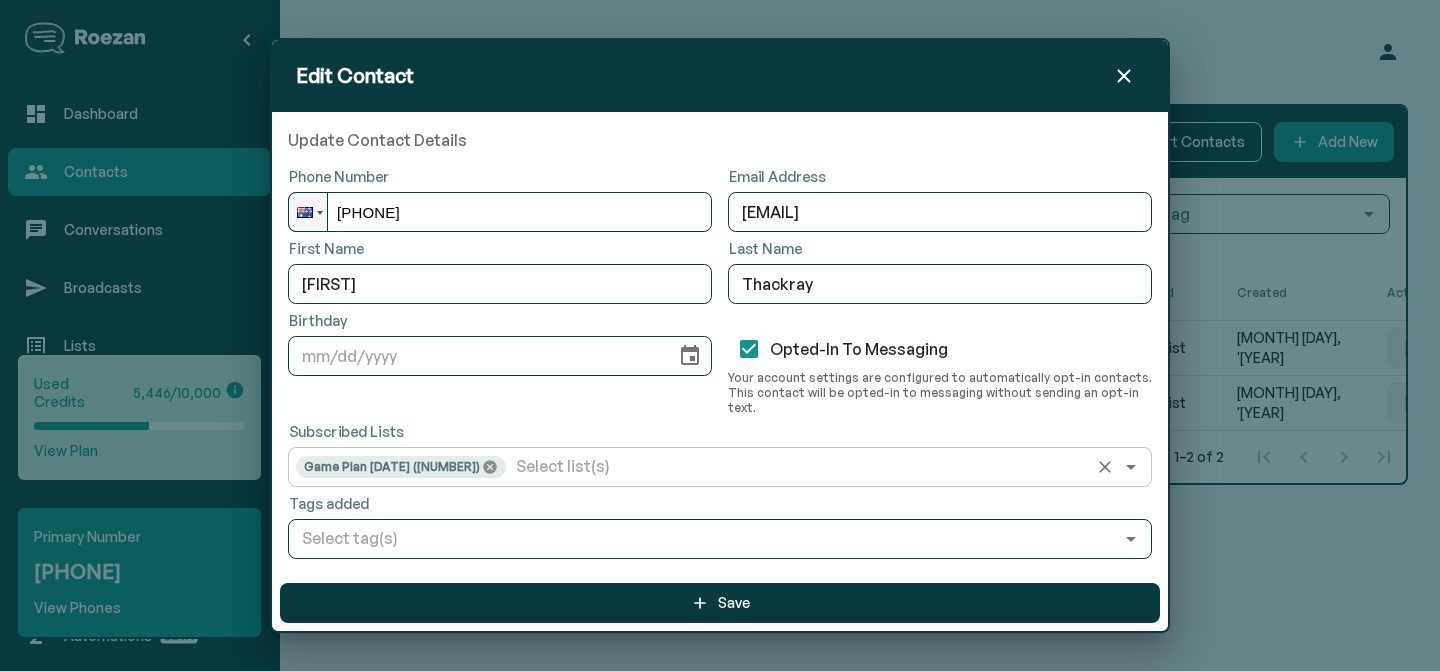 click at bounding box center (489, 466) 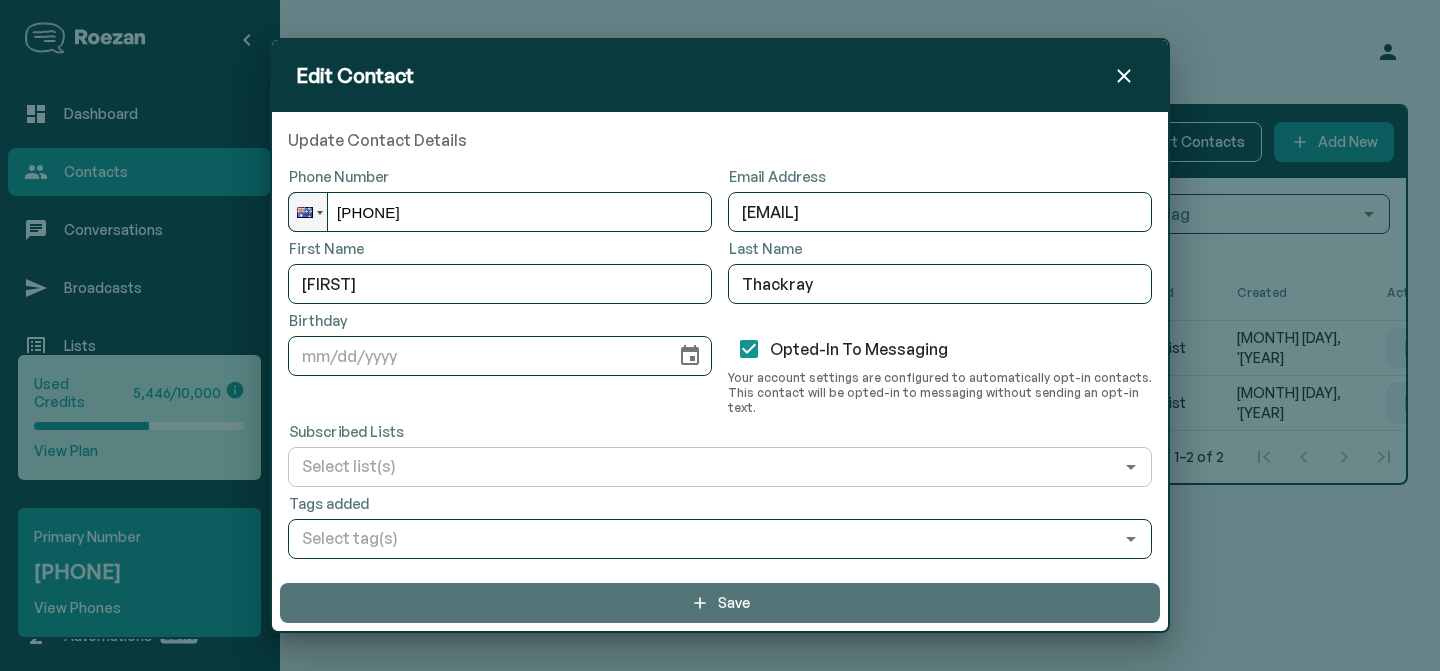 click on "Save" at bounding box center (720, 603) 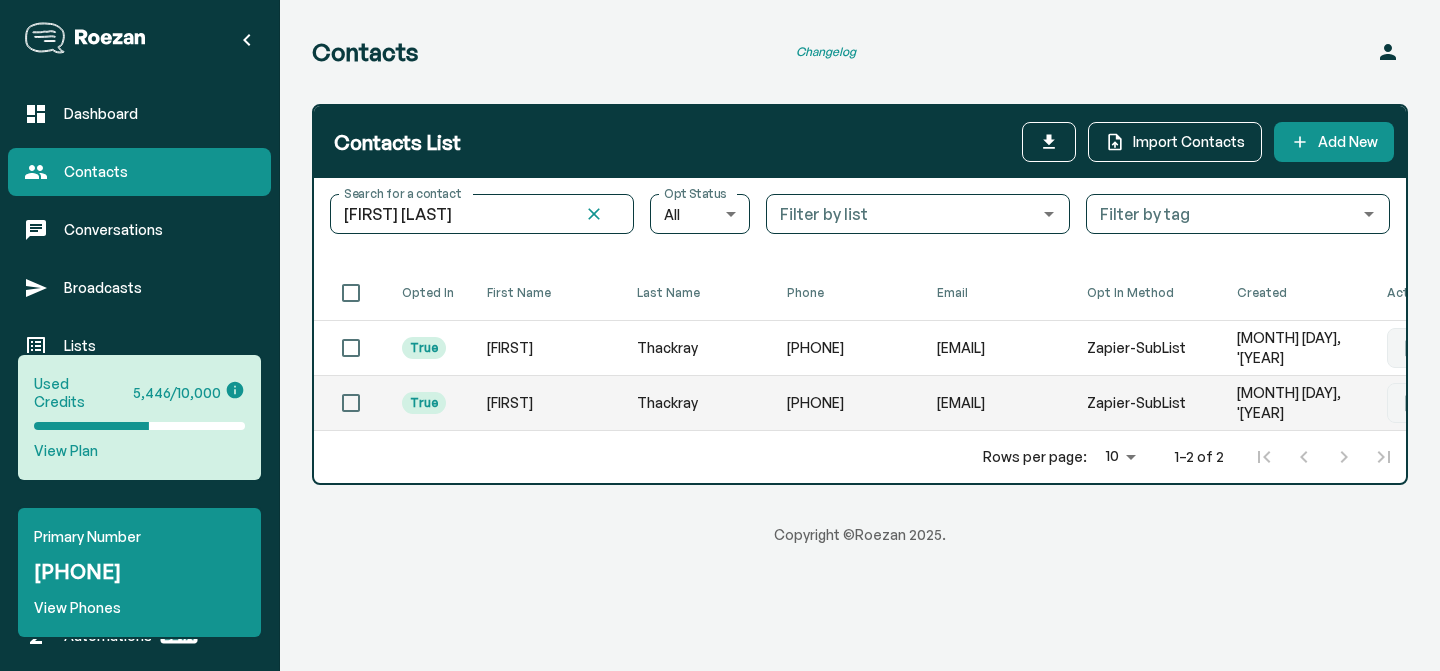 click on "[FIRST]" at bounding box center (546, 348) 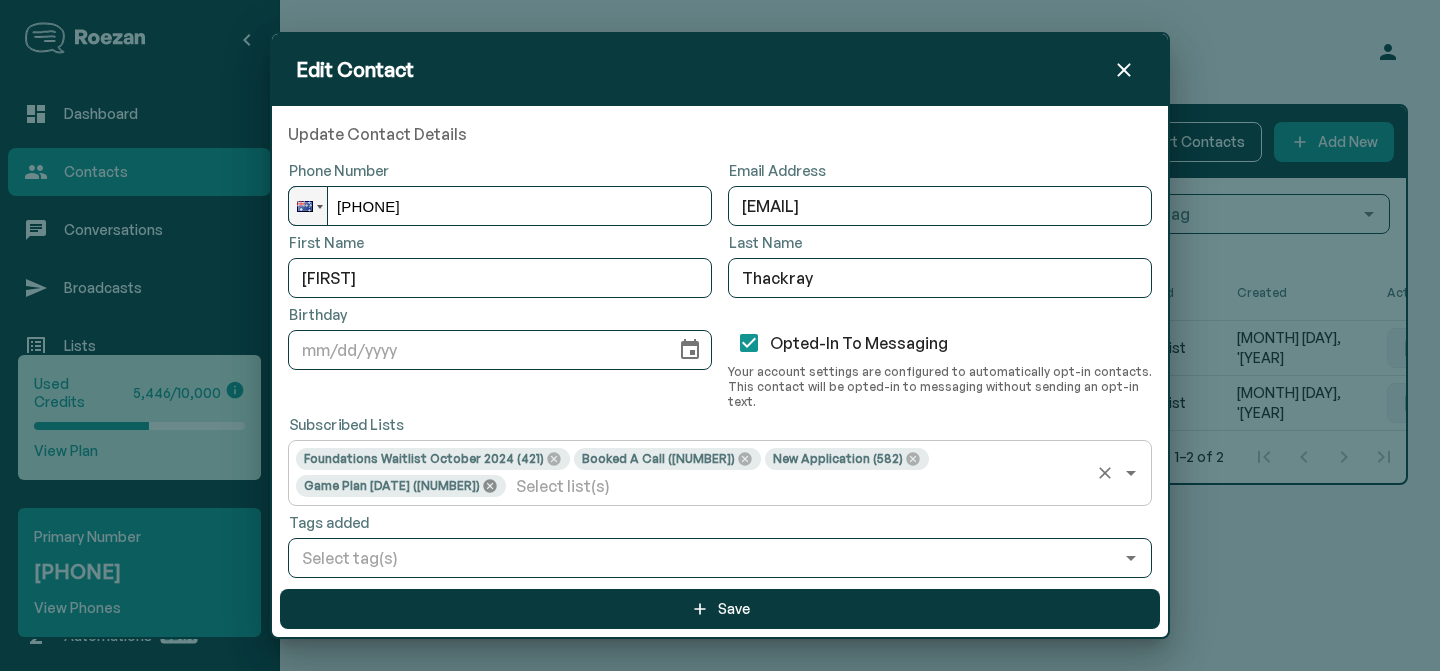 click at bounding box center [553, 459] 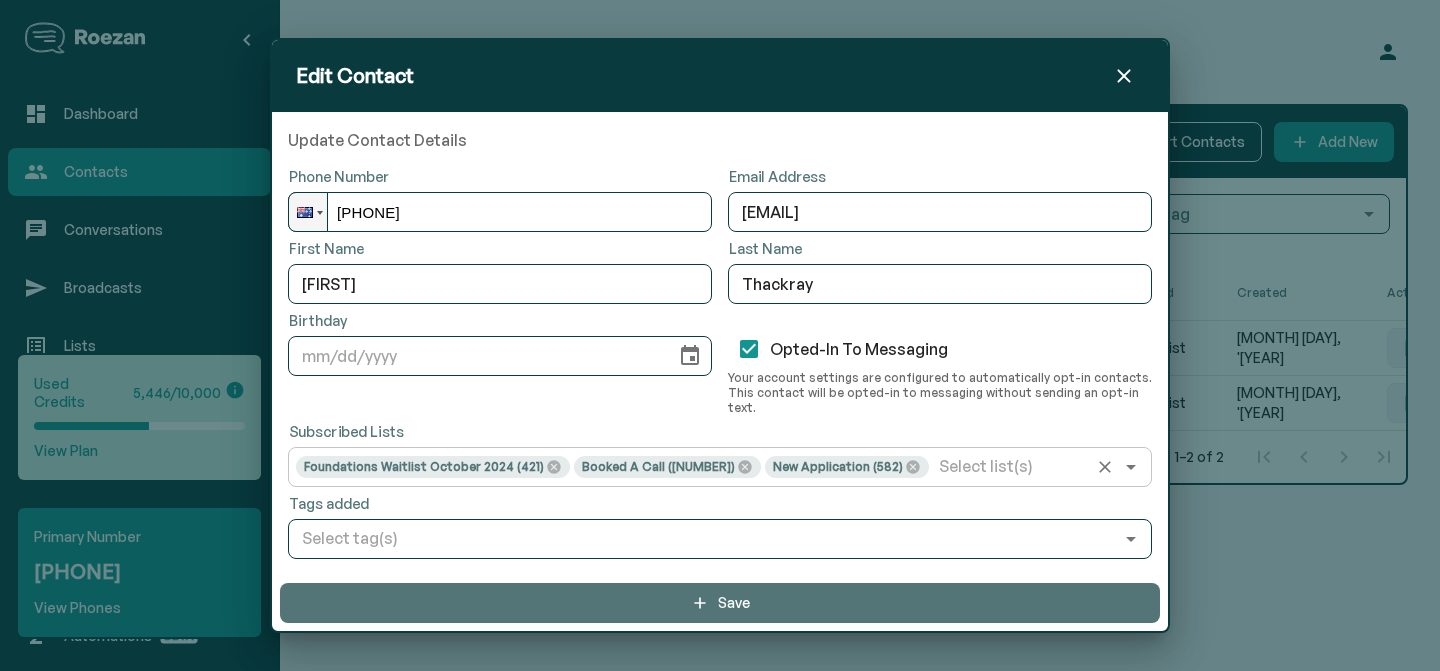 click on "Save" at bounding box center (720, 603) 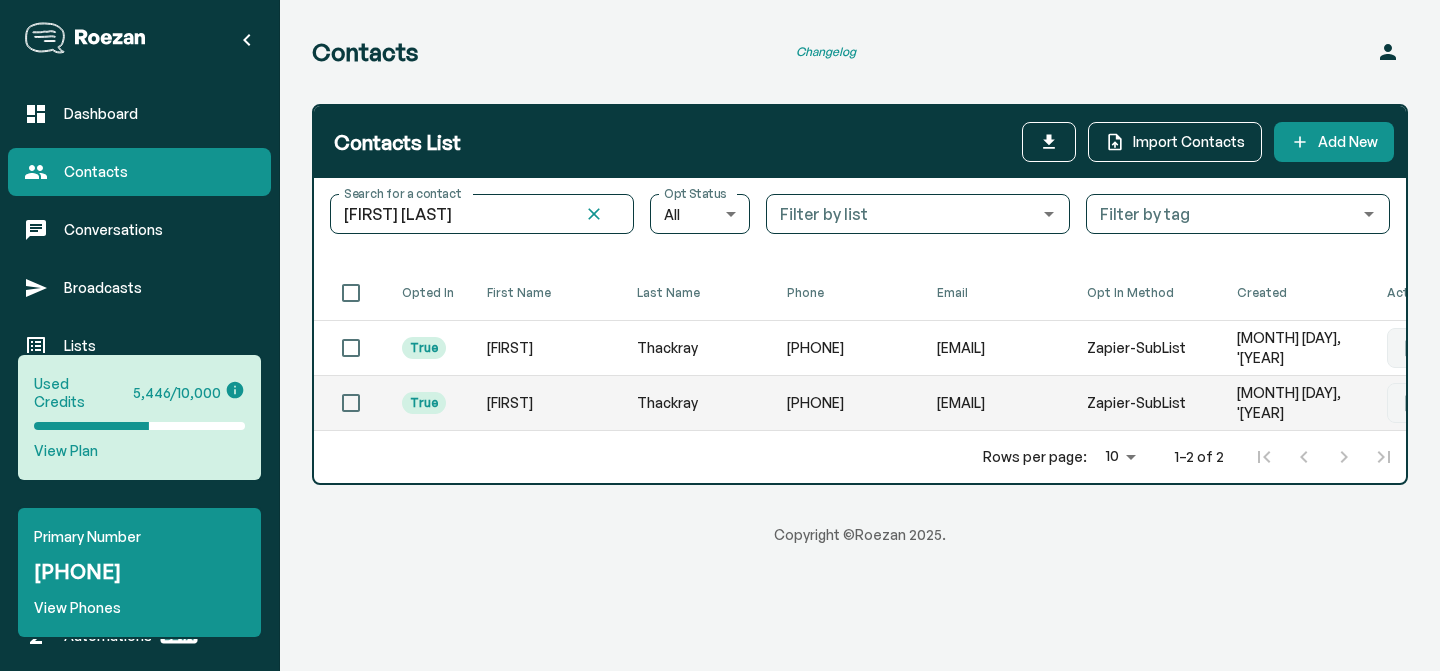 click on "[FIRST]" at bounding box center (546, 348) 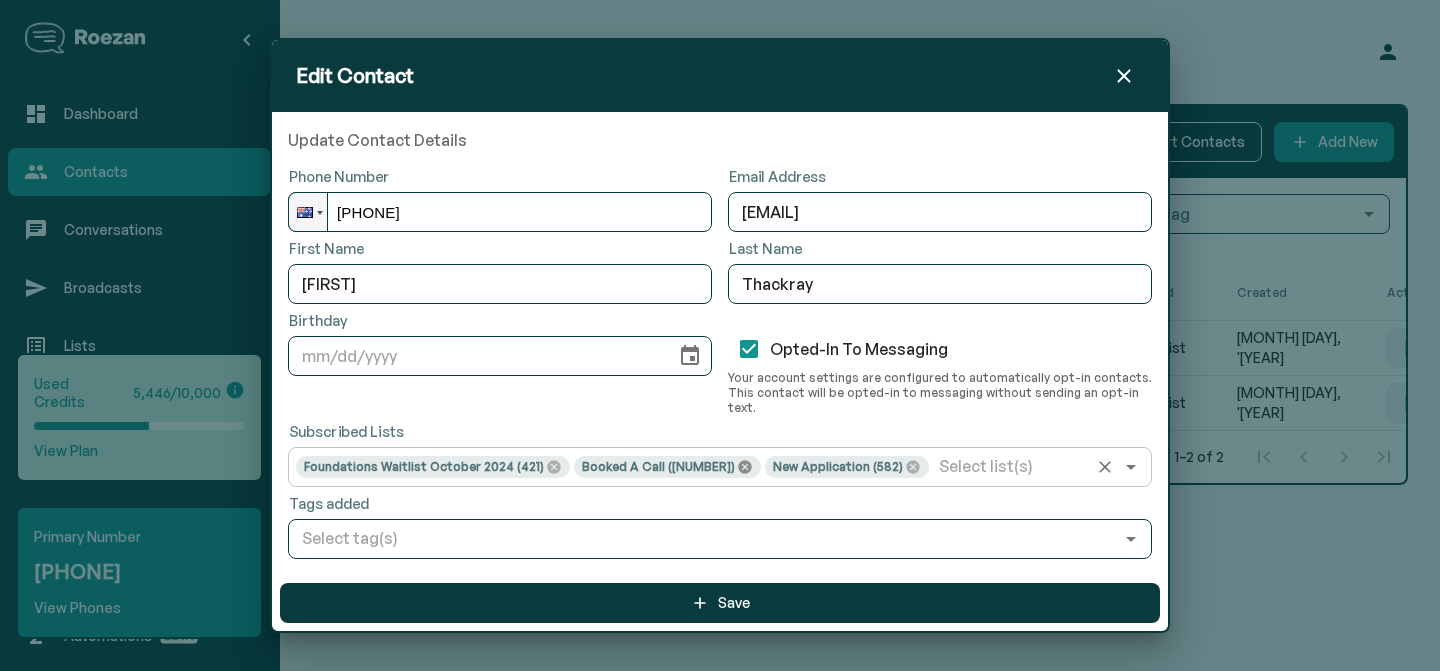 click at bounding box center (553, 466) 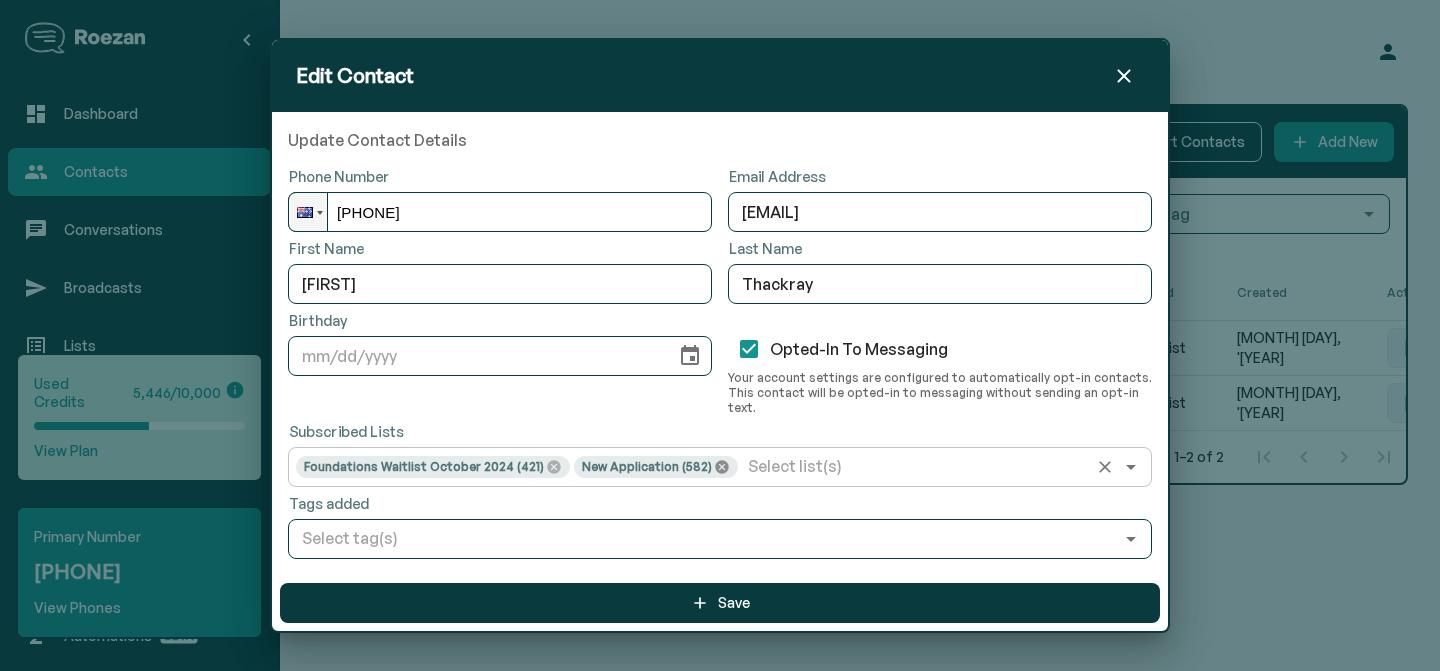 click at bounding box center (553, 466) 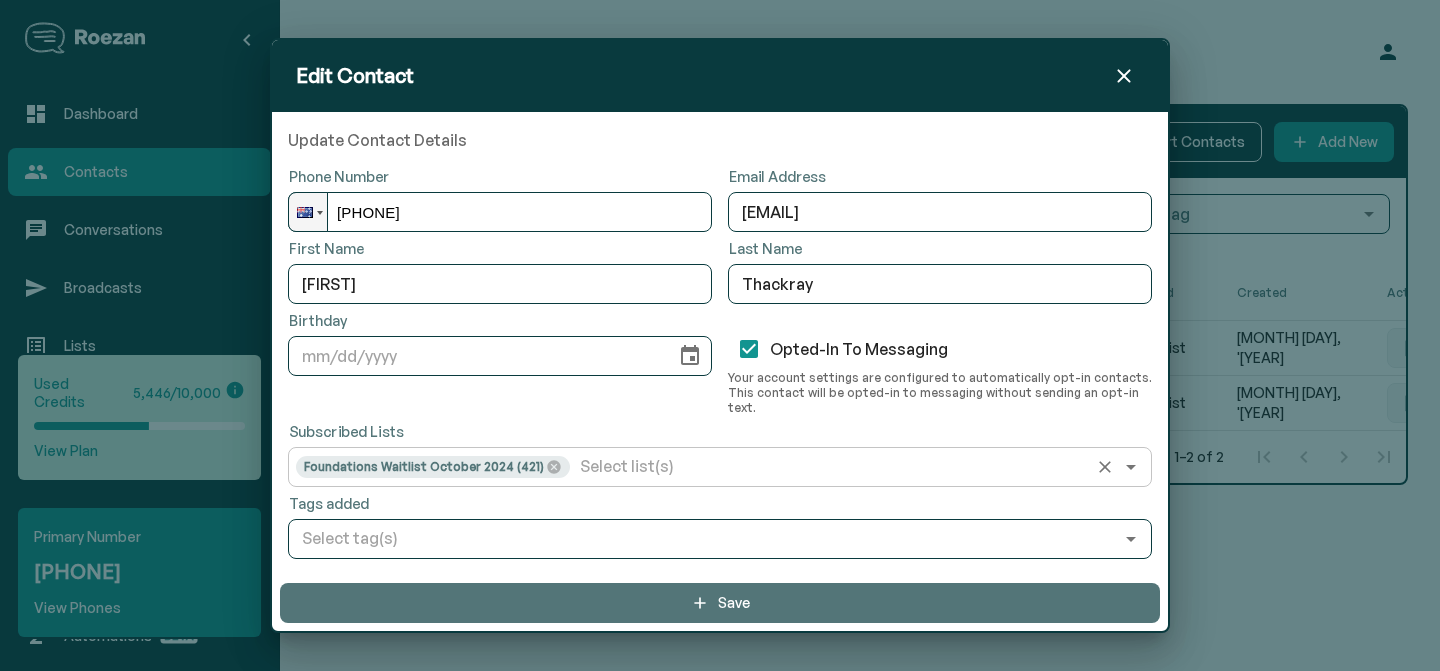 click on "Save" at bounding box center [720, 603] 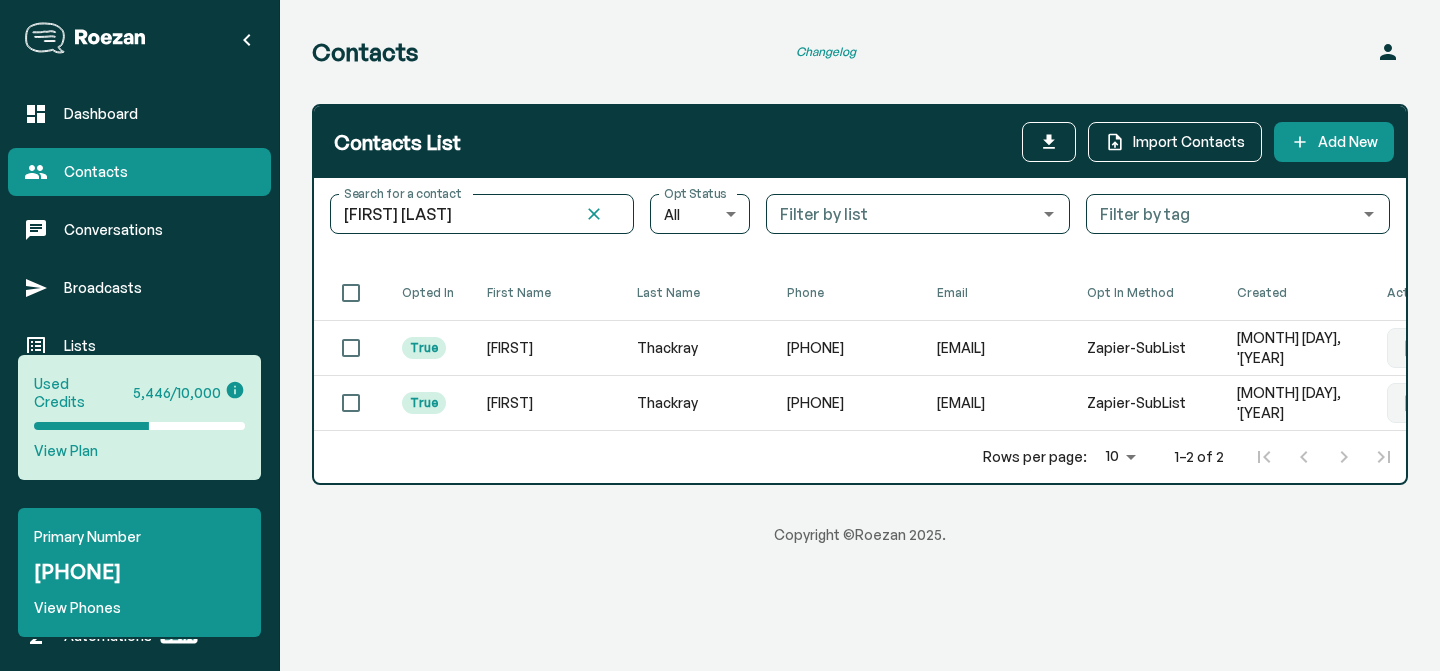 click on "[FIRST]" at bounding box center (546, 348) 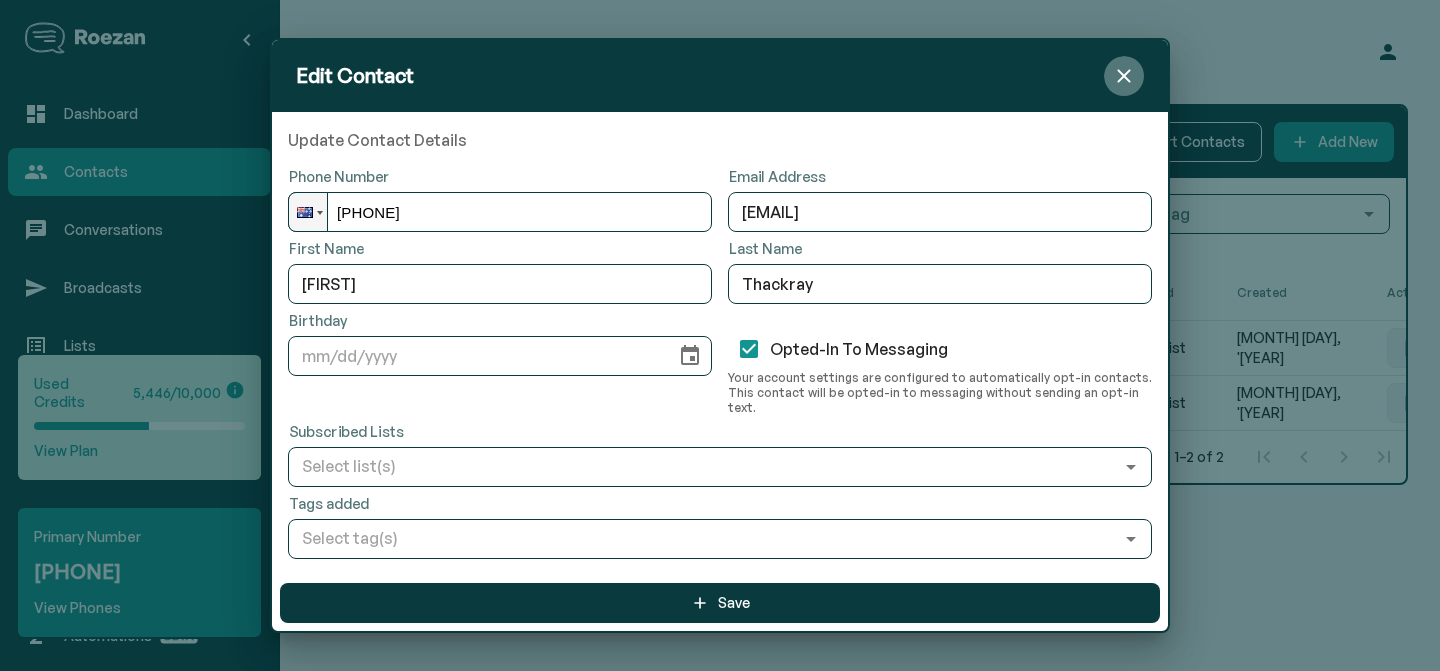 click at bounding box center (1124, 76) 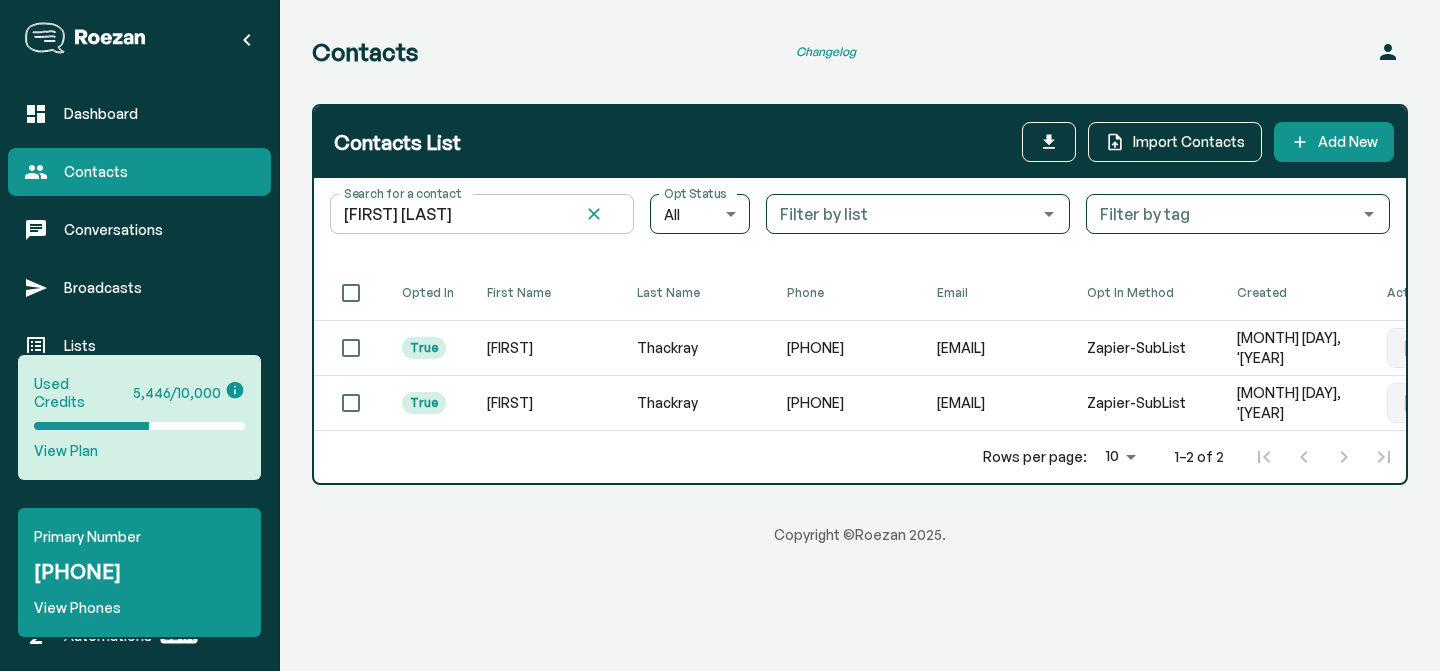 click on "[FIRST] [LAST]" at bounding box center (449, 214) 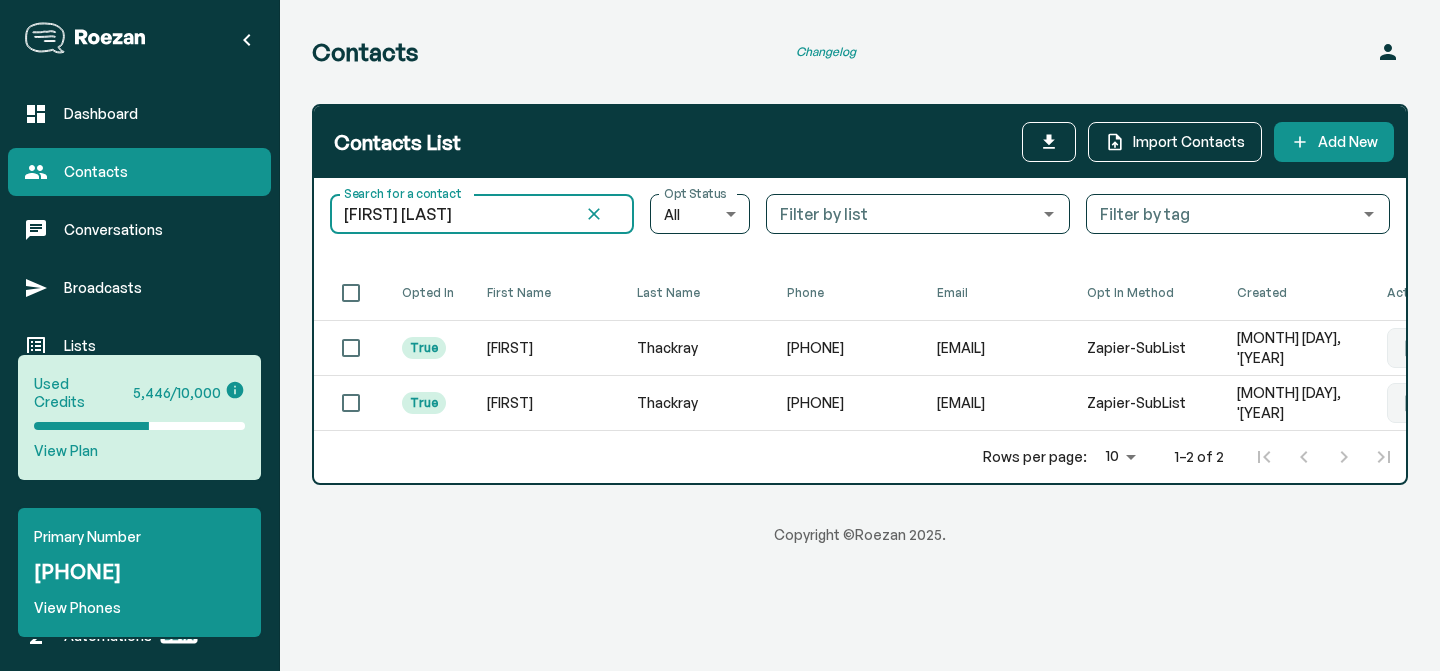 click on "[FIRST] [LAST]" at bounding box center (449, 214) 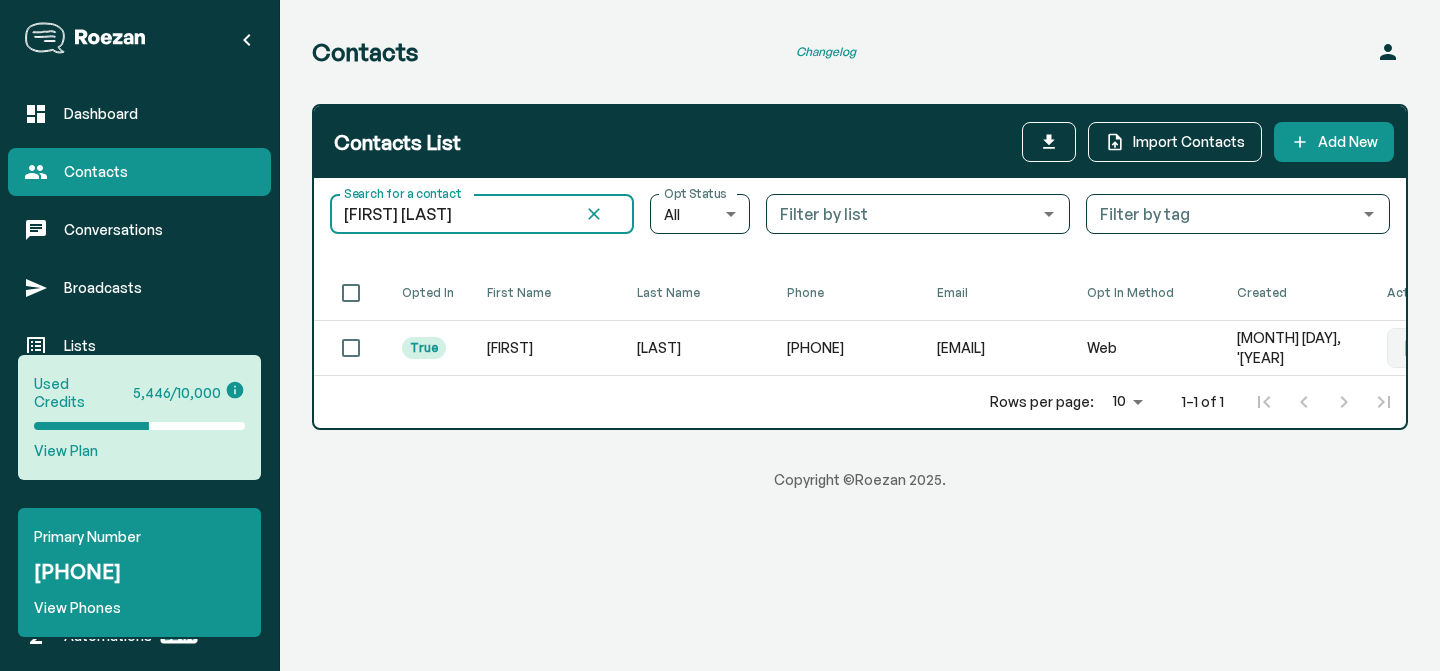 click on "[FIRST]" at bounding box center [546, 348] 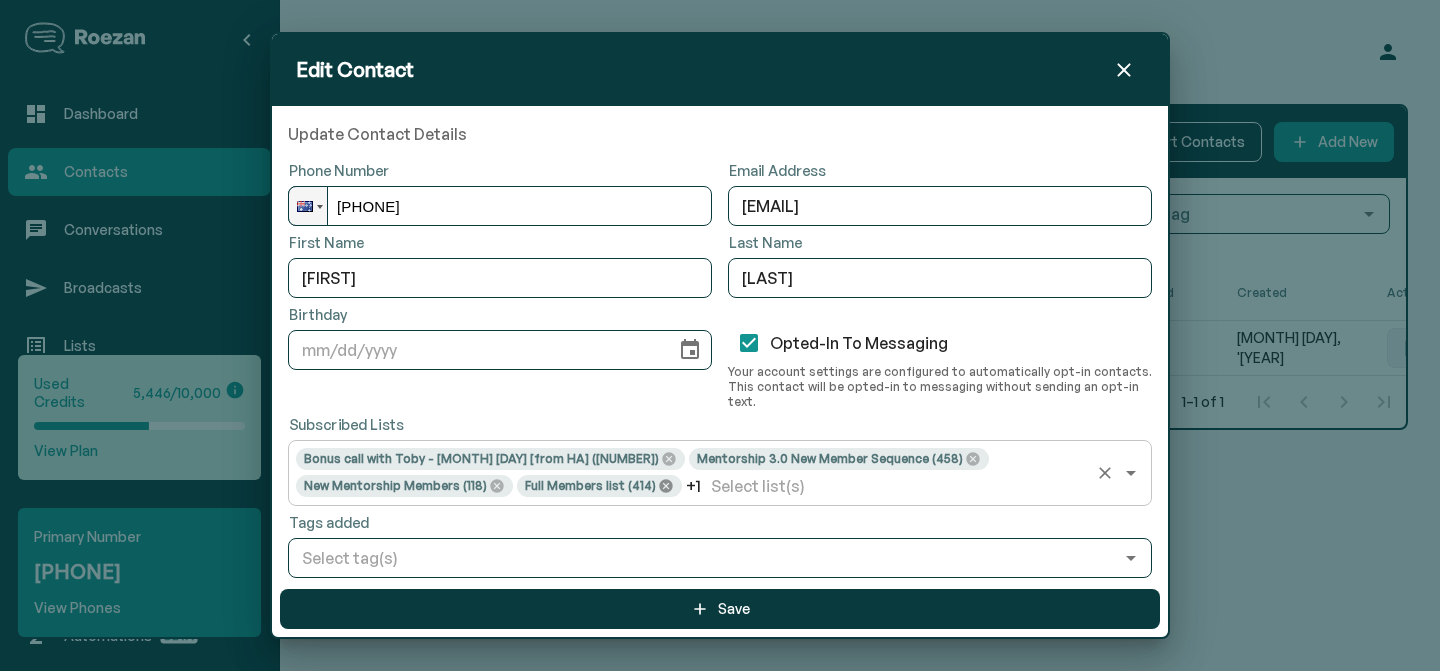 click at bounding box center [668, 459] 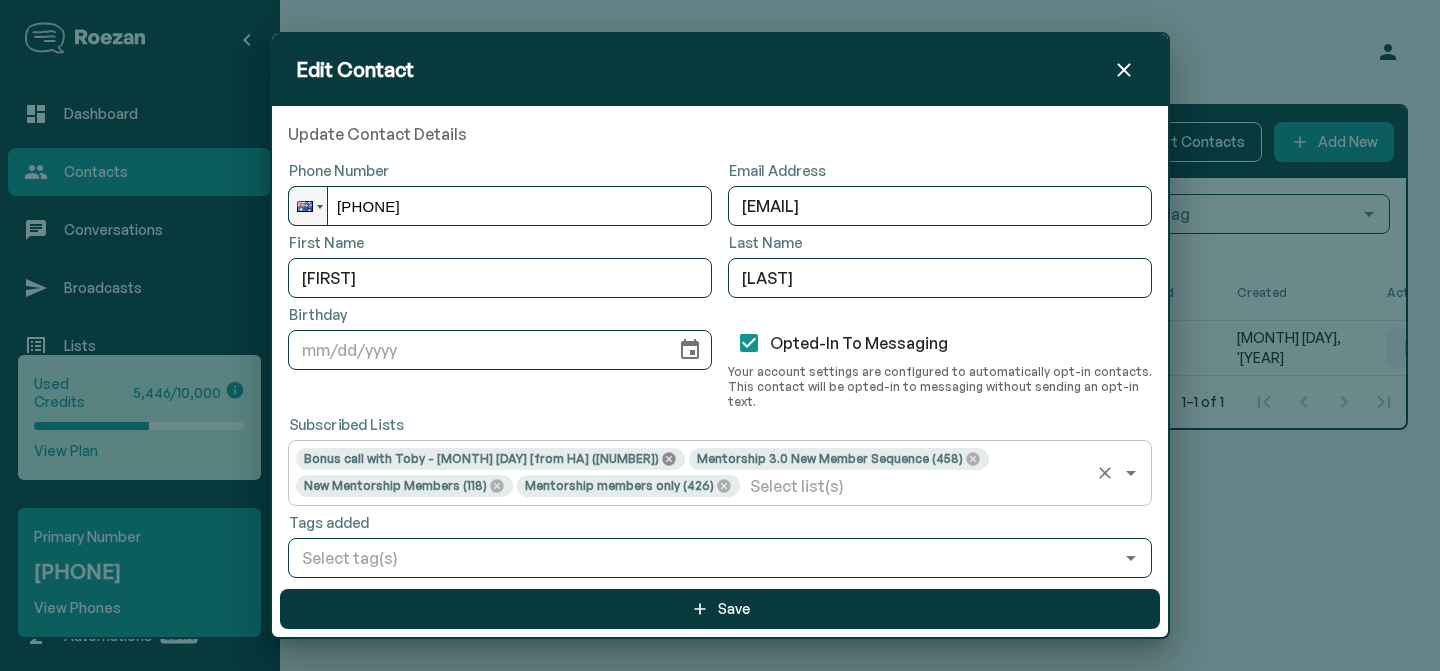 click at bounding box center (668, 459) 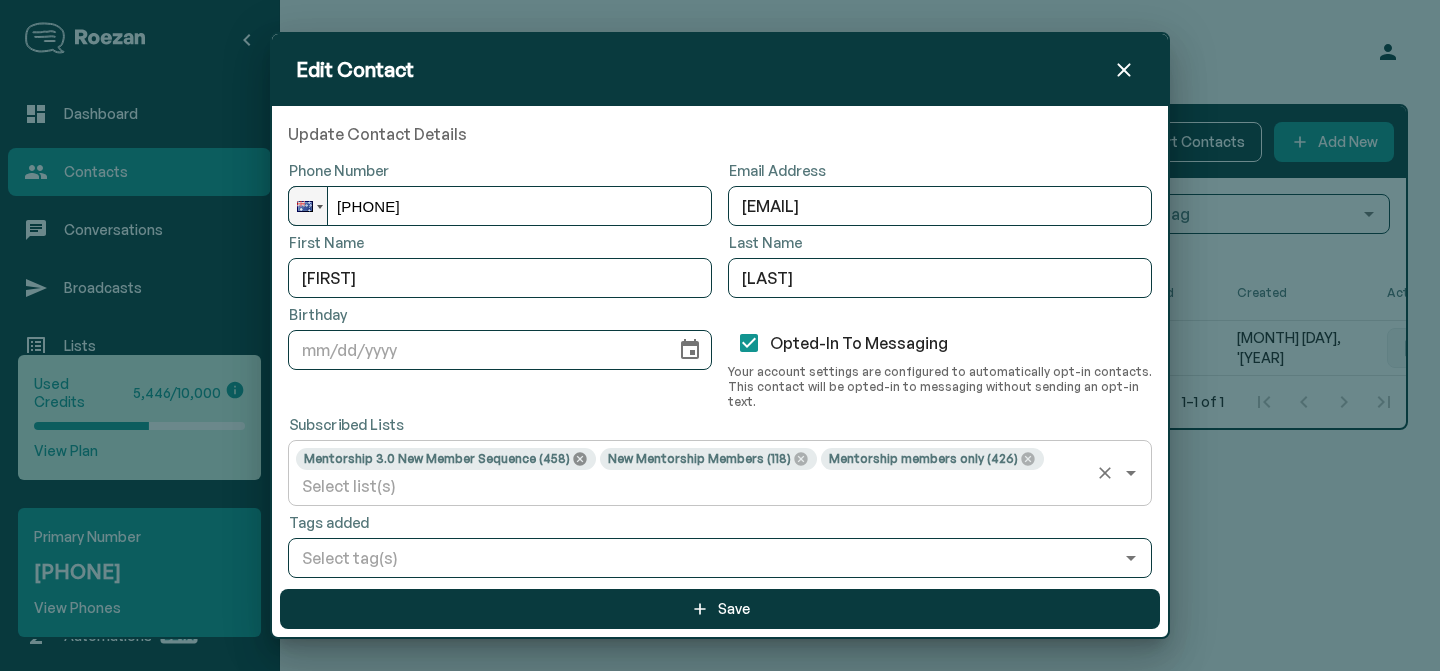 click at bounding box center (579, 459) 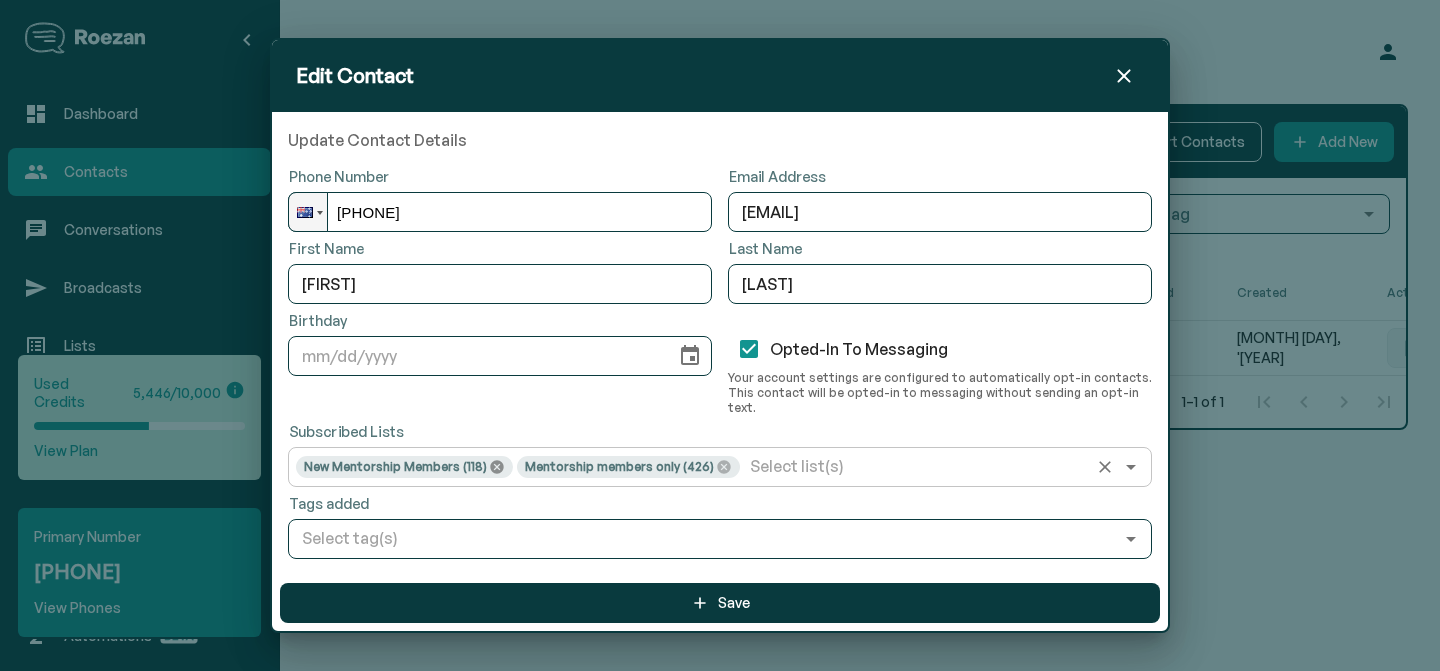 click at bounding box center [496, 466] 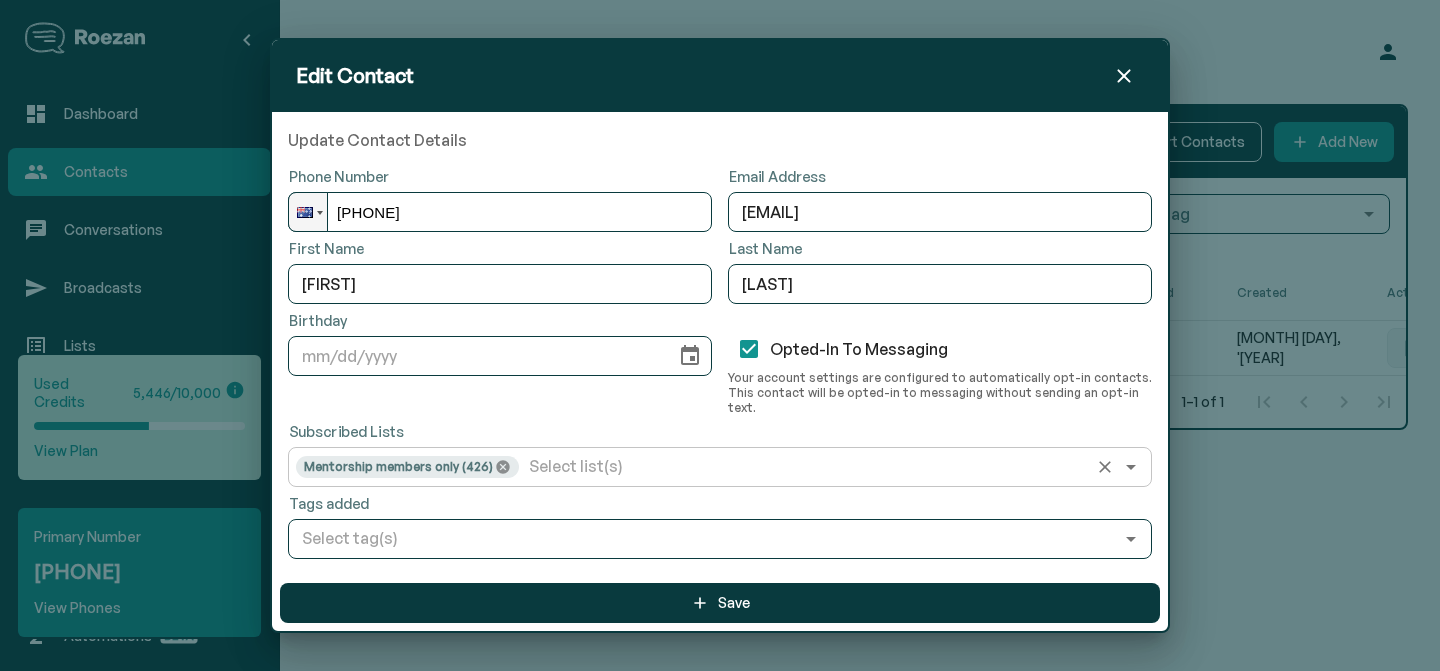click at bounding box center (502, 466) 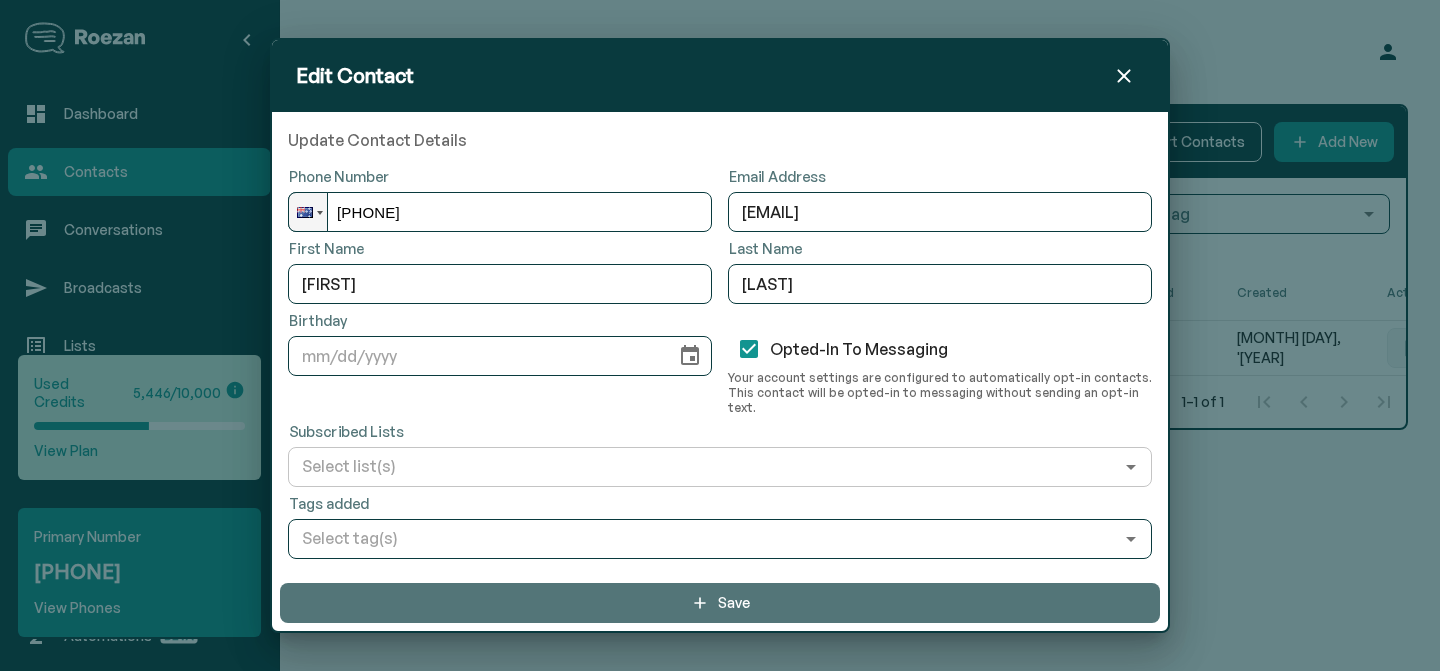 click at bounding box center [700, 603] 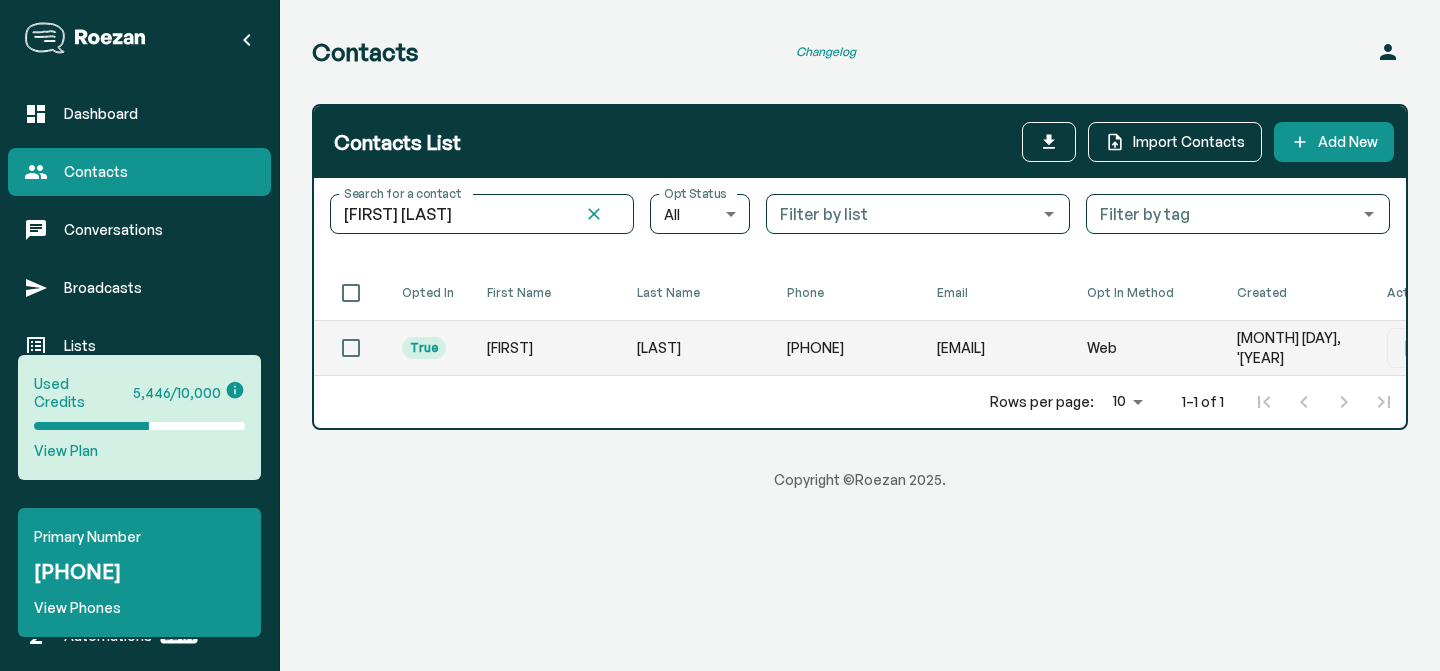 click on "[FIRST]" at bounding box center [546, 348] 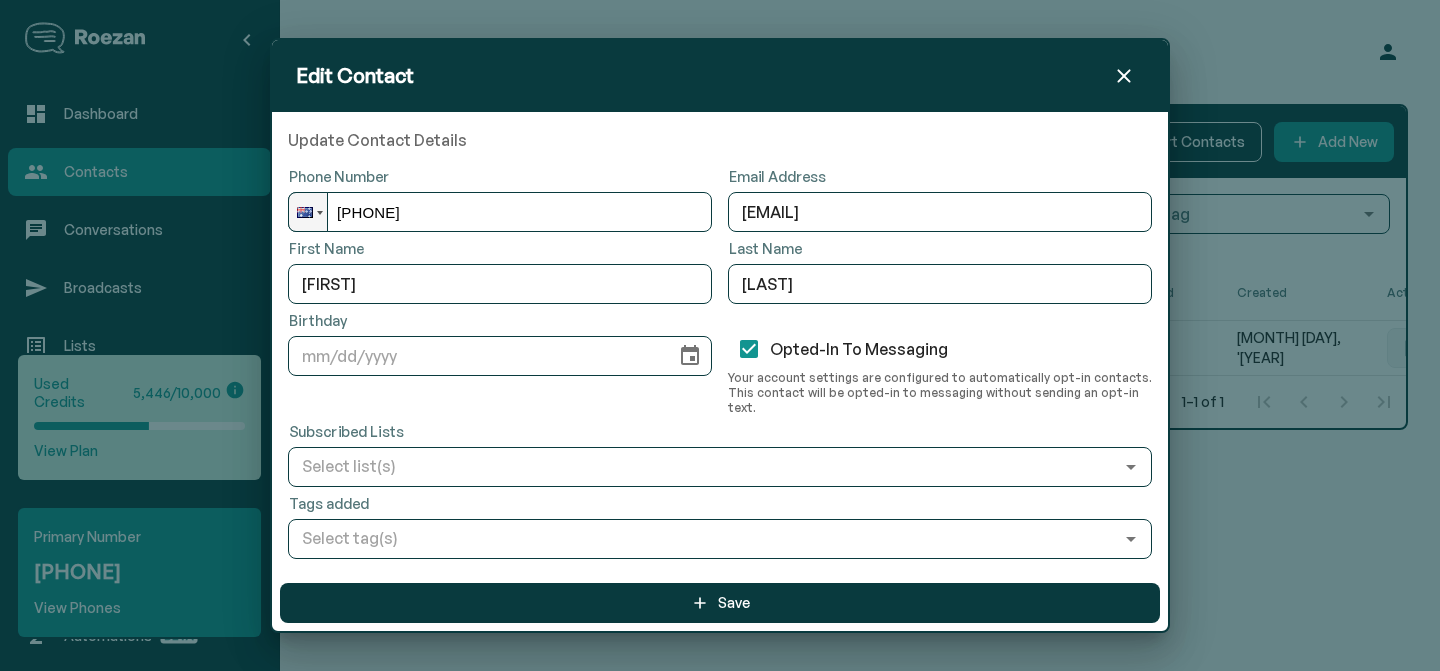 click at bounding box center (1124, 76) 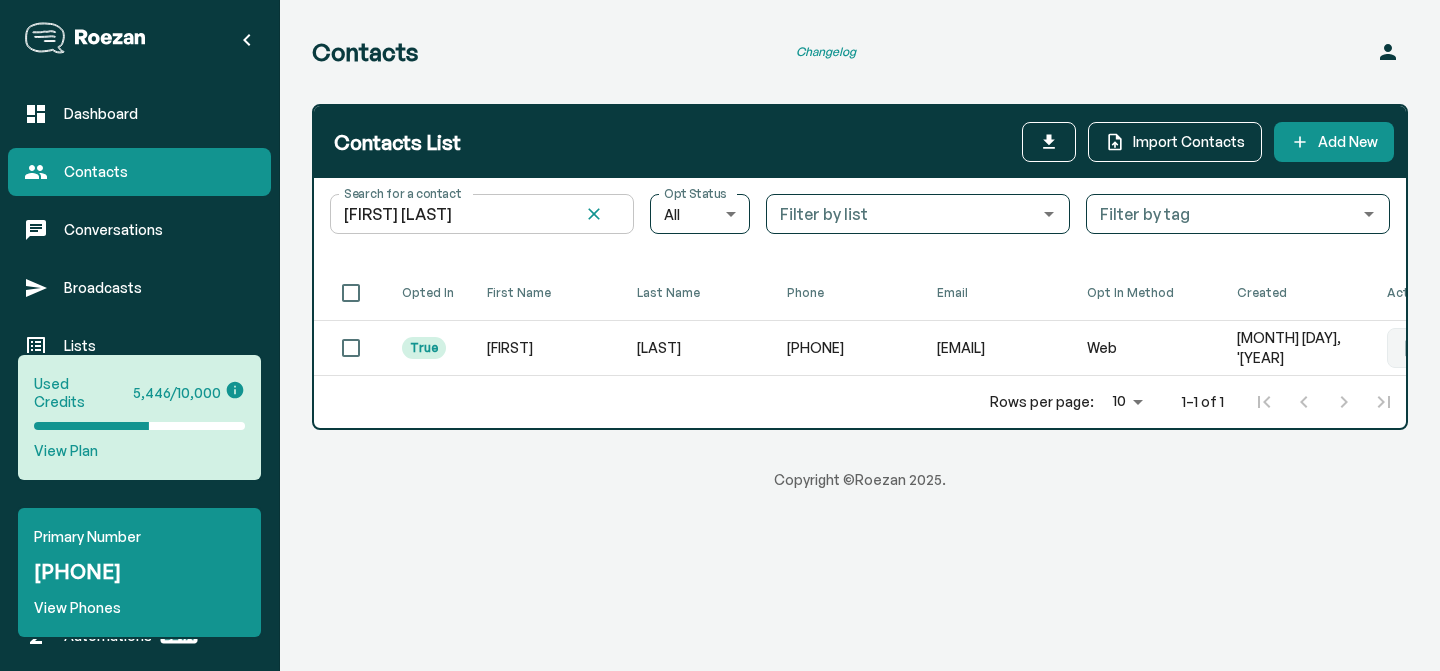 click on "[FIRST] [LAST]" at bounding box center (449, 214) 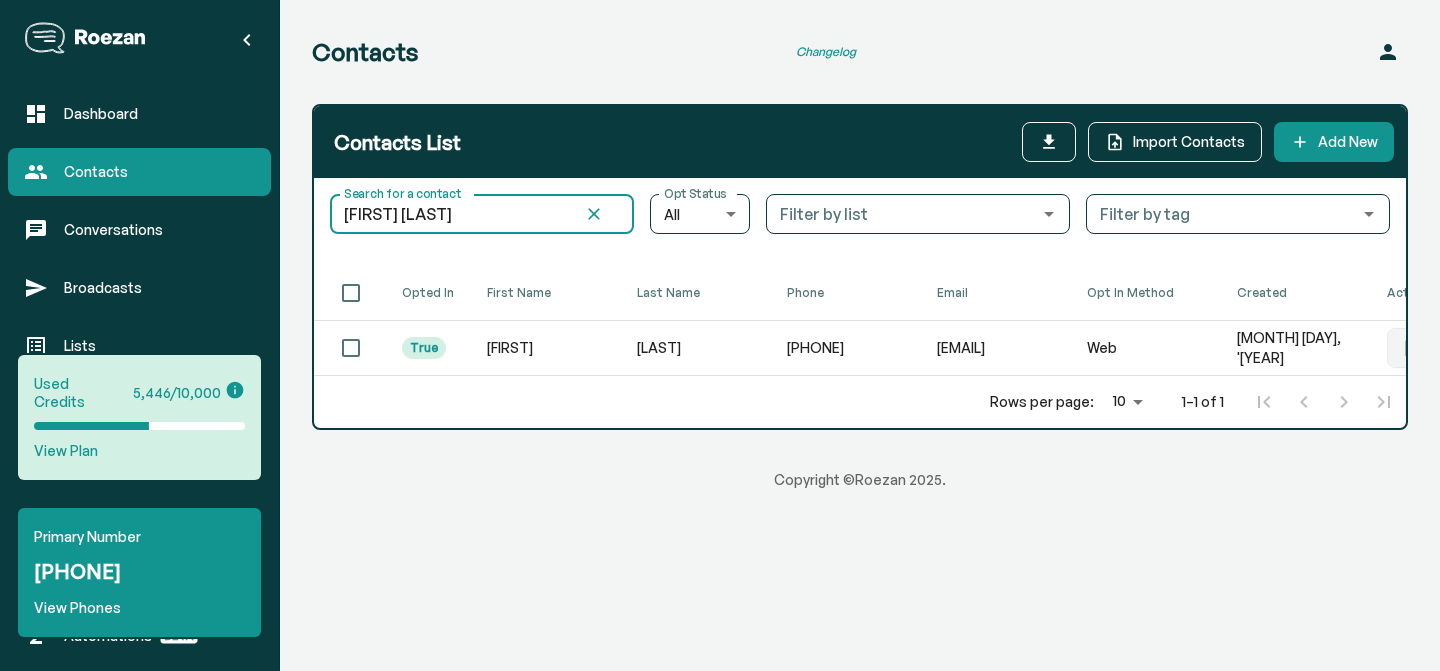 click on "[FIRST] [LAST]" at bounding box center (449, 214) 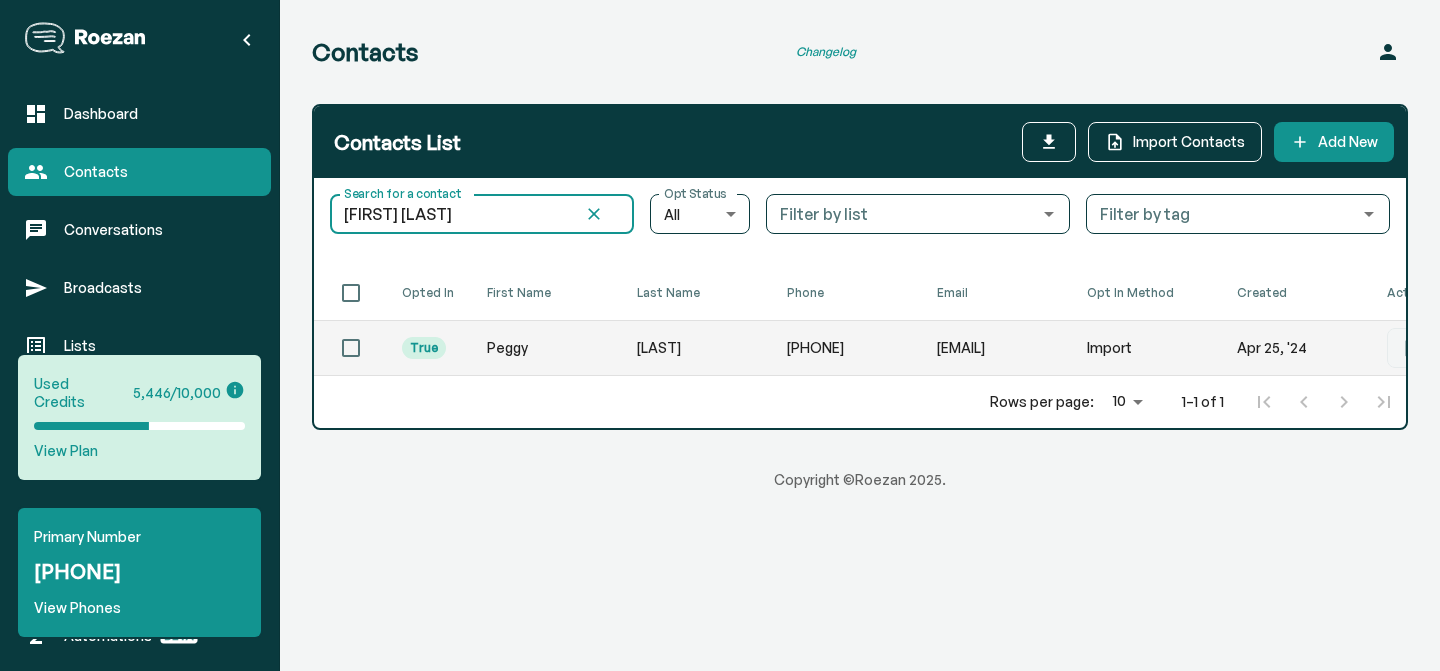 click on "Peggy" at bounding box center (546, 348) 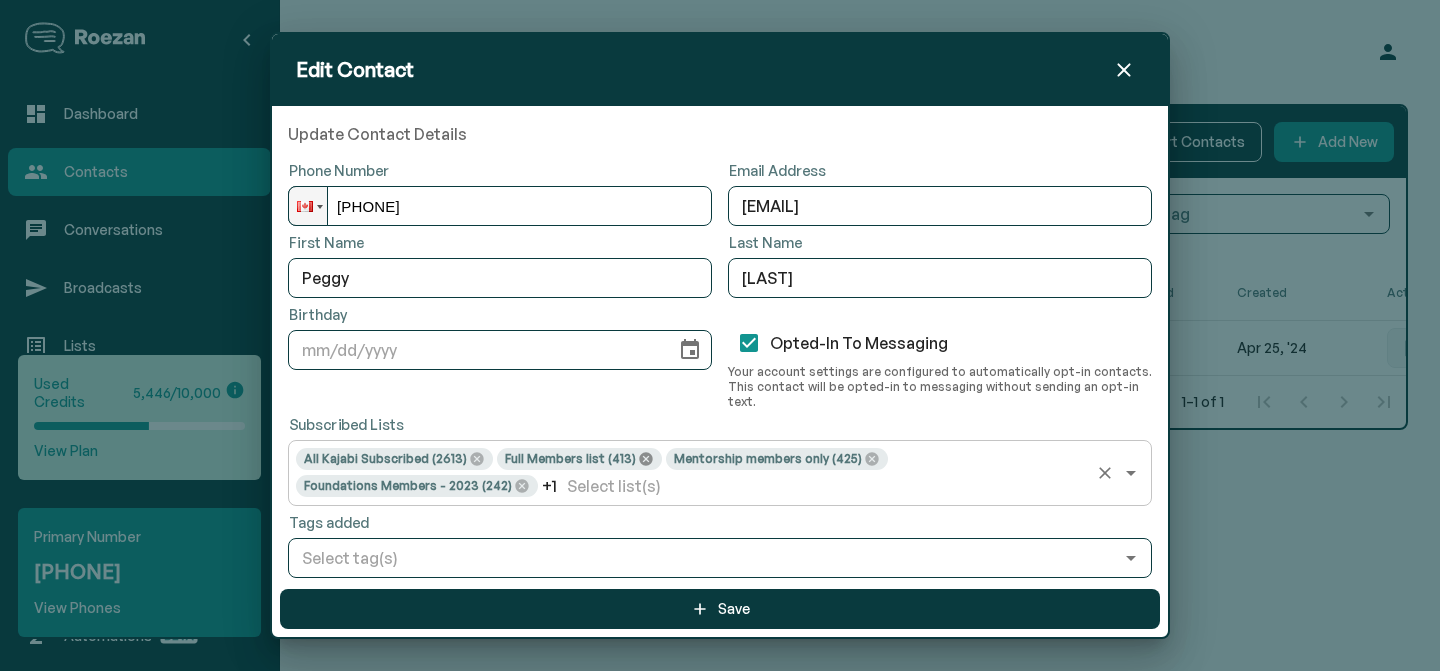 click at bounding box center (477, 459) 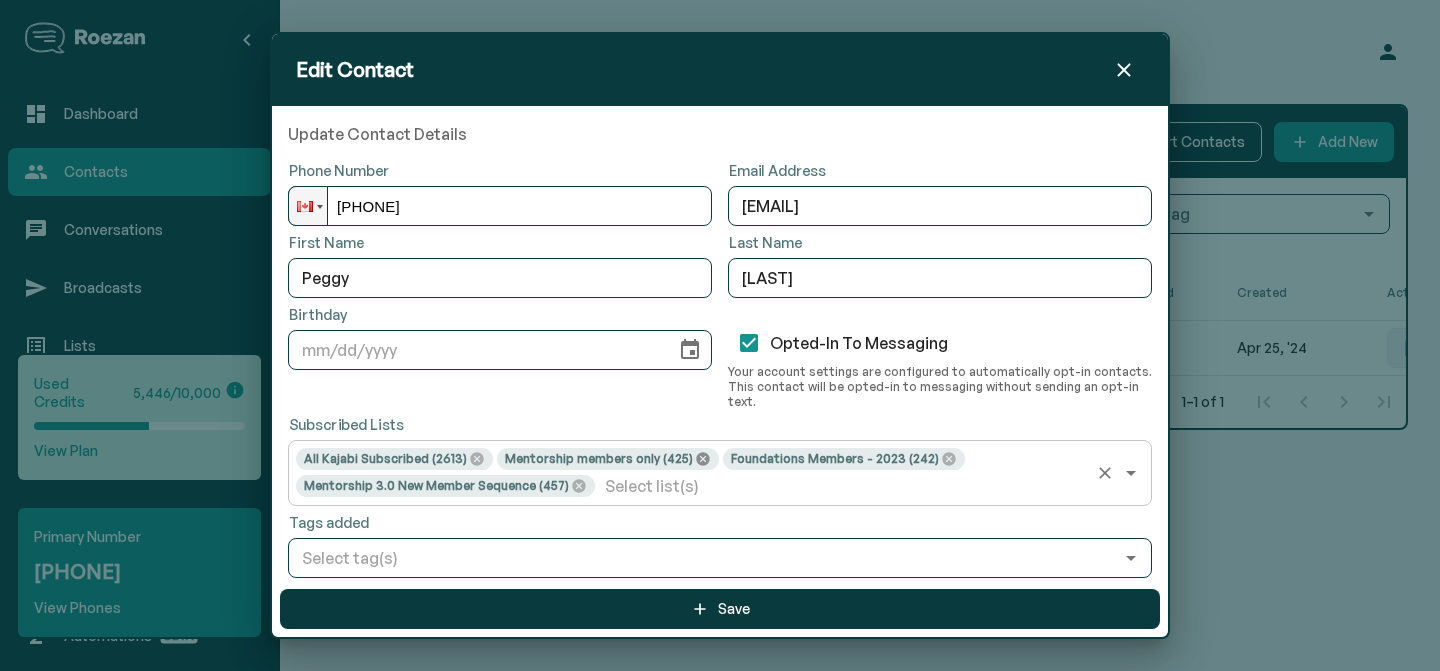 click at bounding box center (476, 459) 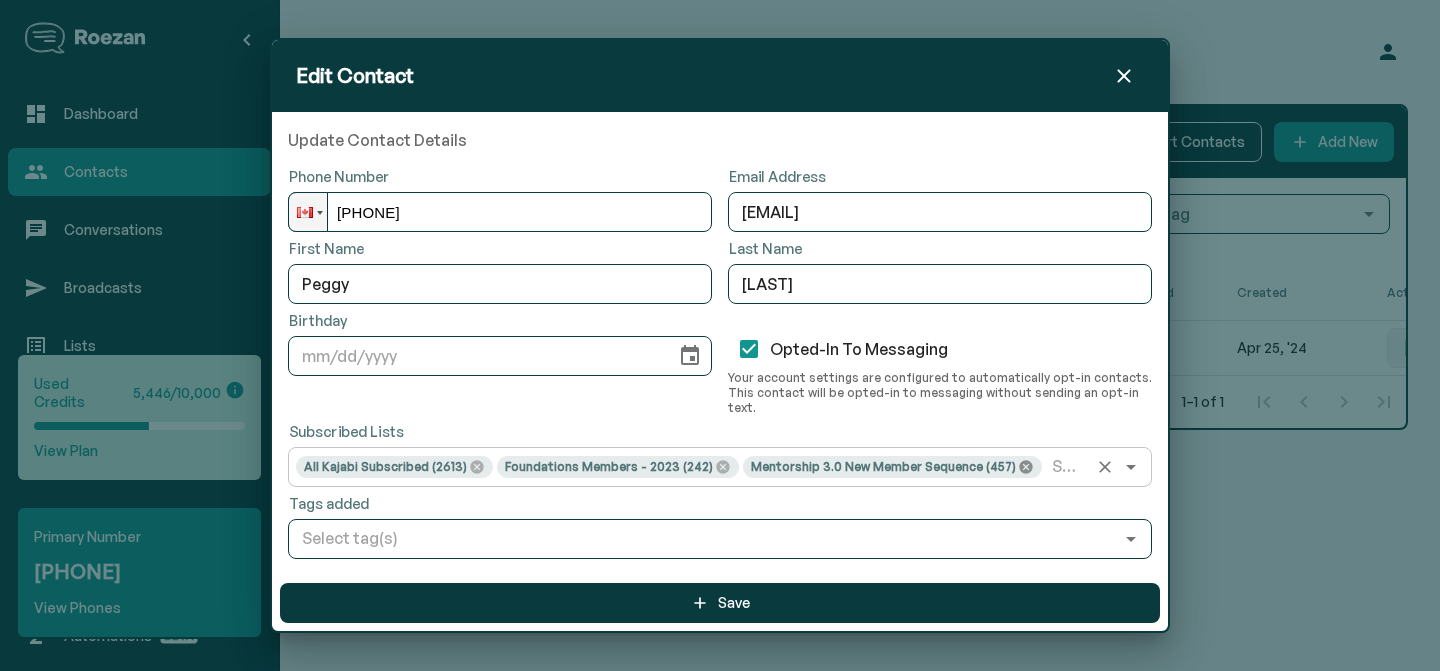 click at bounding box center (476, 466) 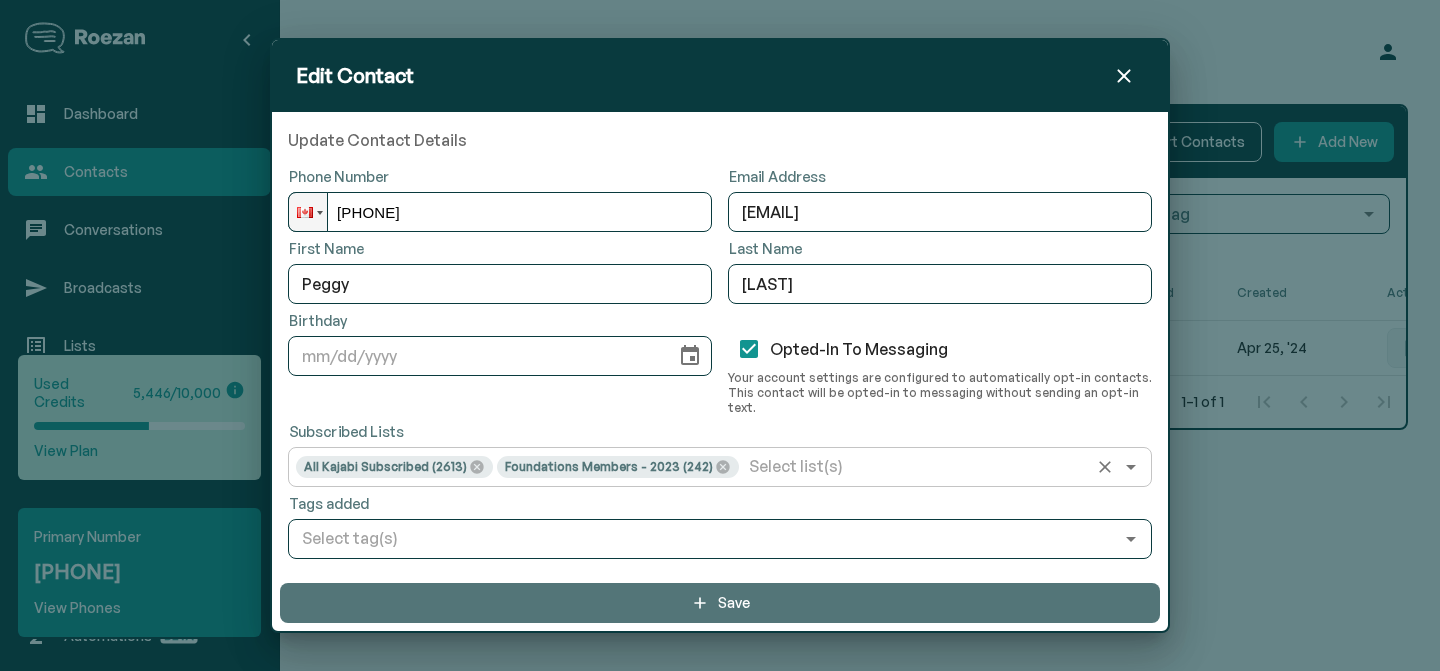 click on "Save" at bounding box center [720, 603] 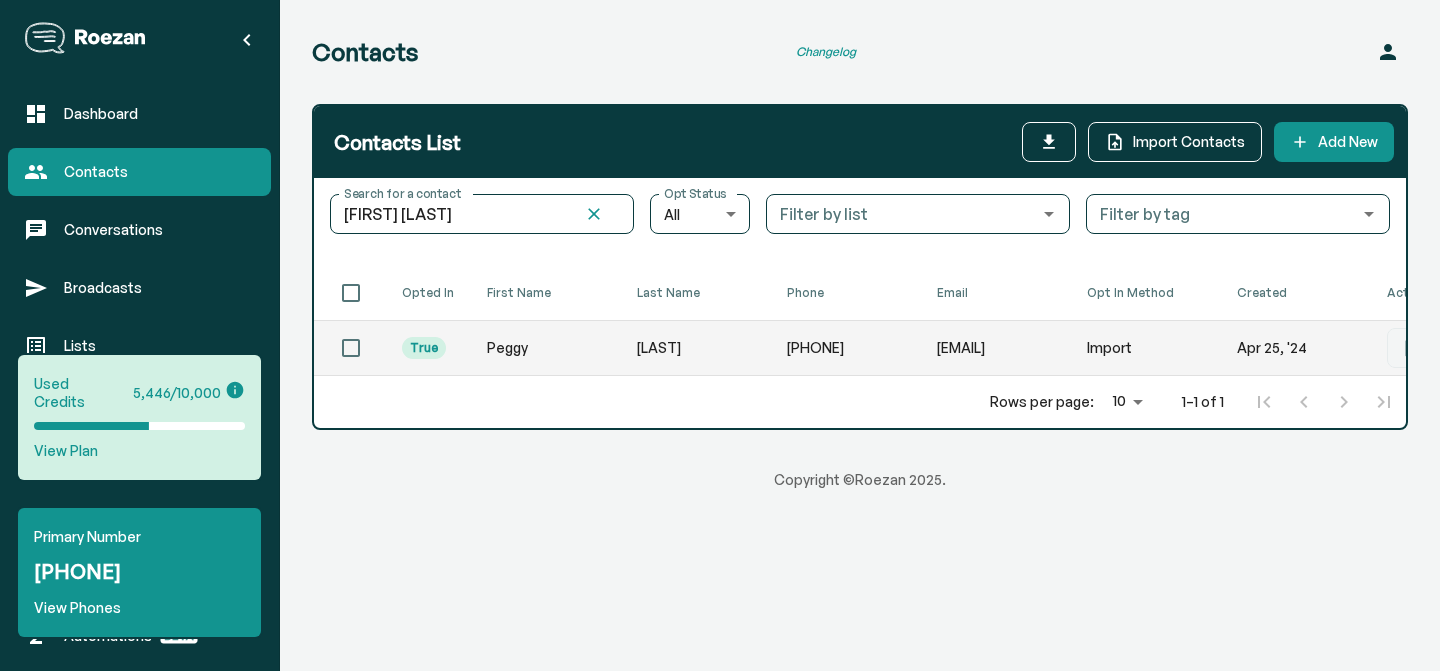 click on "Peggy" at bounding box center (546, 348) 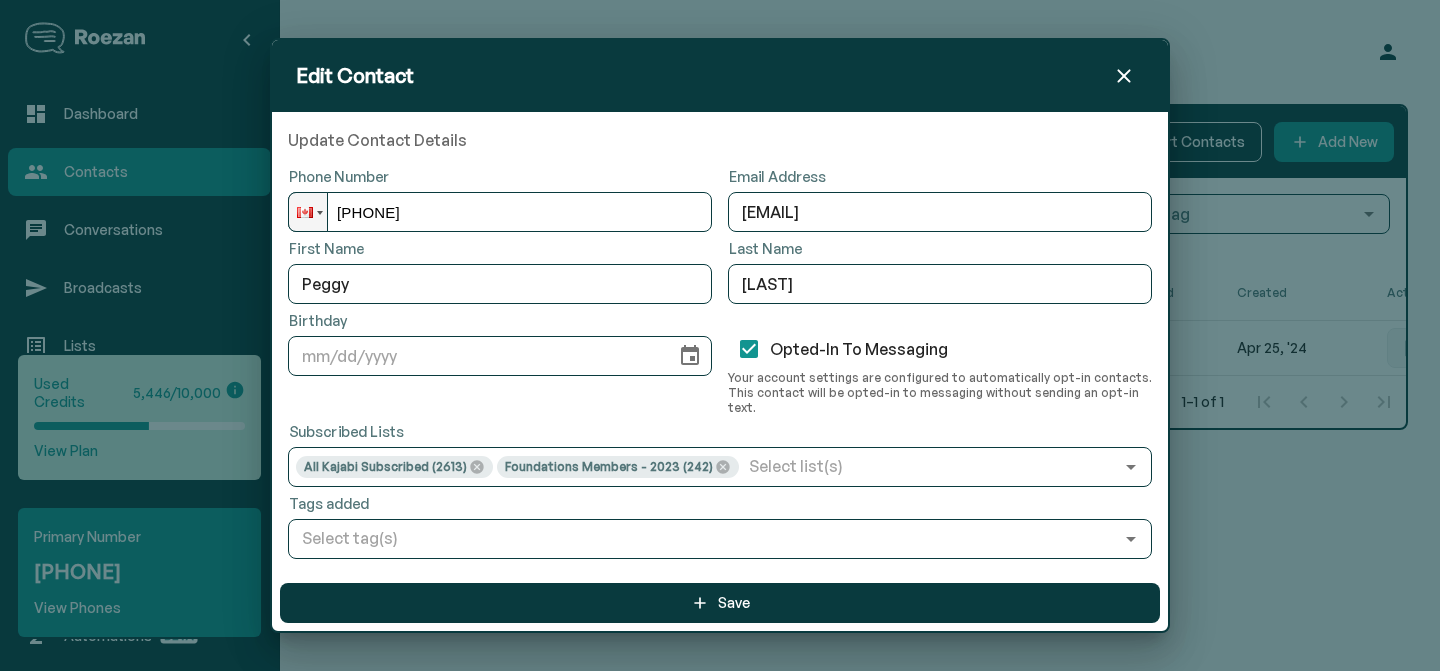 click at bounding box center (1123, 76) 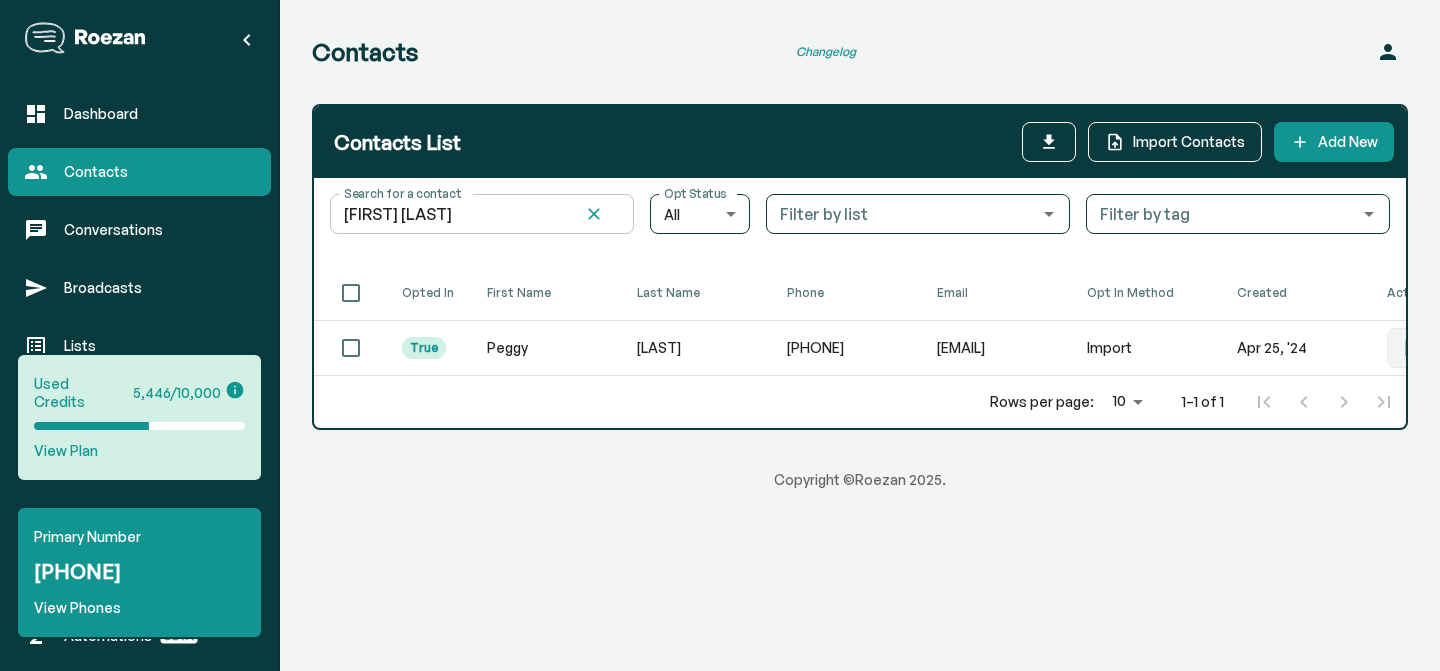 click on "[FIRST] [LAST]" at bounding box center [449, 214] 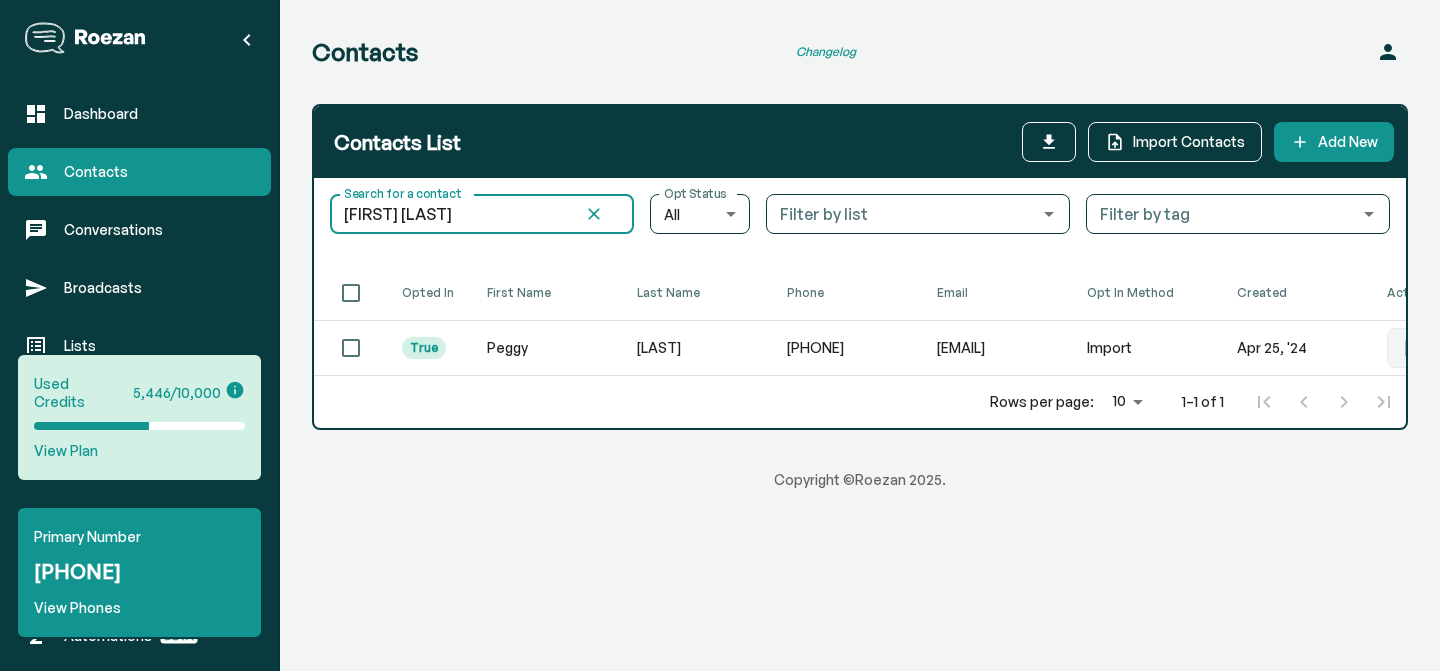 click on "[FIRST] [LAST]" at bounding box center [449, 214] 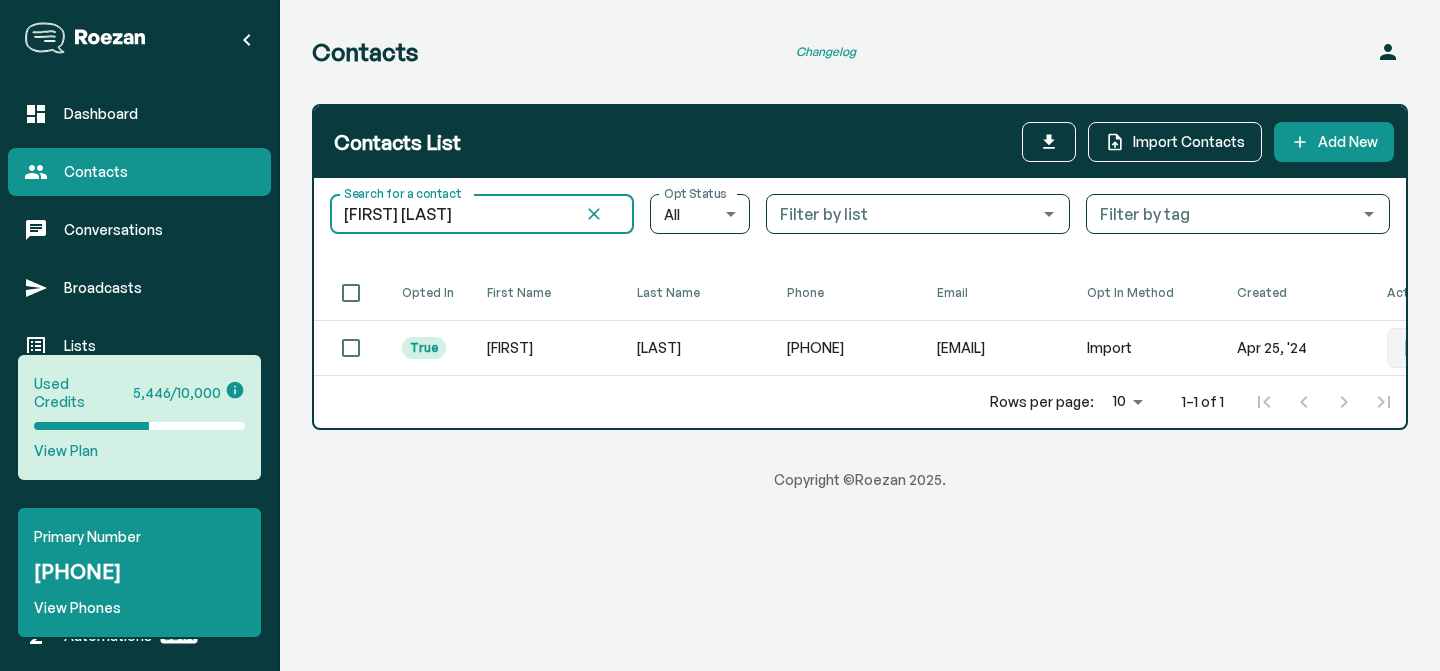 type on "[FIRST] [LAST]" 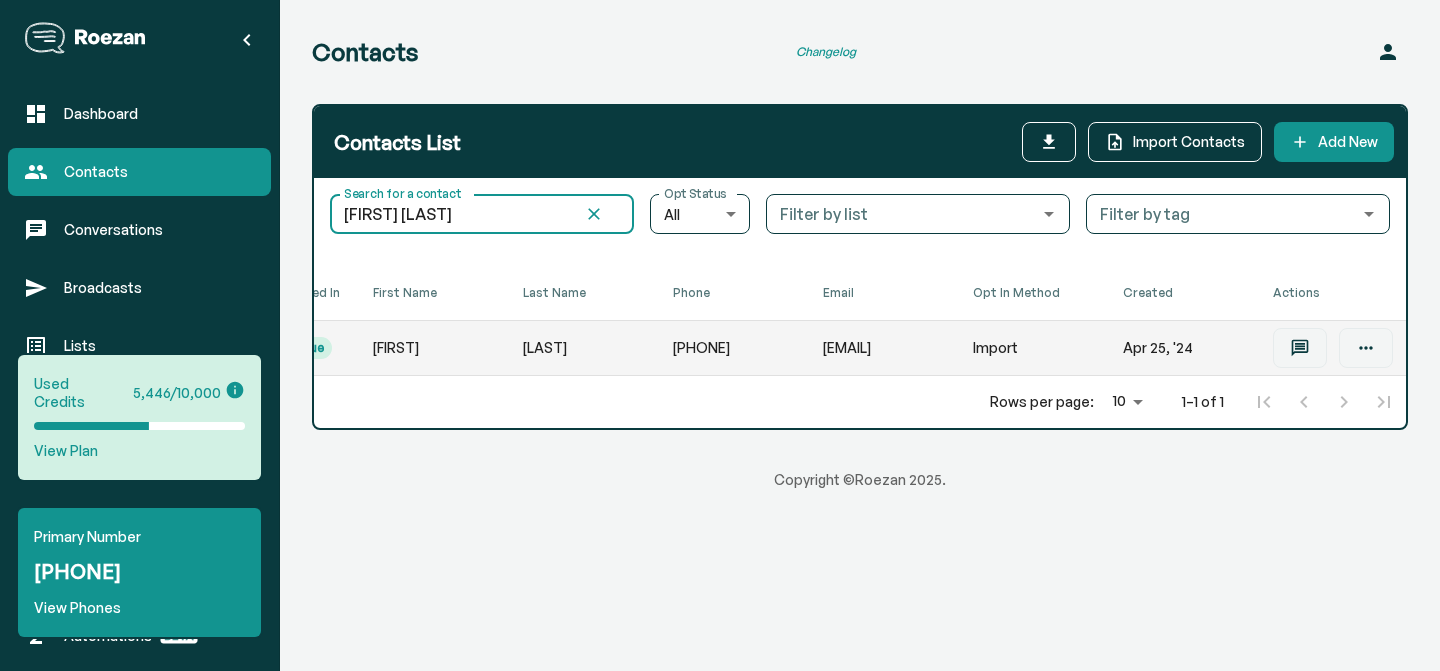 scroll, scrollTop: 0, scrollLeft: 165, axis: horizontal 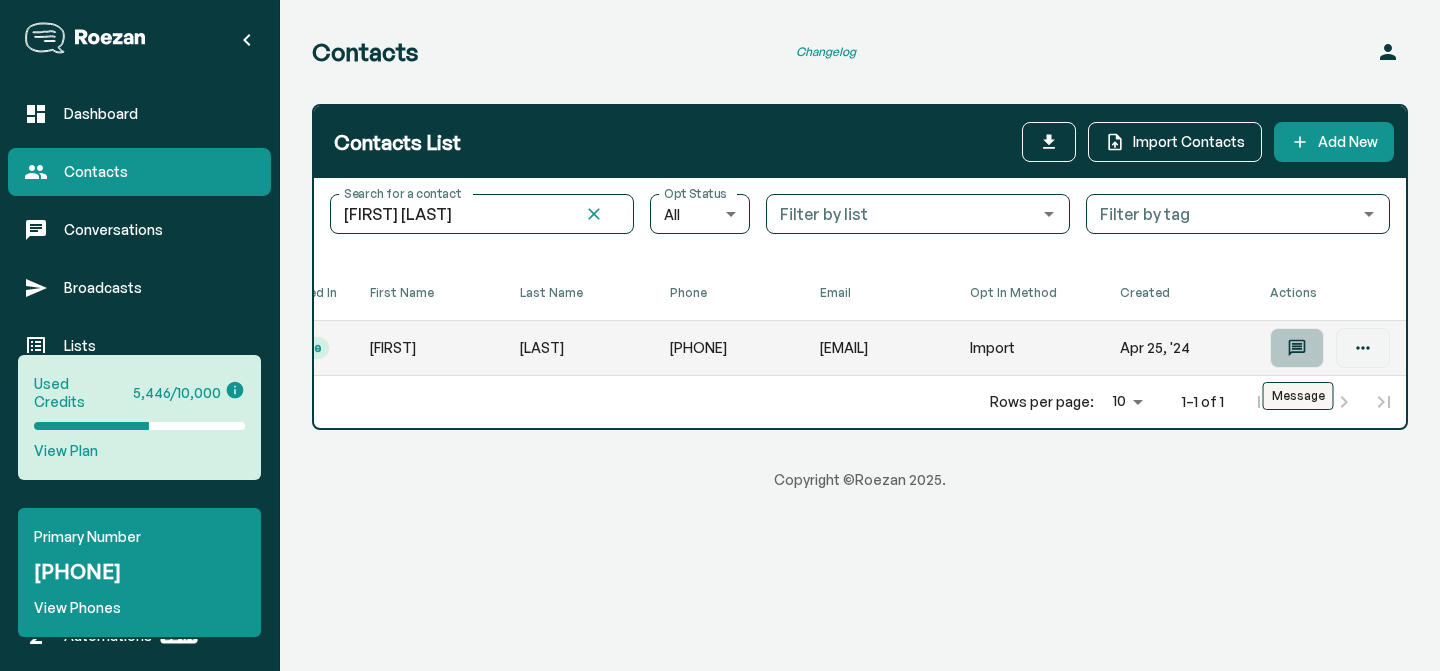 click at bounding box center [1297, 348] 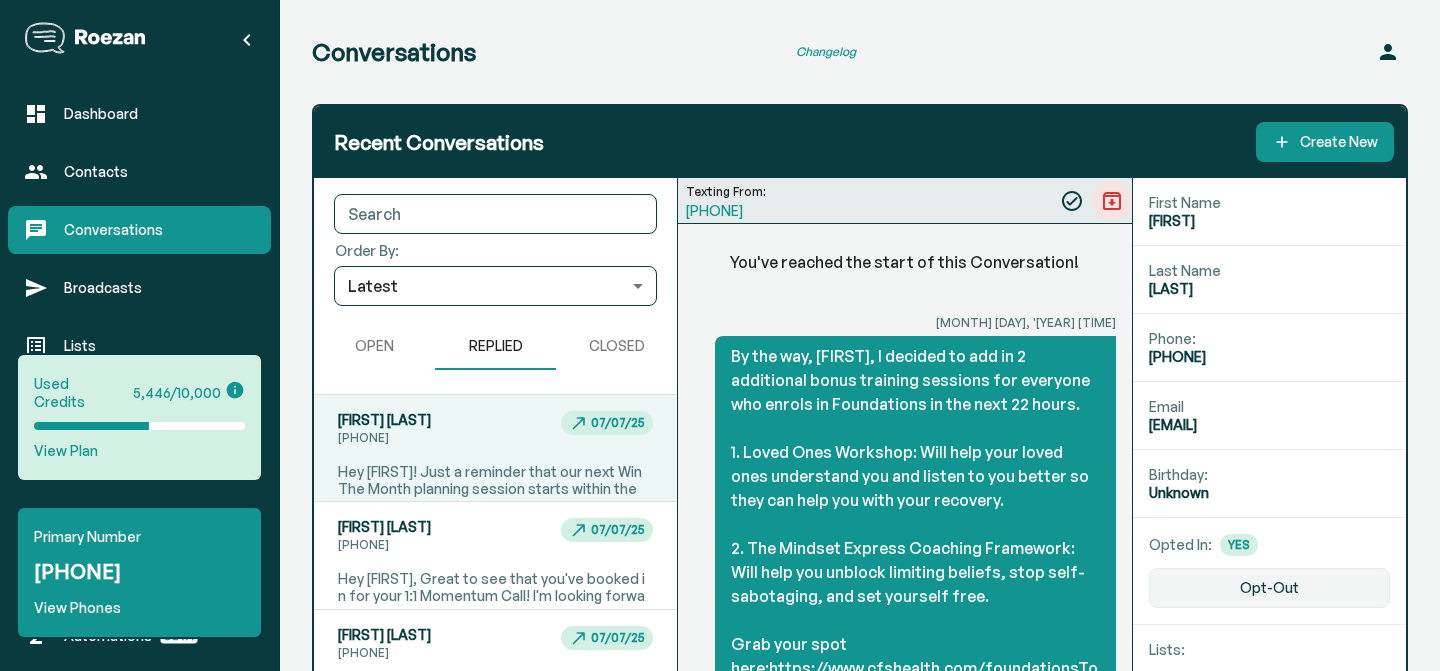 scroll, scrollTop: 29548, scrollLeft: 0, axis: vertical 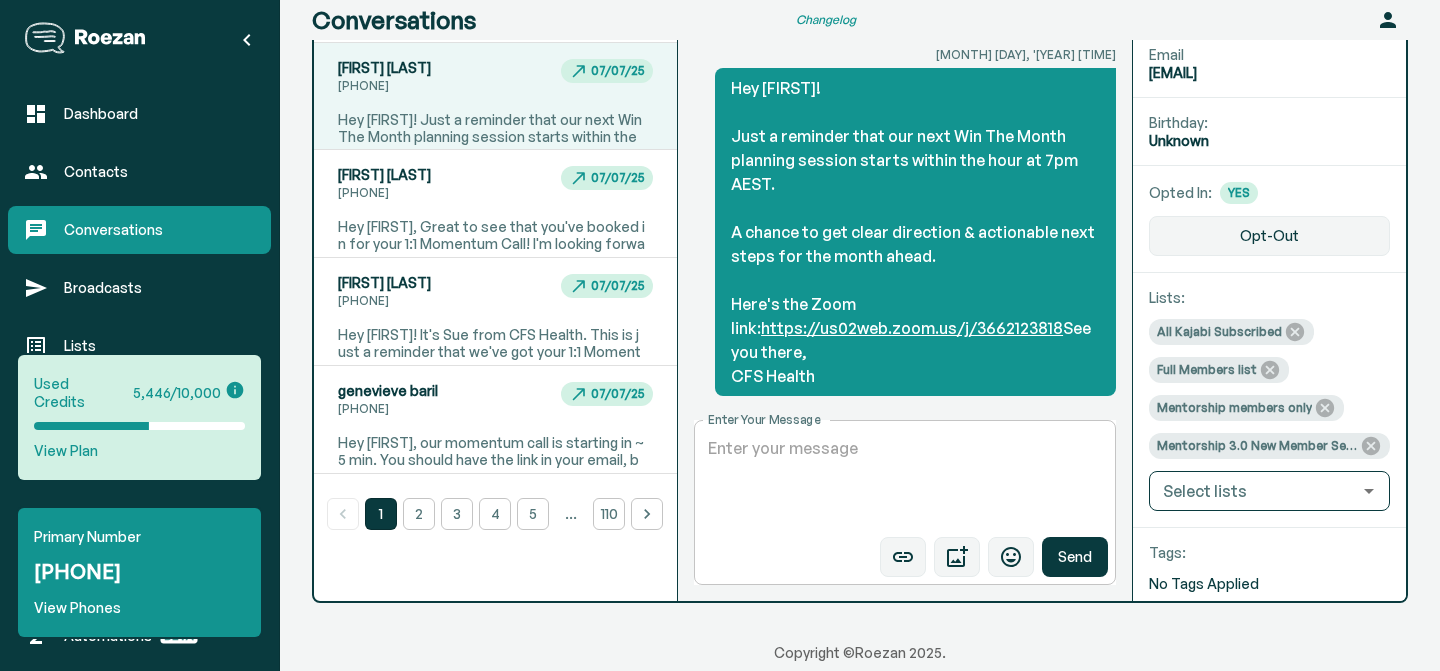 click on "Enter Your Message" at bounding box center [905, 483] 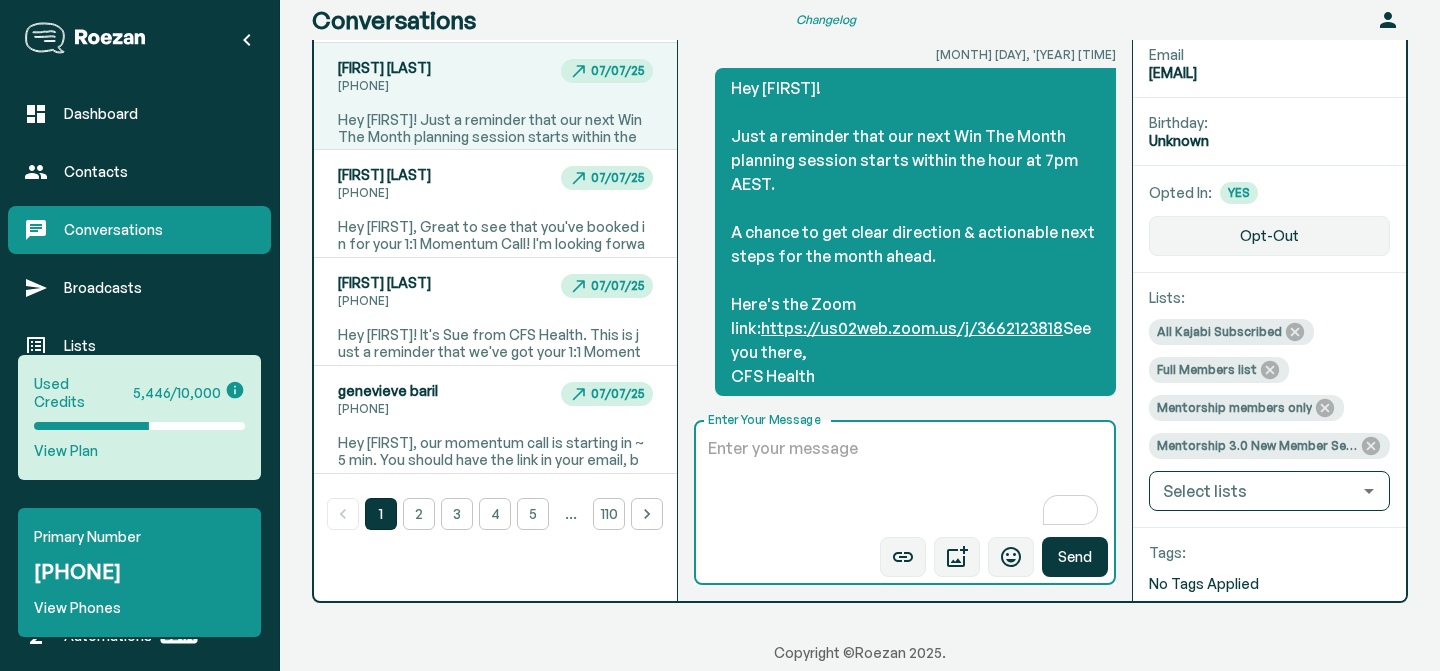 paste on "I sent you an email about your momentum coaching call with Ele. Please check your inbox." 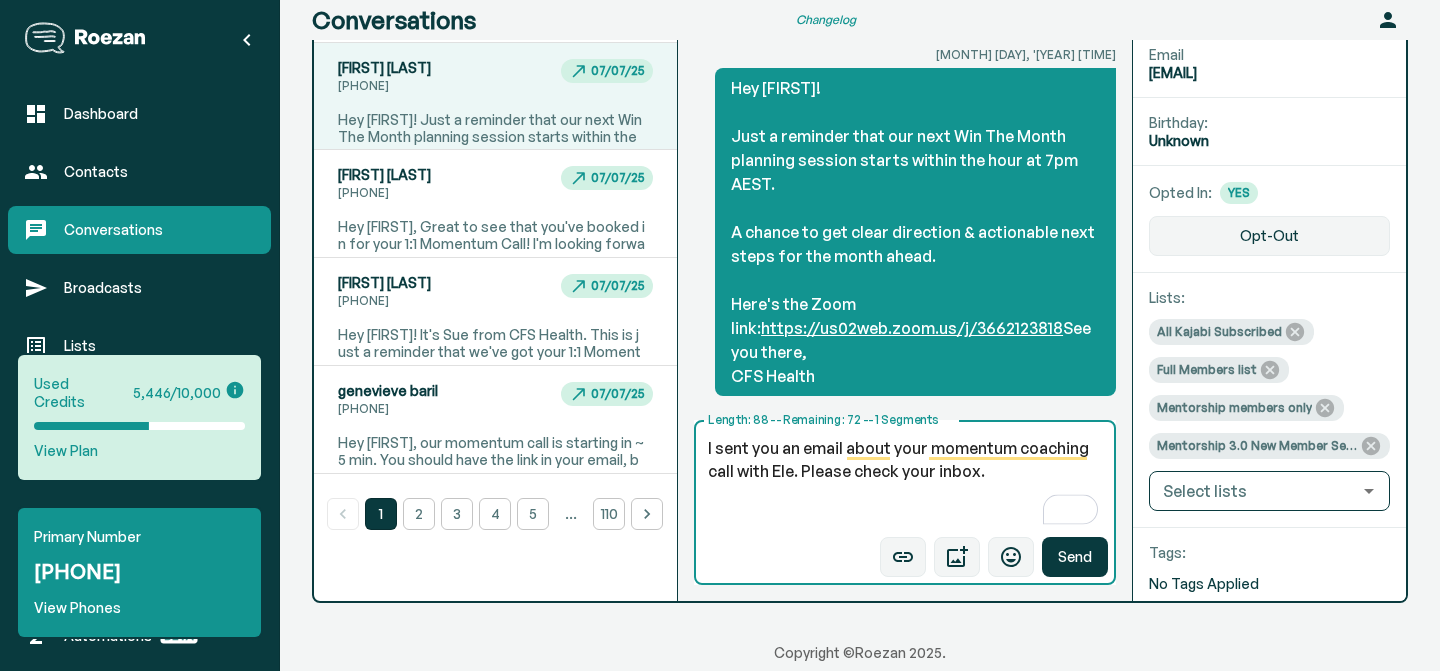 click on "I sent you an email about your momentum coaching call with Ele. Please check your inbox. x Length: 88 -- Remaining: 72 -- 1 Segments" at bounding box center (905, 502) 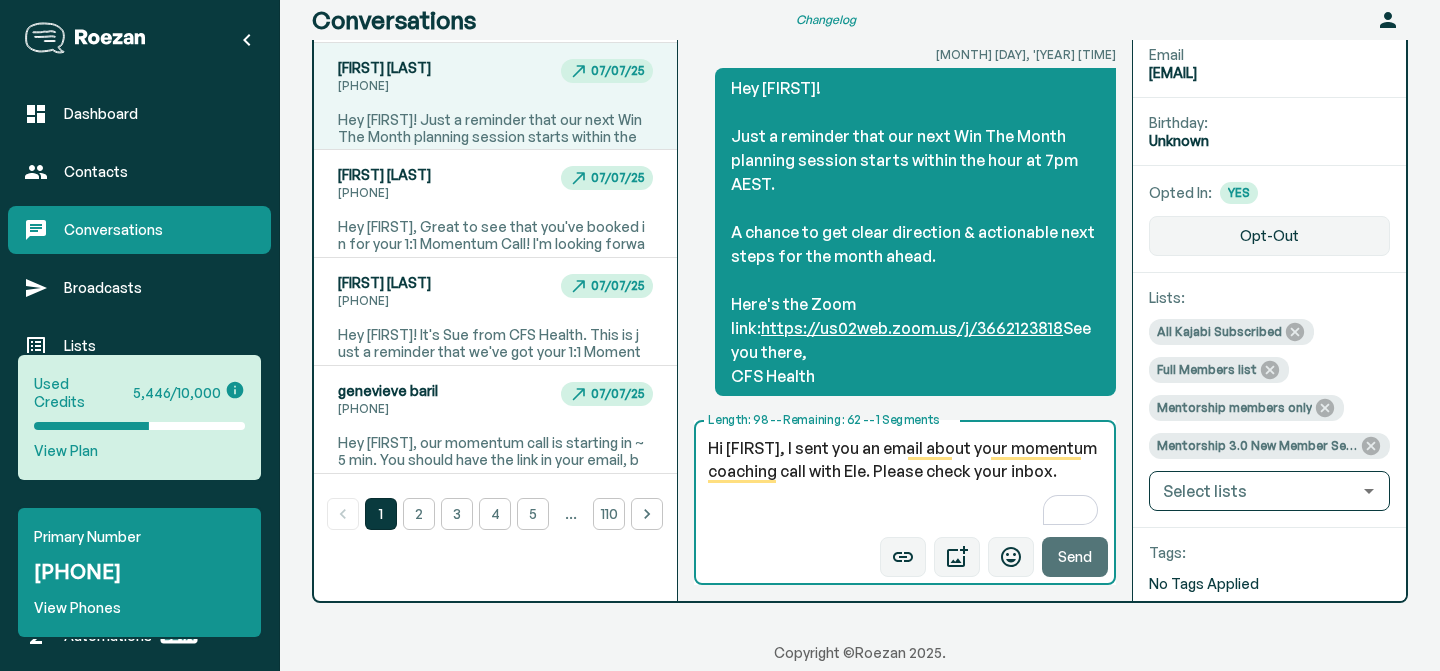 type on "Hi [FIRST], I sent you an email about your momentum coaching call with Ele. Please check your inbox." 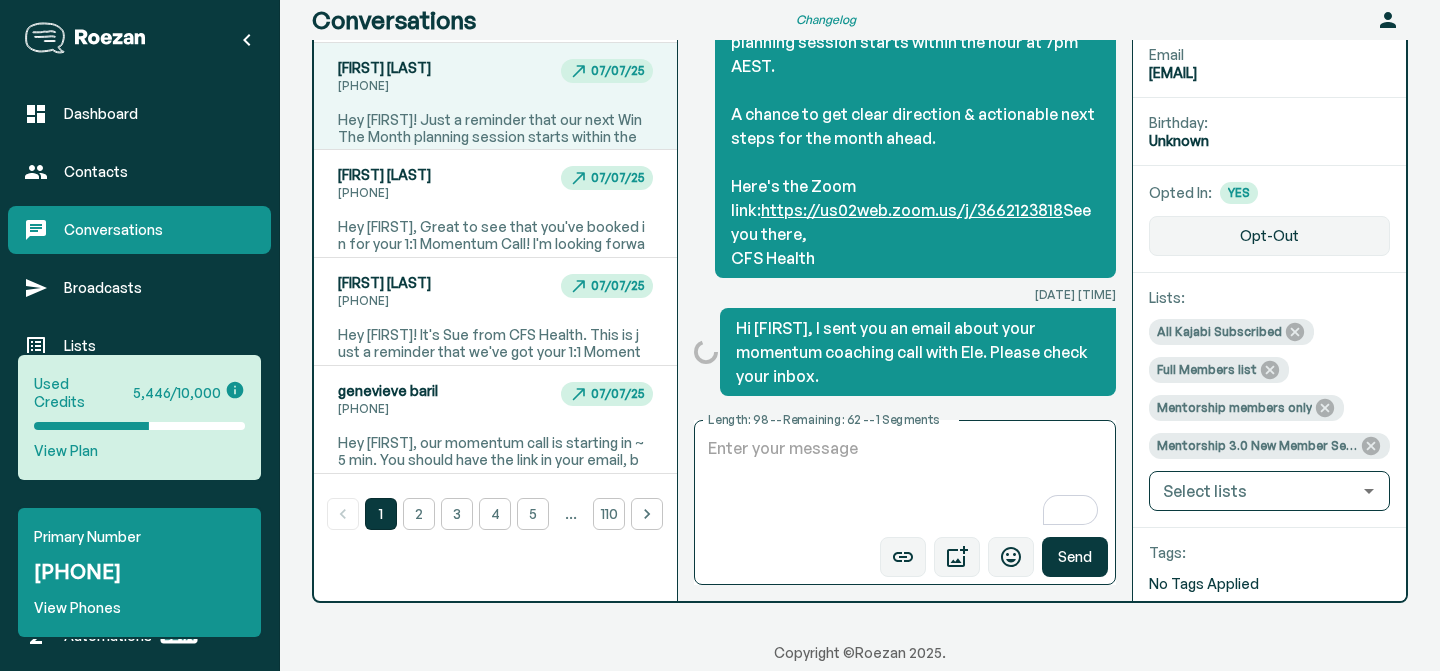 scroll, scrollTop: 29666, scrollLeft: 0, axis: vertical 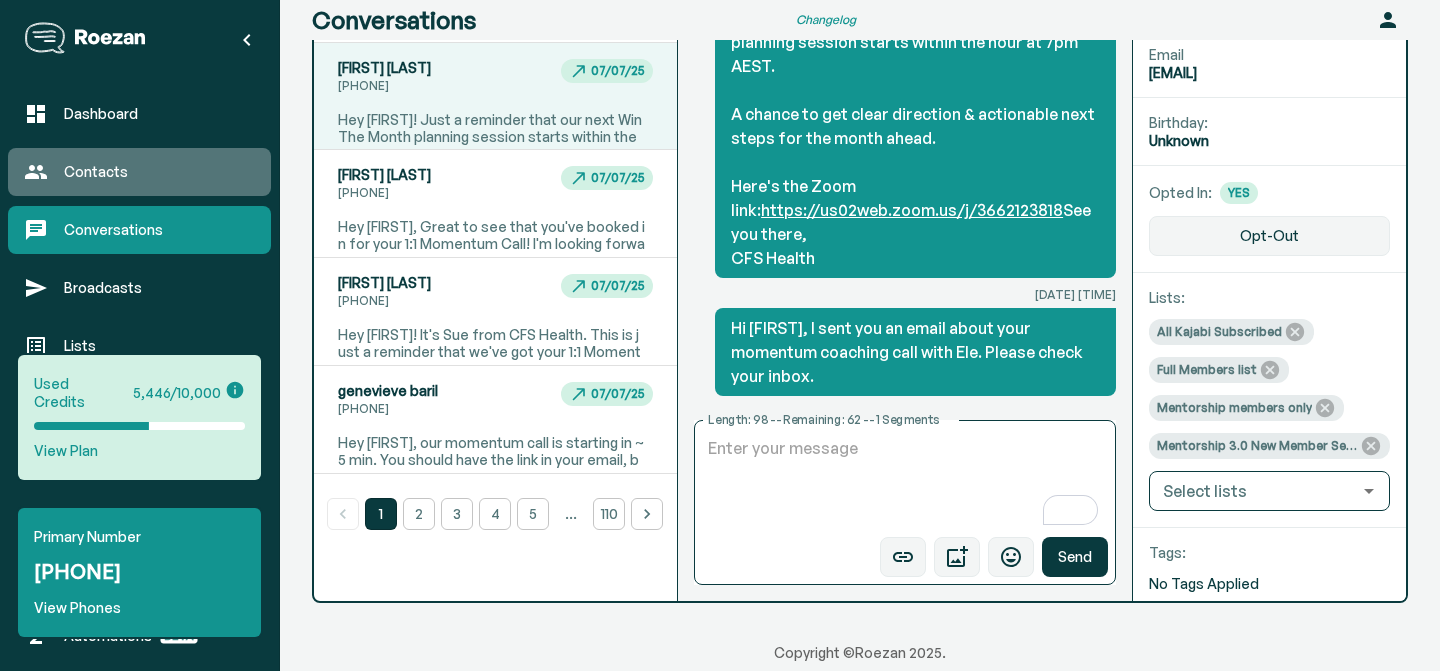 click on "Contacts" at bounding box center (159, 172) 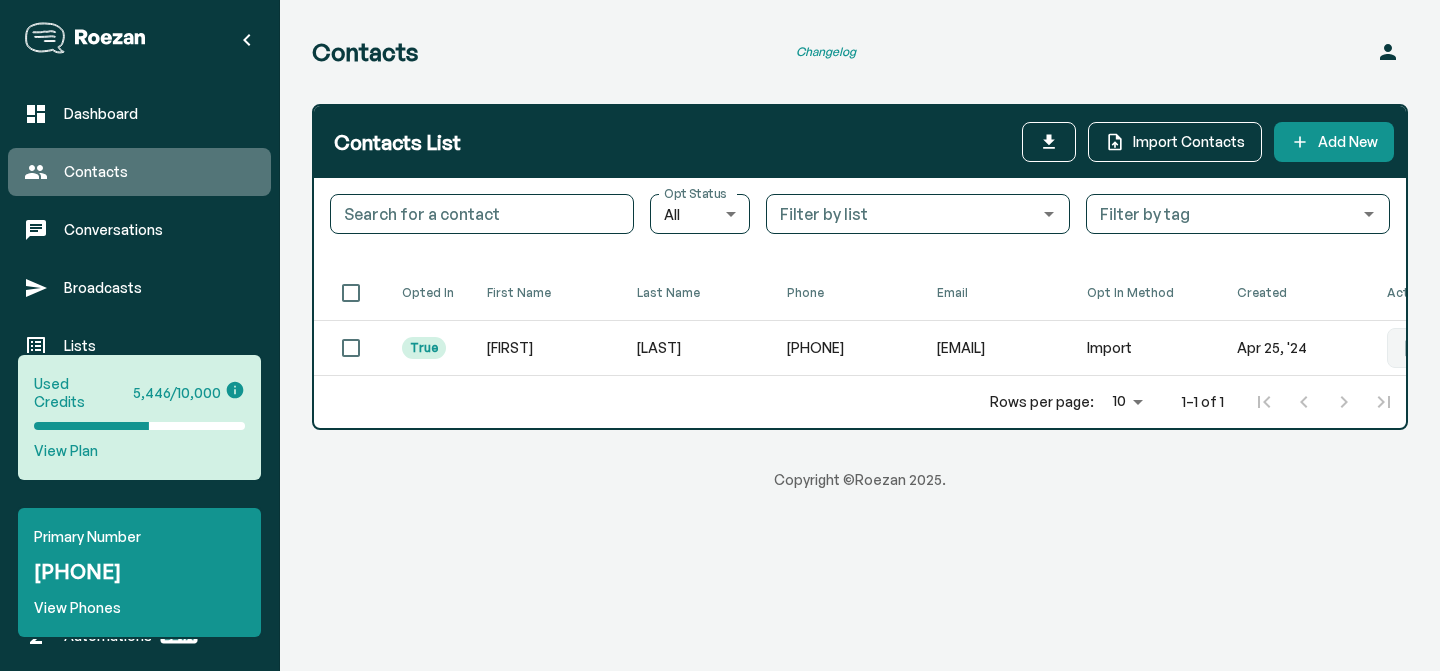 scroll, scrollTop: 0, scrollLeft: 0, axis: both 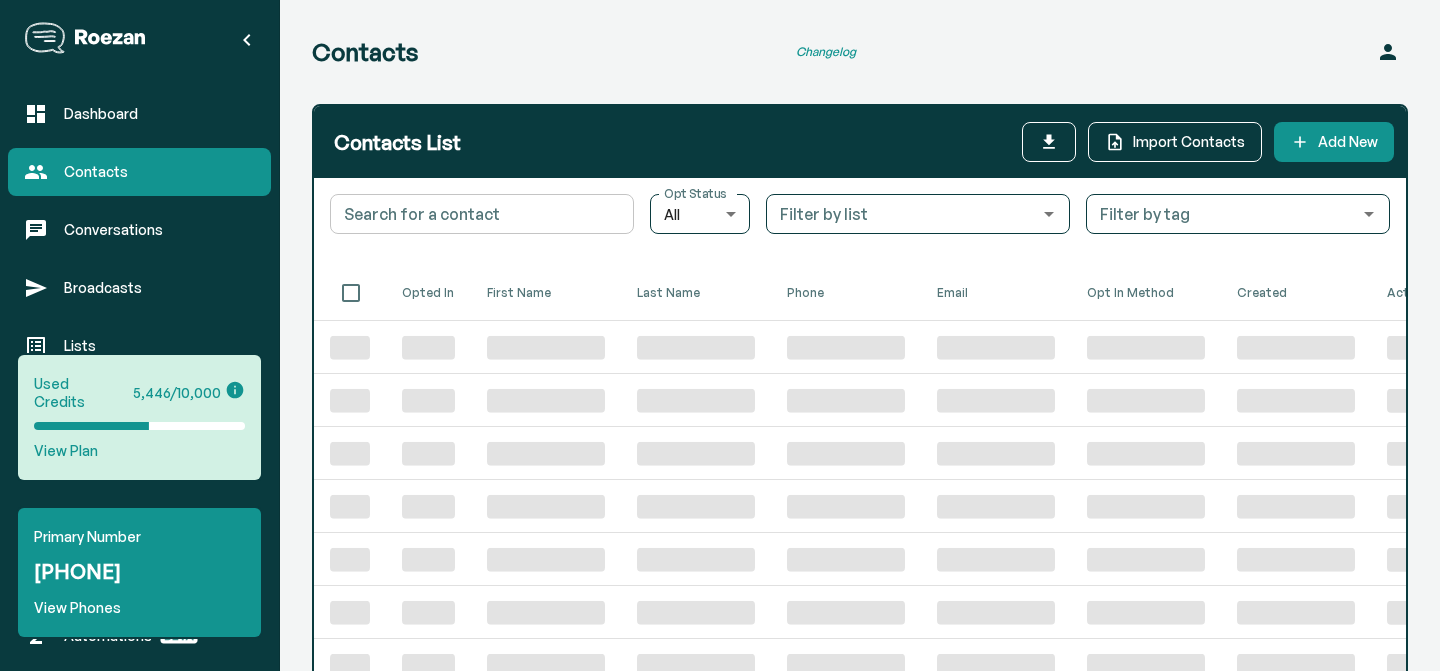 click on "Search for a contact Search for a contact" at bounding box center (482, 214) 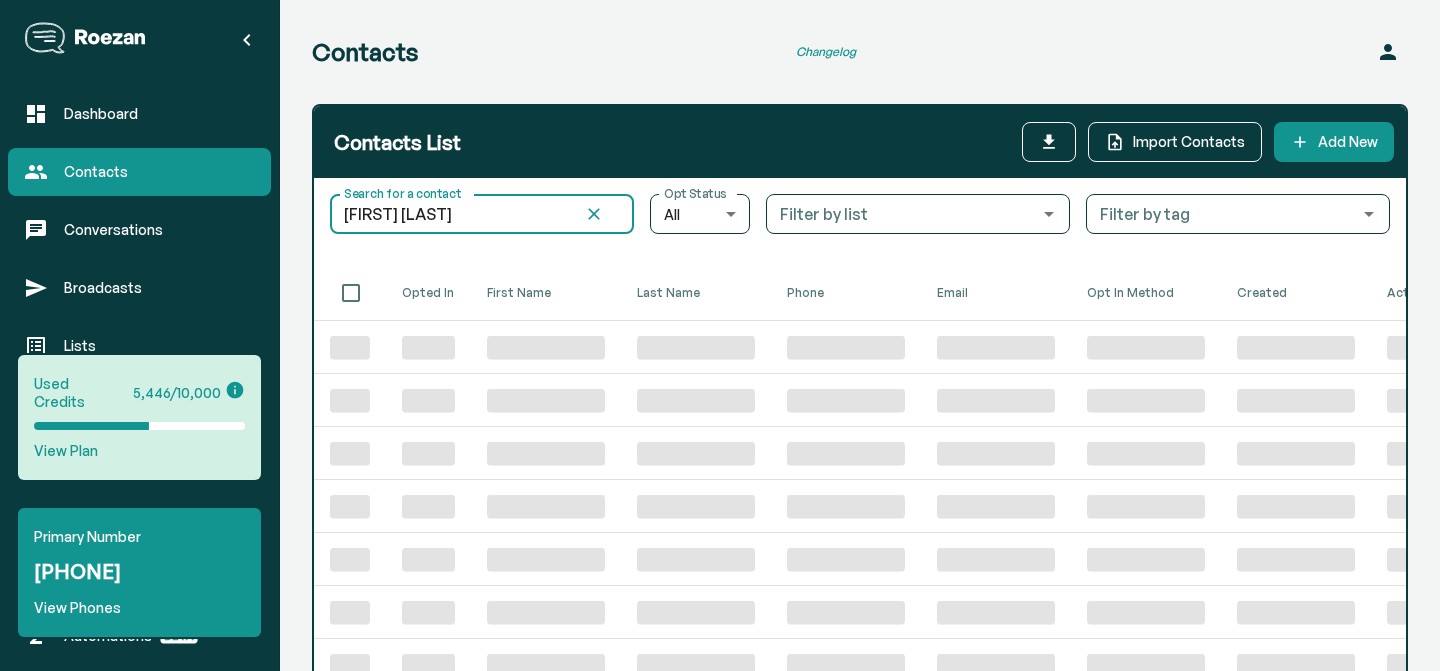 type on "[FIRST] [LAST]" 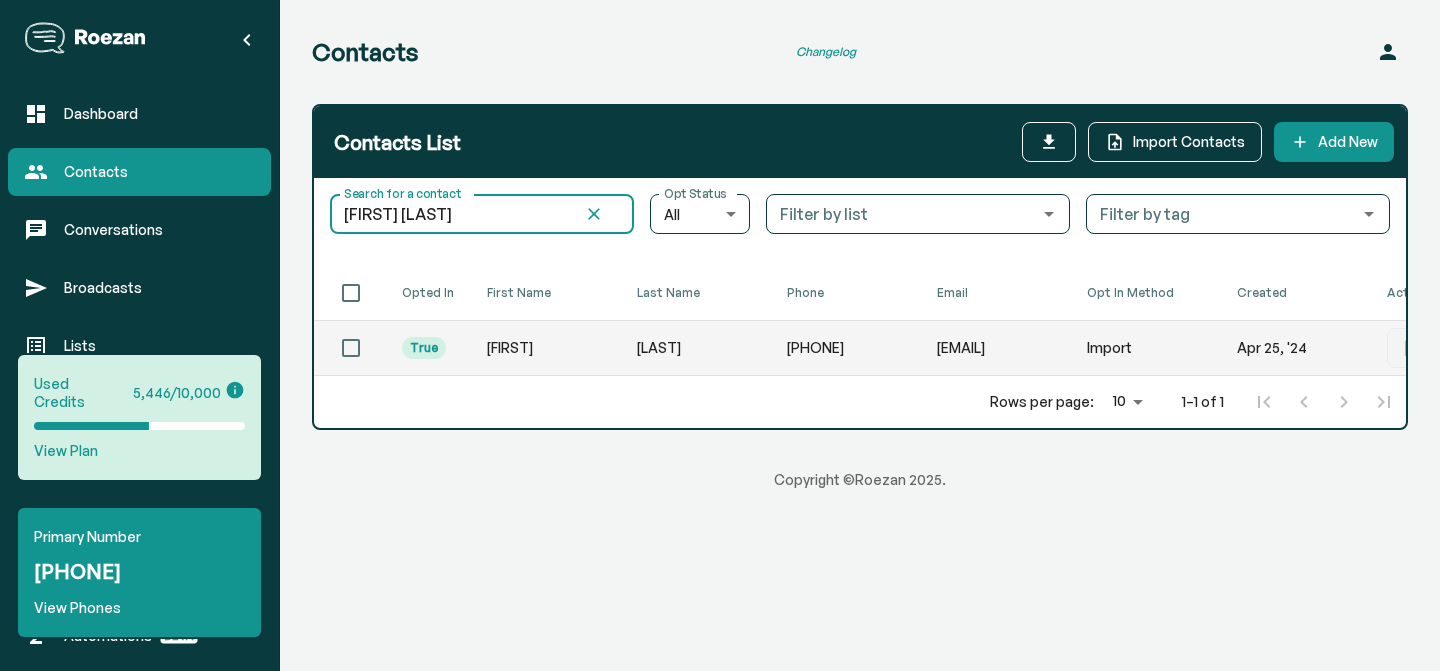 scroll, scrollTop: 0, scrollLeft: 178, axis: horizontal 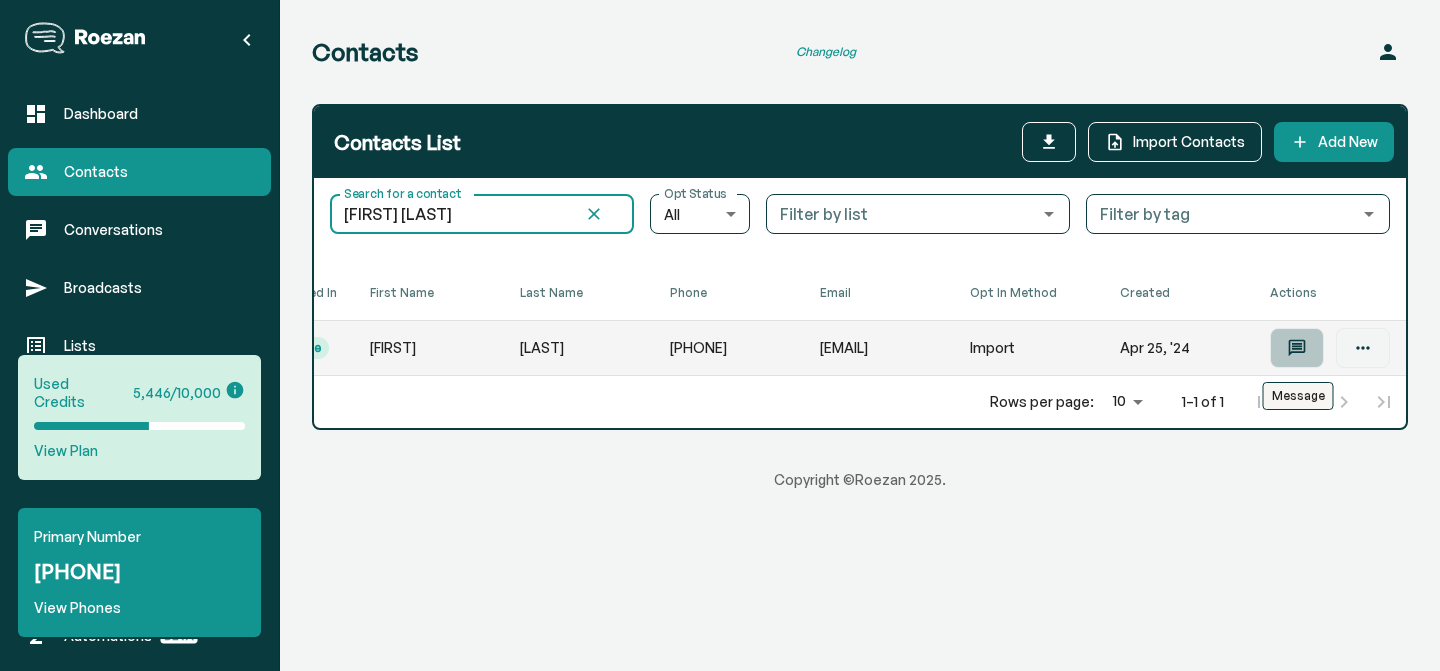 click at bounding box center [1297, 348] 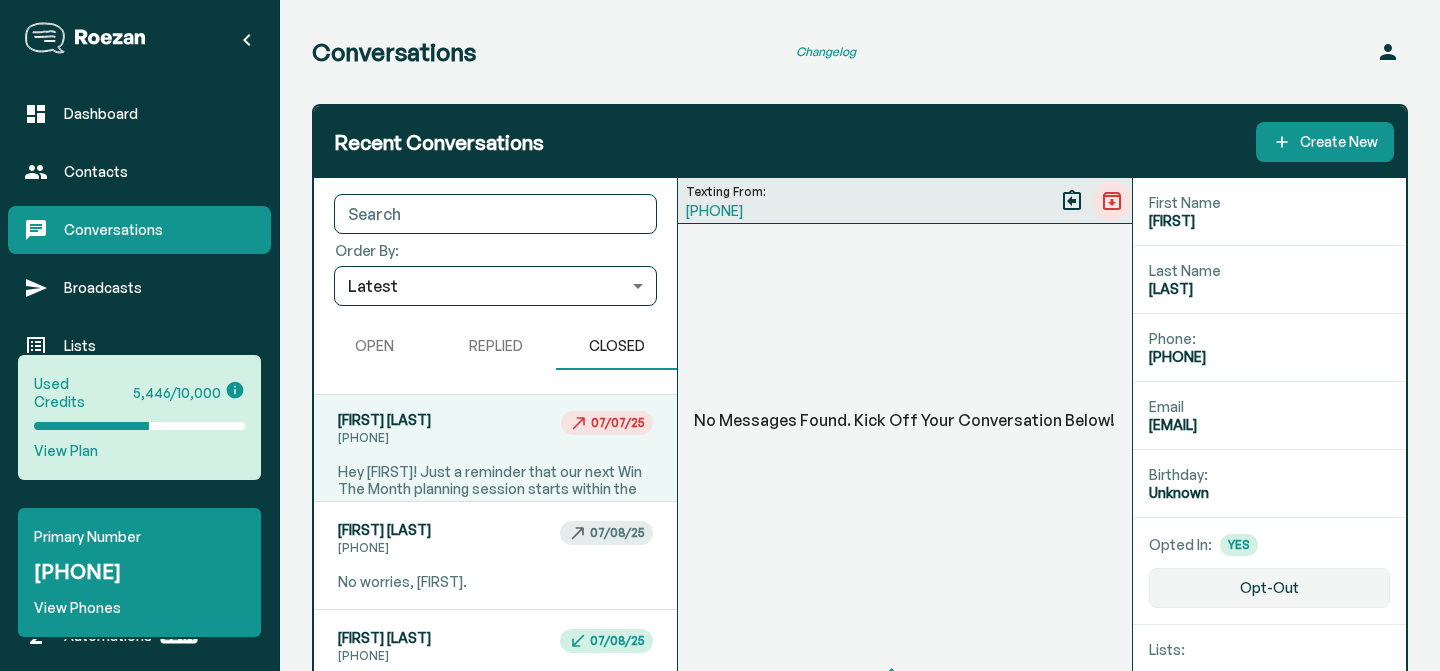 scroll, scrollTop: 29642, scrollLeft: 0, axis: vertical 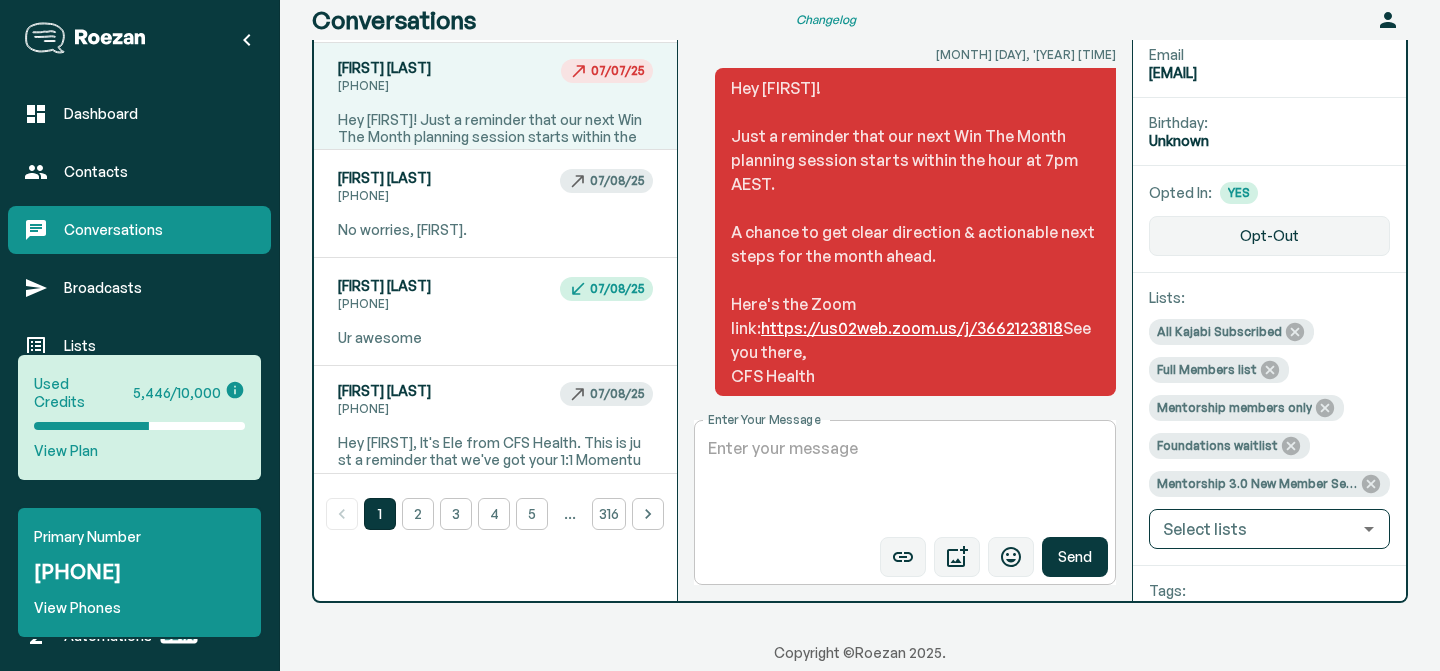click on "Enter Your Message" at bounding box center (905, 483) 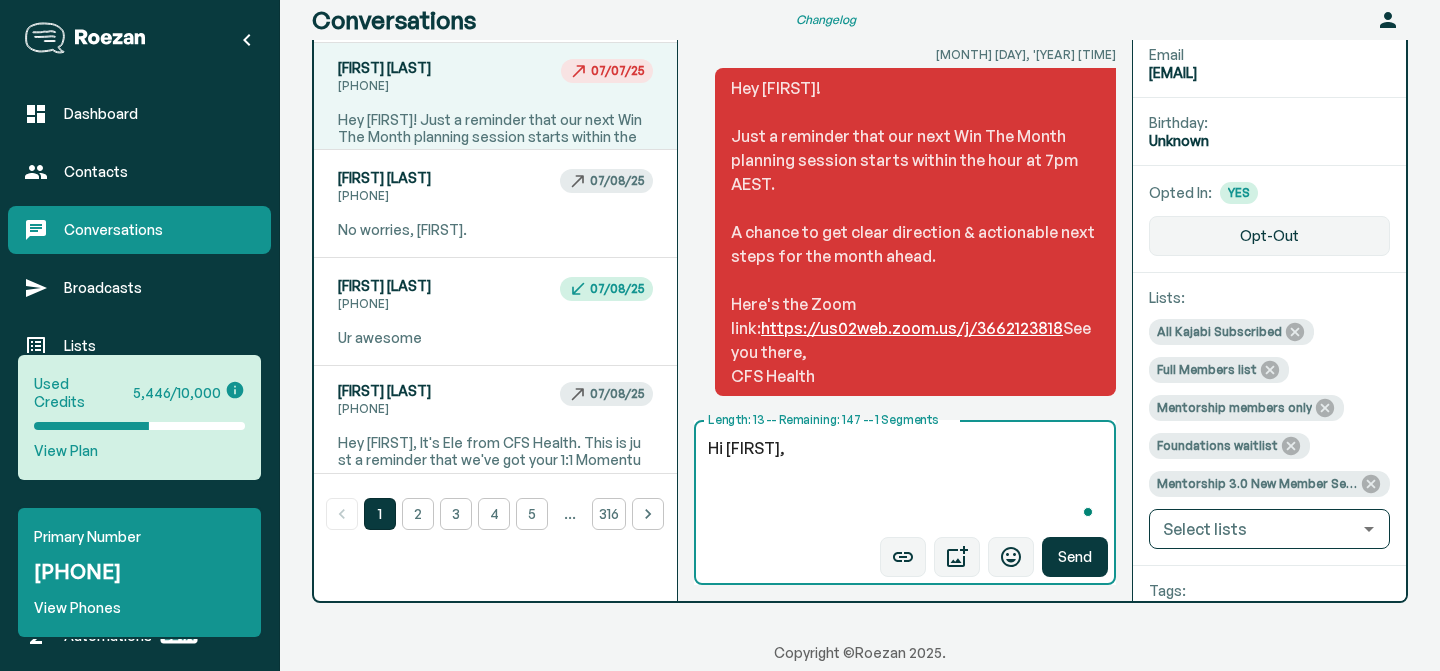 paste on "I sent you an email about your momentum coaching call with Ele. Please check your inbox." 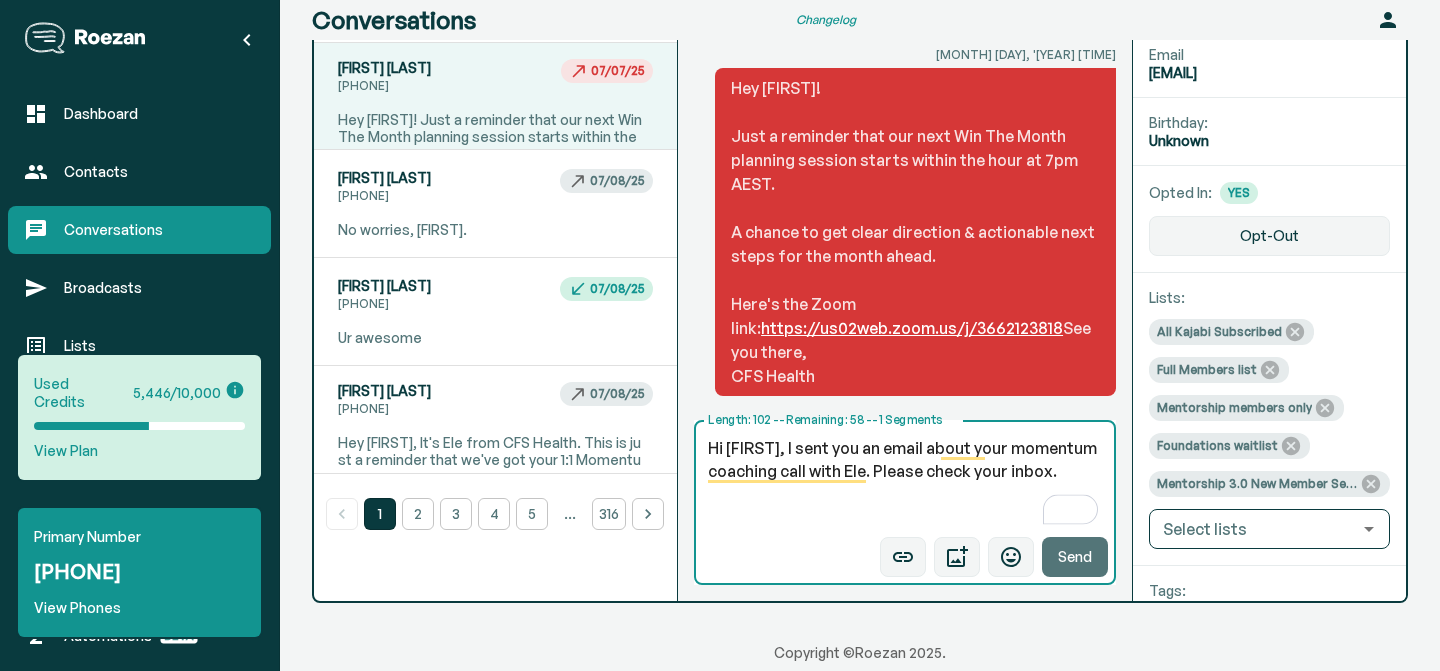 type on "Hi [FIRST], I sent you an email about your momentum coaching call with Ele. Please check your inbox." 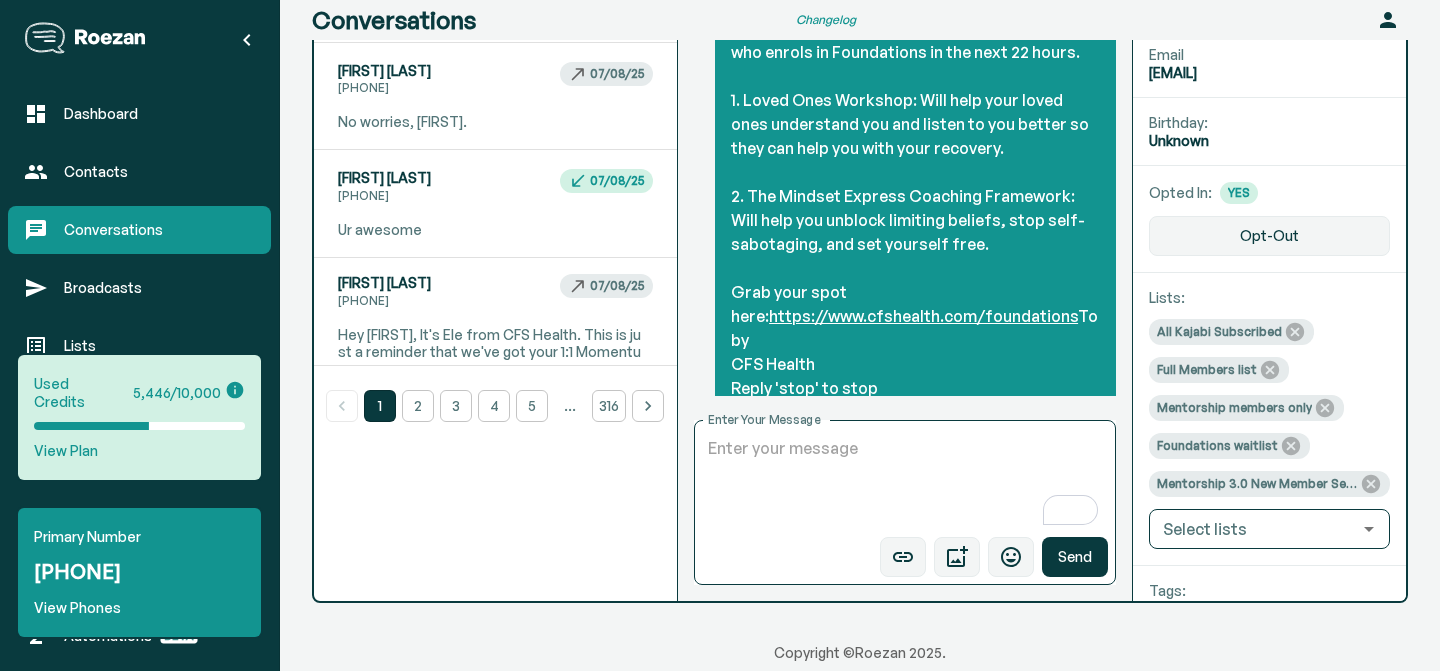 scroll, scrollTop: 29760, scrollLeft: 0, axis: vertical 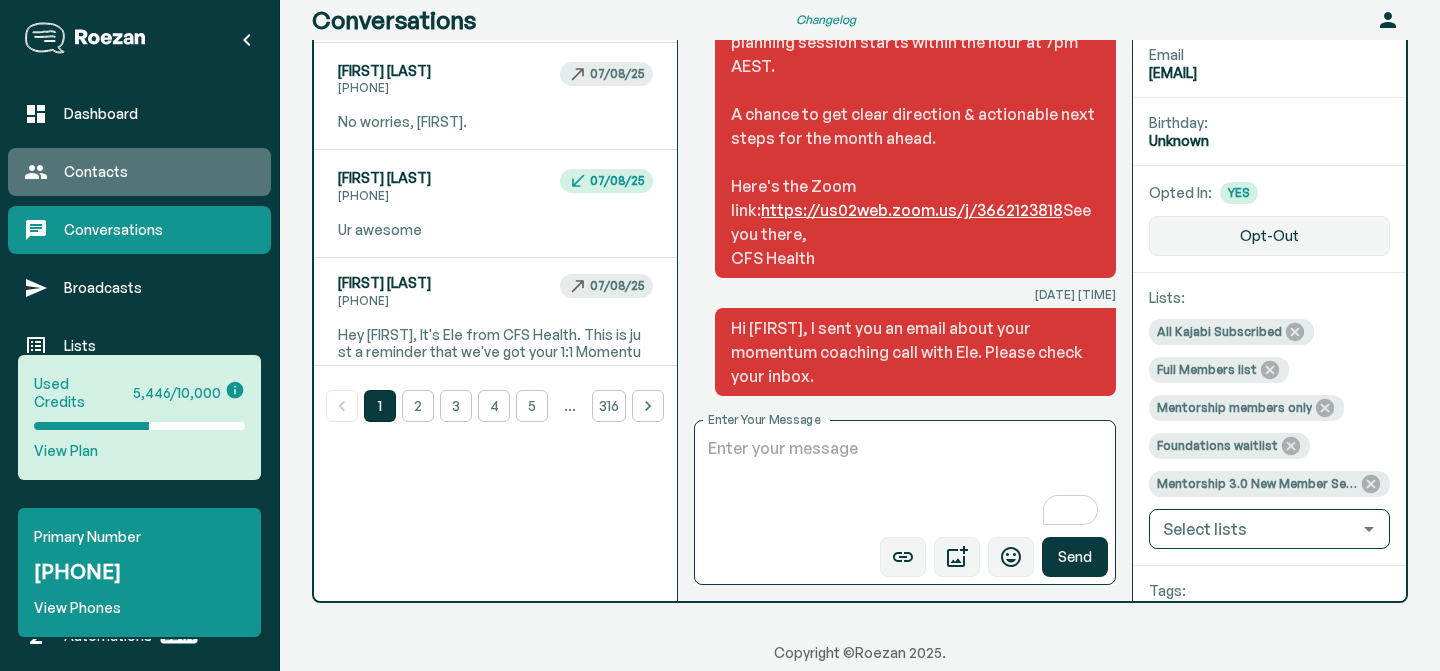 click on "Contacts" at bounding box center (159, 172) 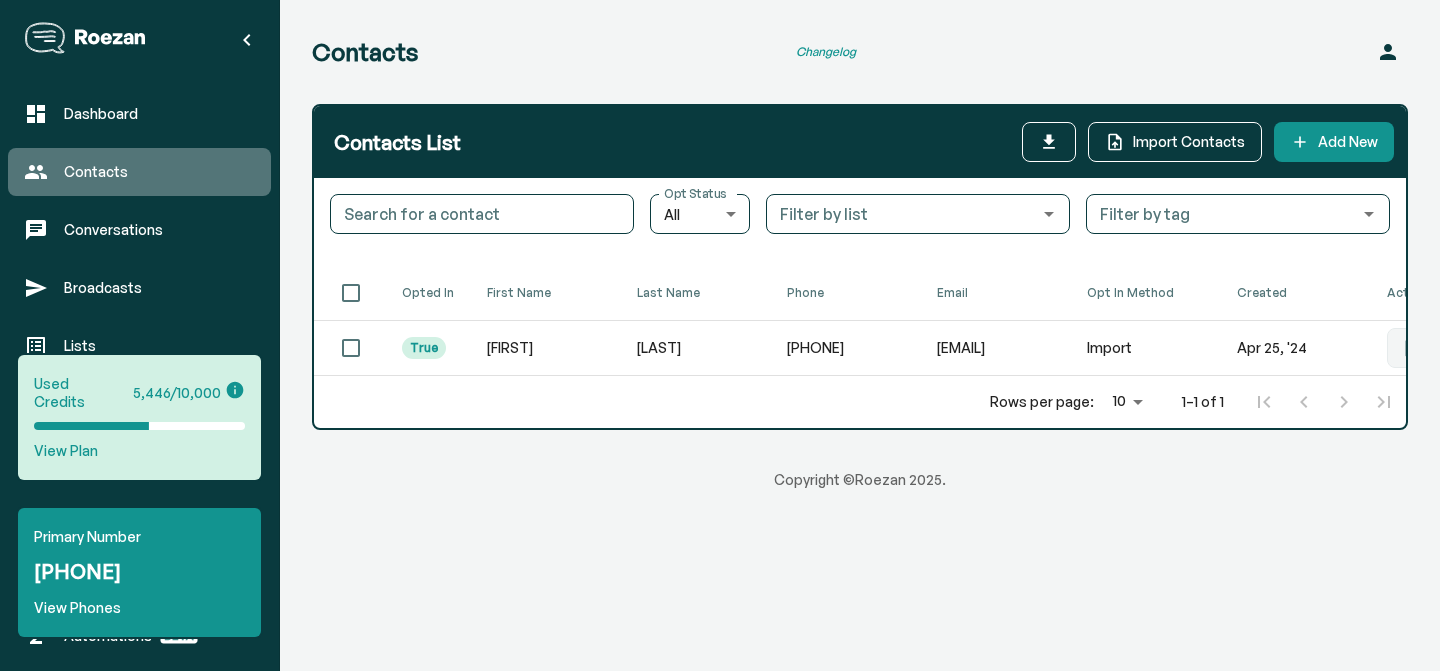 scroll, scrollTop: 0, scrollLeft: 0, axis: both 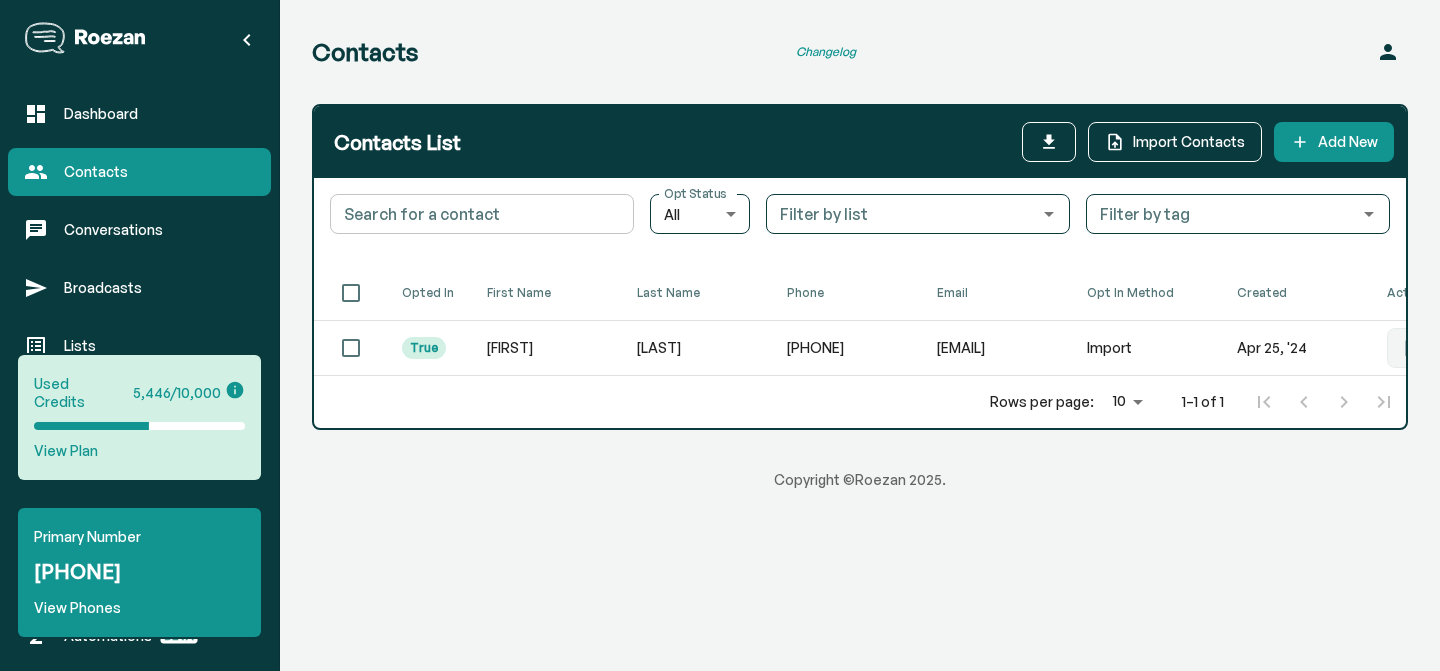 click on "Search for a contact" at bounding box center (482, 214) 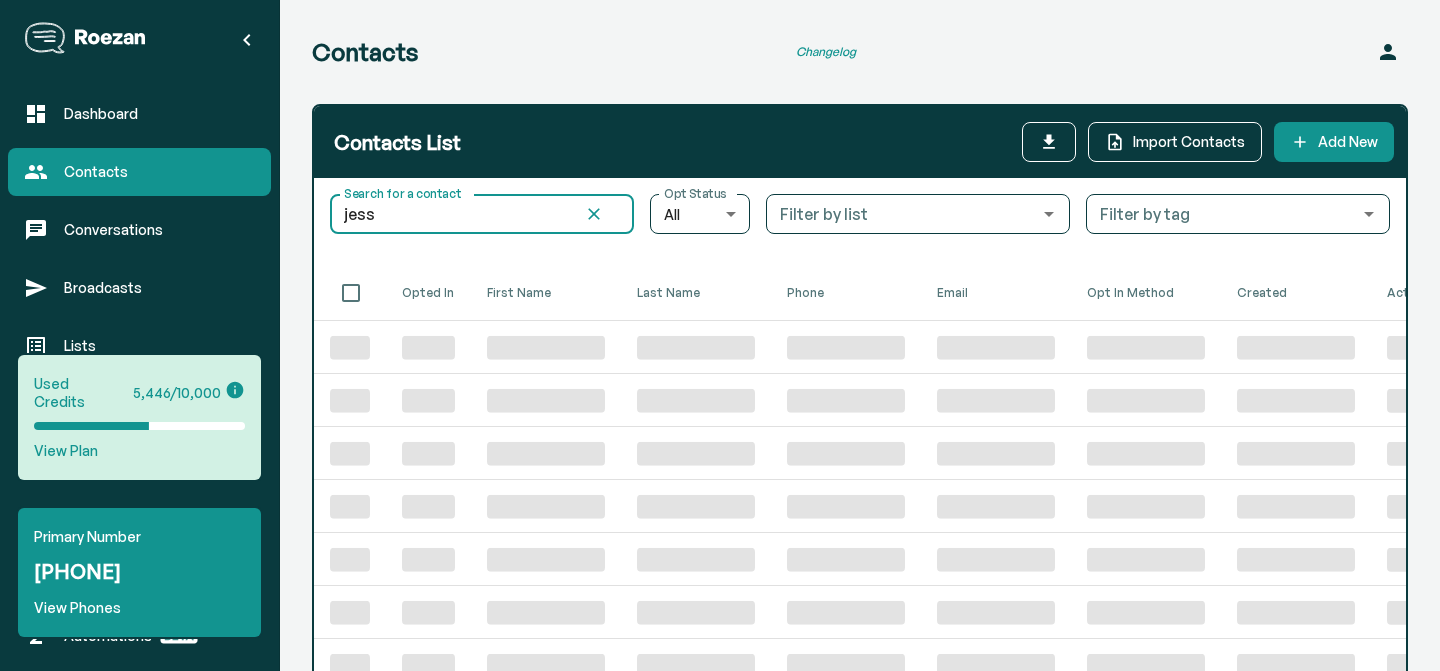 type on "[FIRST] [LAST]" 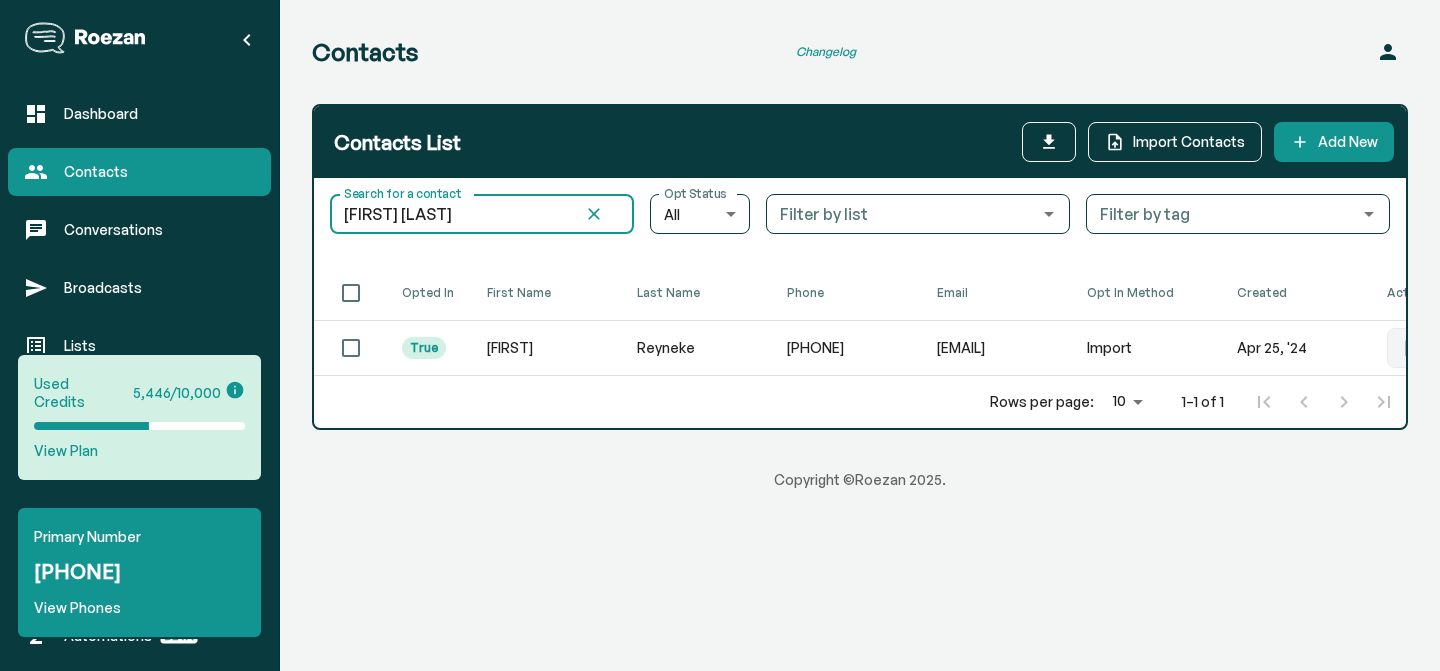 click on "[FIRST] [LAST]" at bounding box center [449, 214] 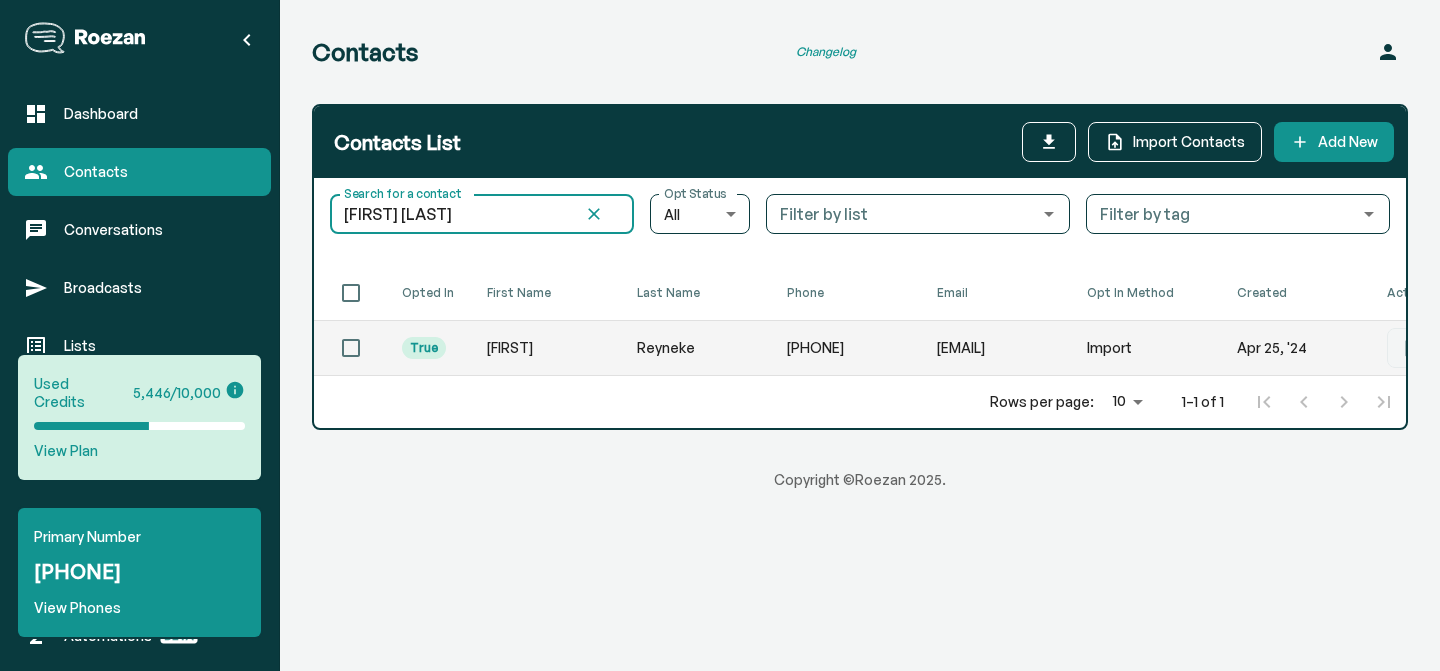 scroll, scrollTop: 0, scrollLeft: 193, axis: horizontal 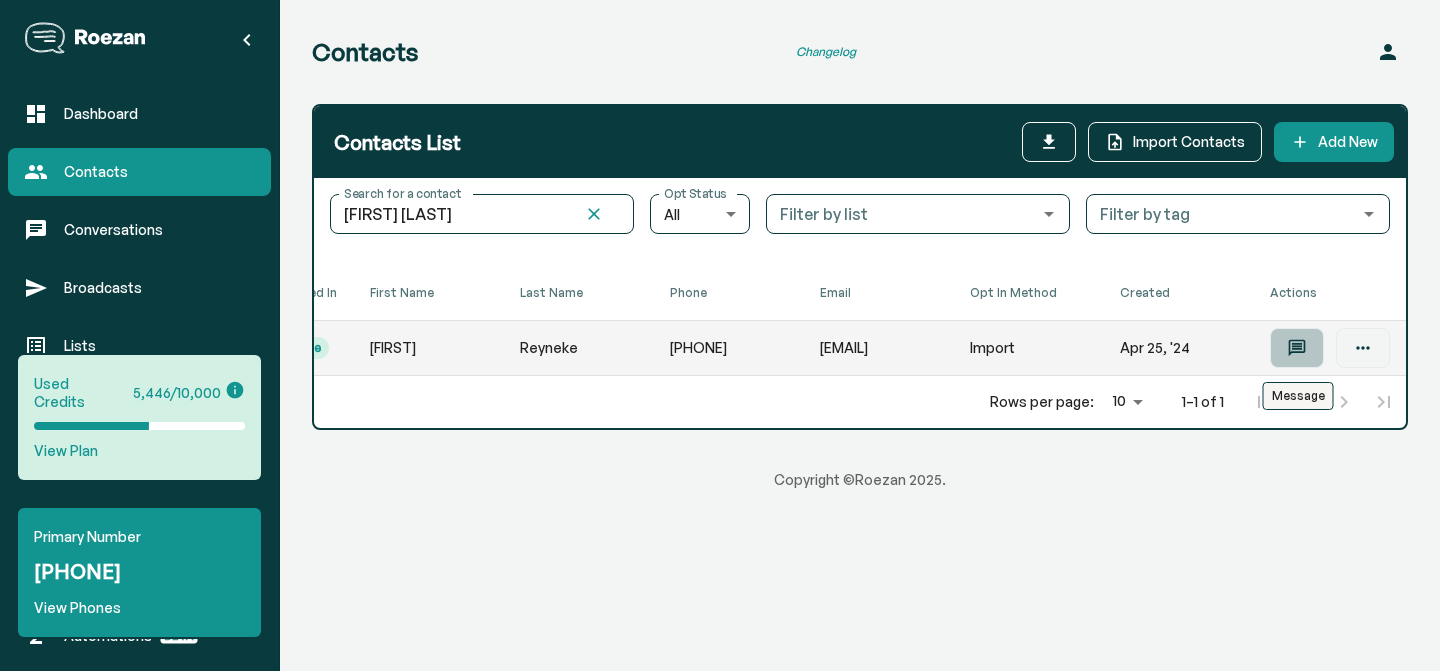 click at bounding box center [1297, 348] 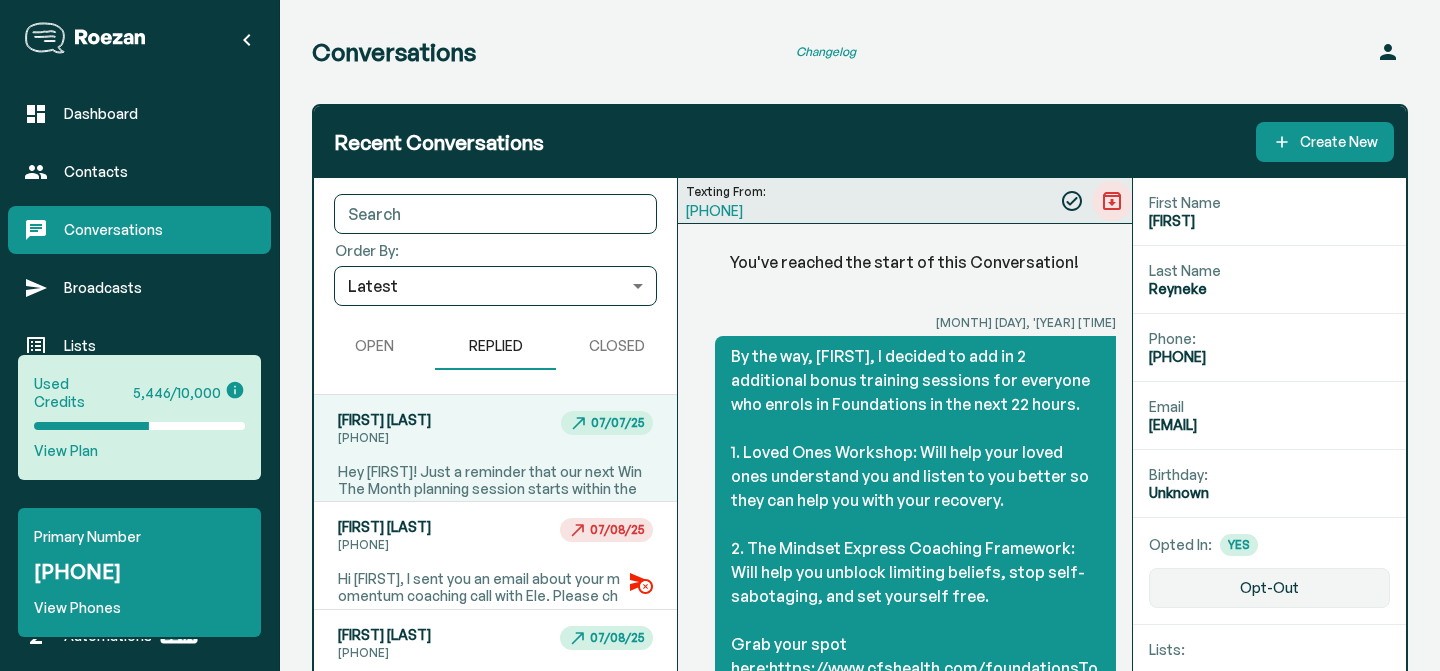 scroll, scrollTop: 29668, scrollLeft: 0, axis: vertical 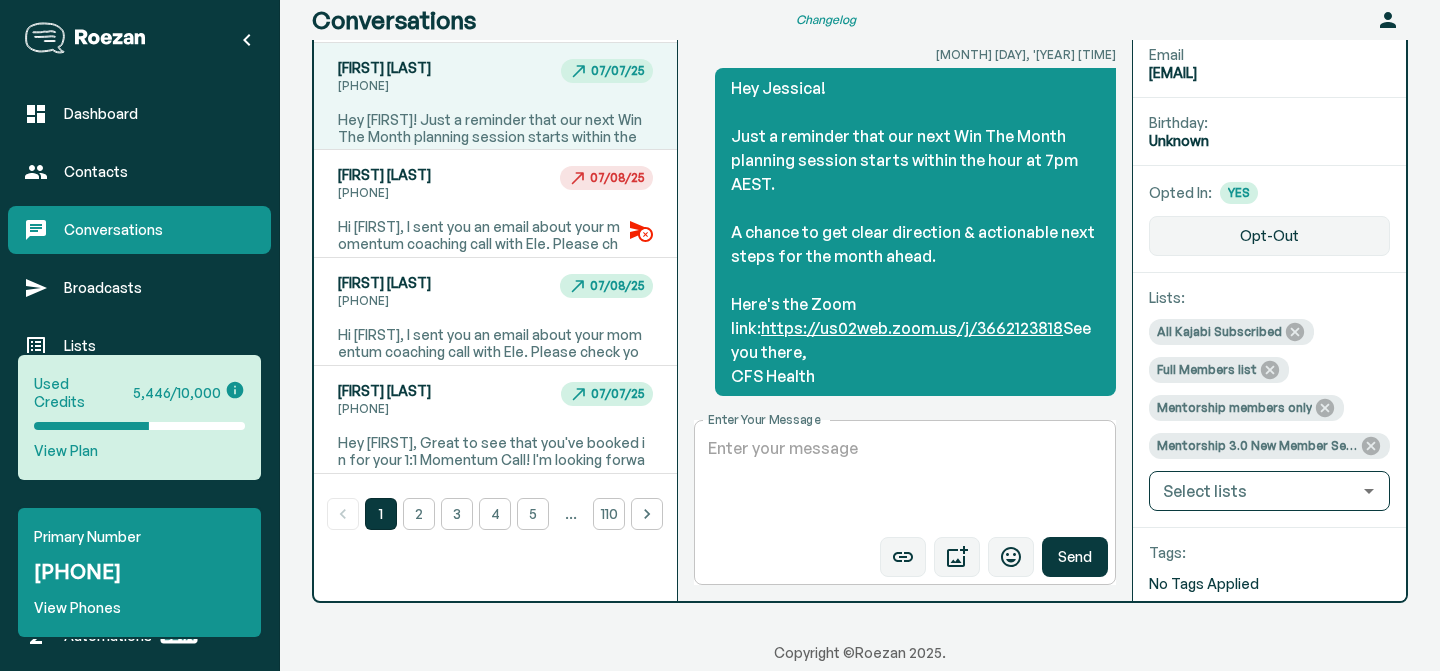 click on "Enter Your Message" at bounding box center (905, 483) 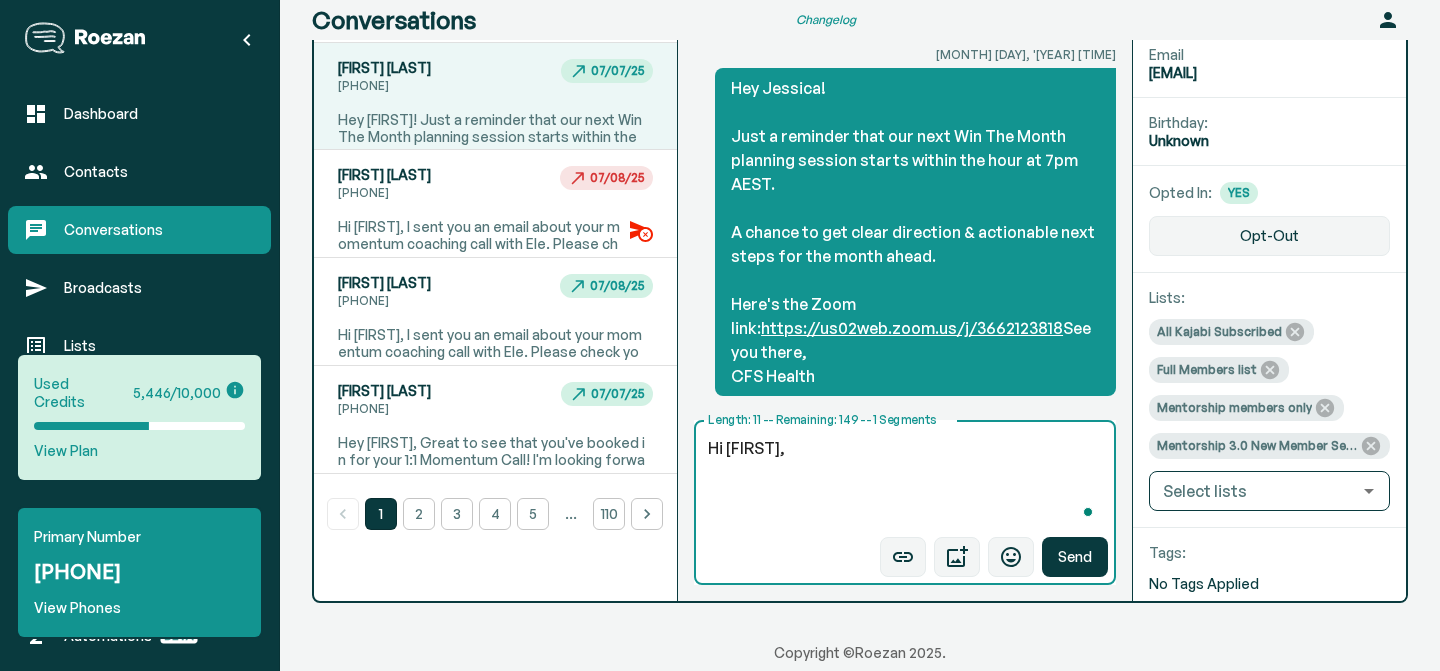 paste on "I sent you an email about your momentum coaching call with Ele. Please check your inbox." 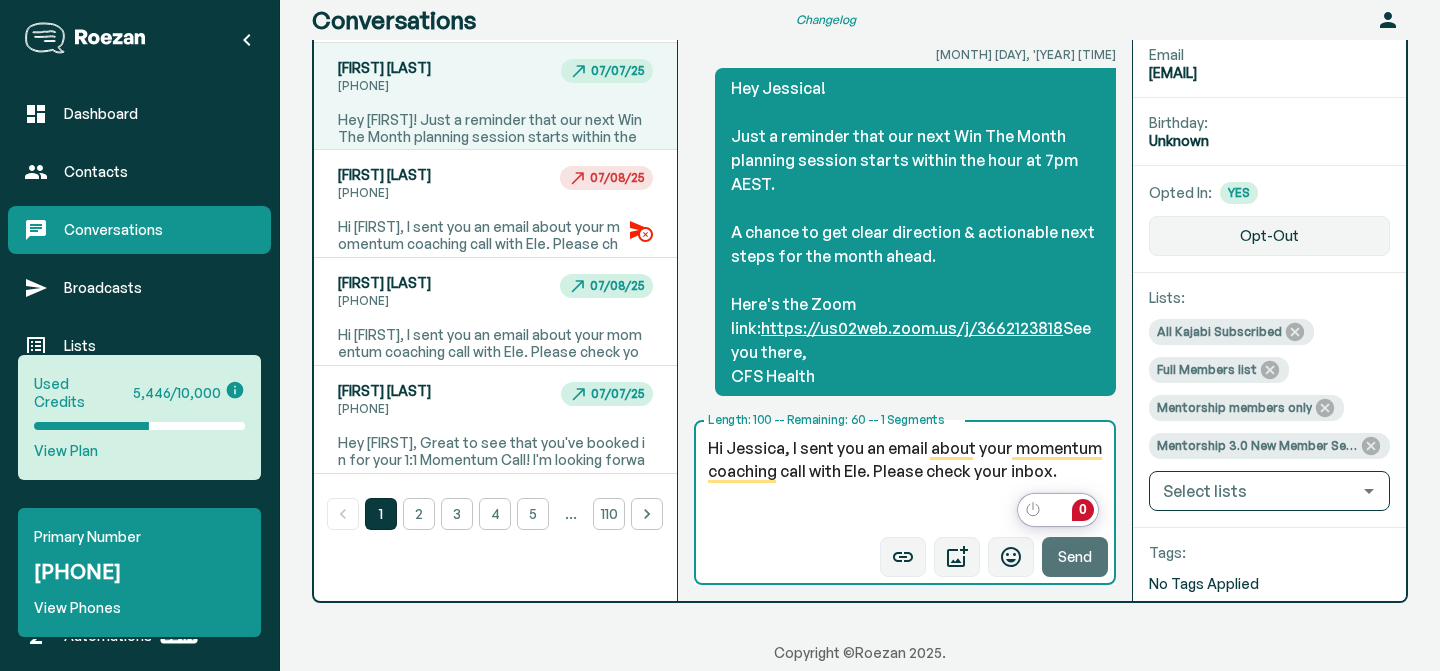 type on "Hi Jessica, I sent you an email about your momentum coaching call with Ele. Please check your inbox." 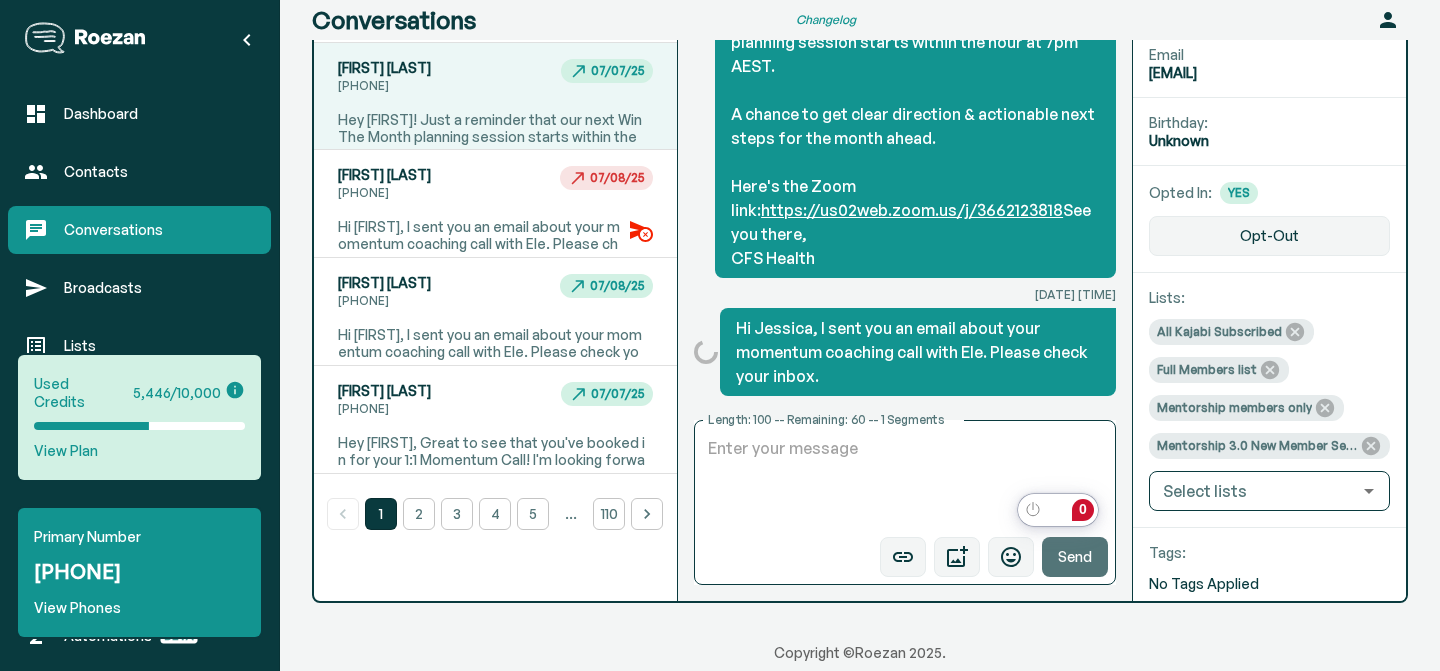 scroll, scrollTop: 29786, scrollLeft: 0, axis: vertical 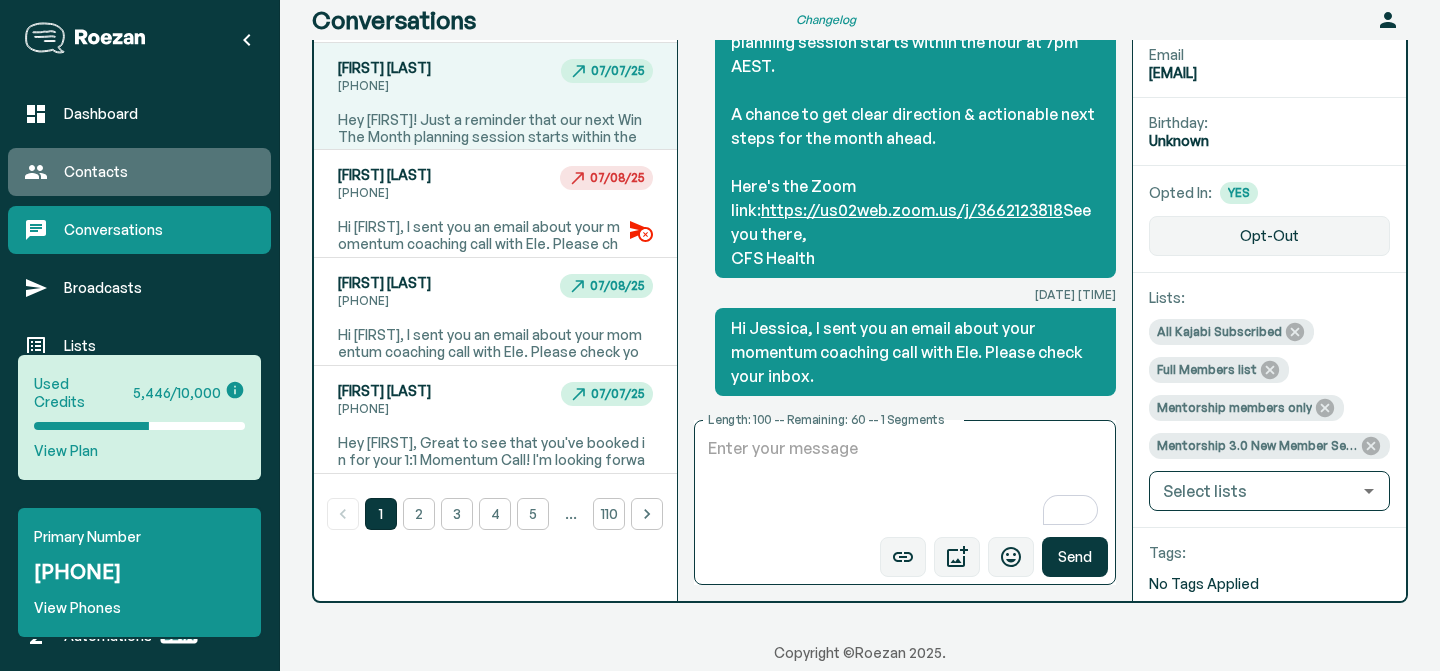 click on "Contacts" at bounding box center [139, 172] 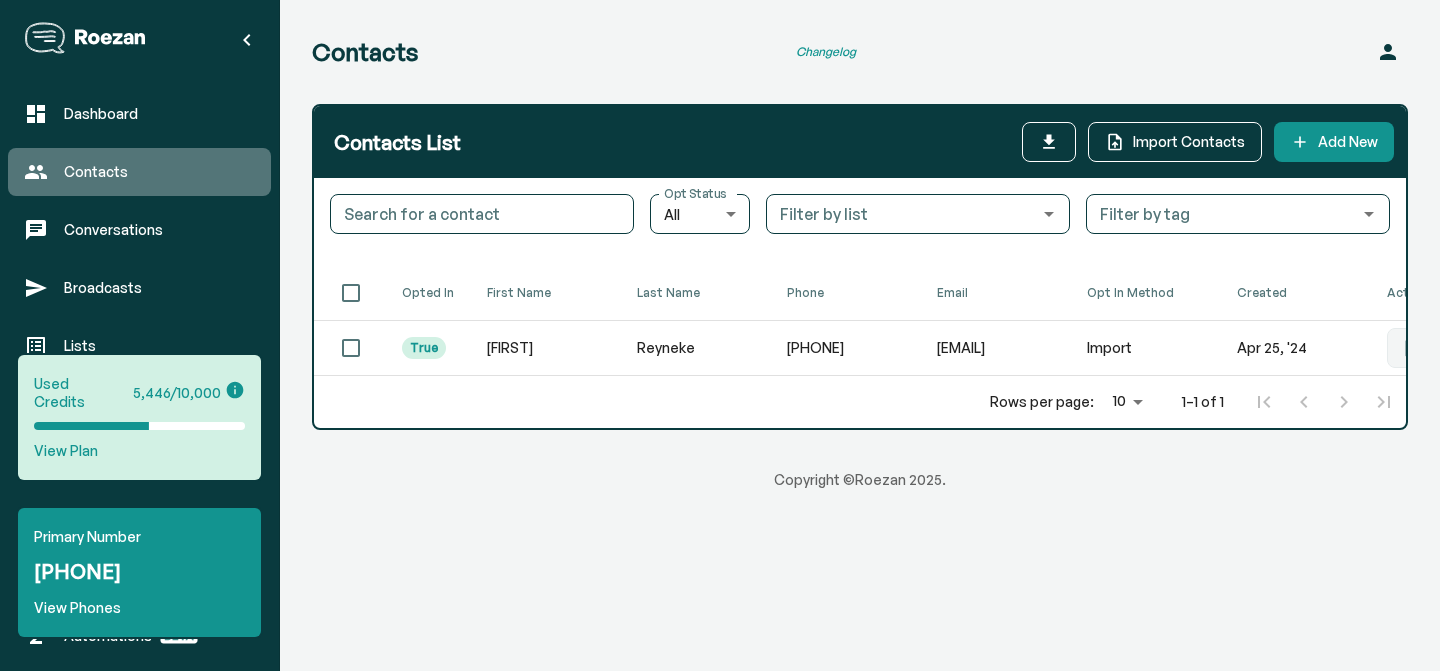 scroll, scrollTop: 0, scrollLeft: 0, axis: both 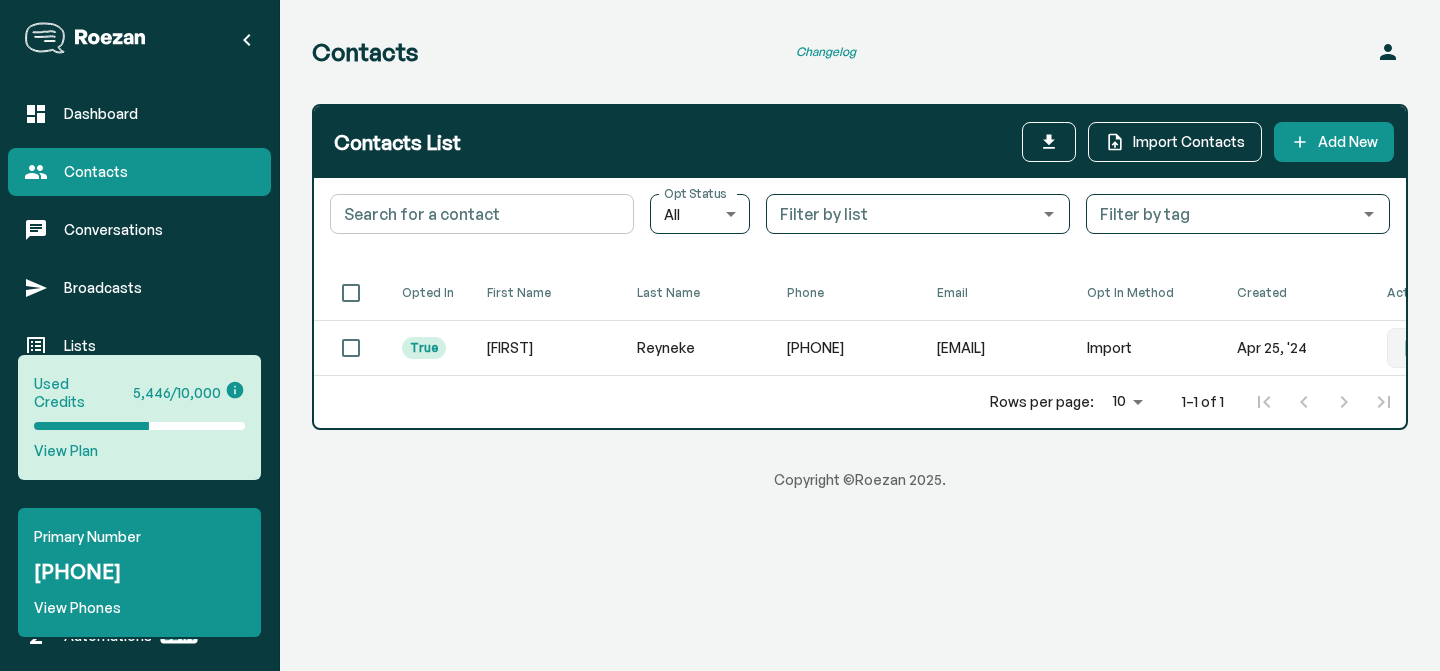 click on "Search for a contact" at bounding box center [482, 214] 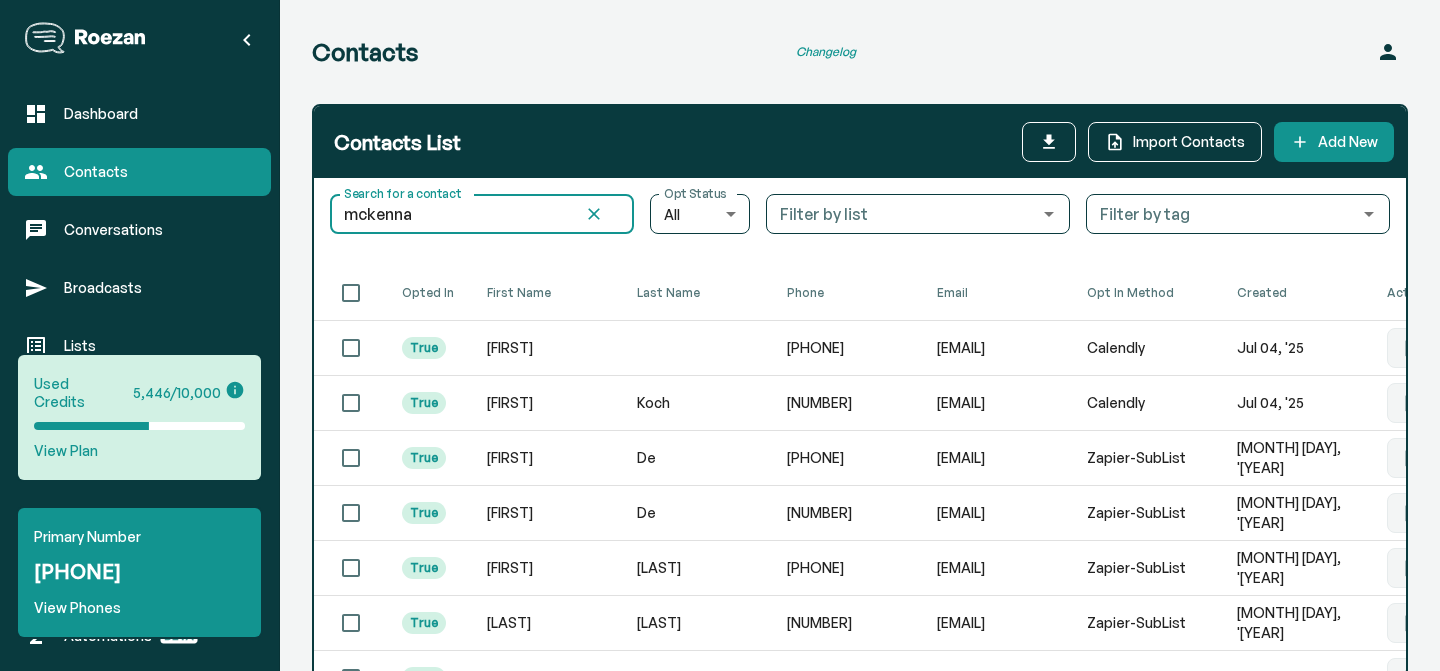 type on "mckenna" 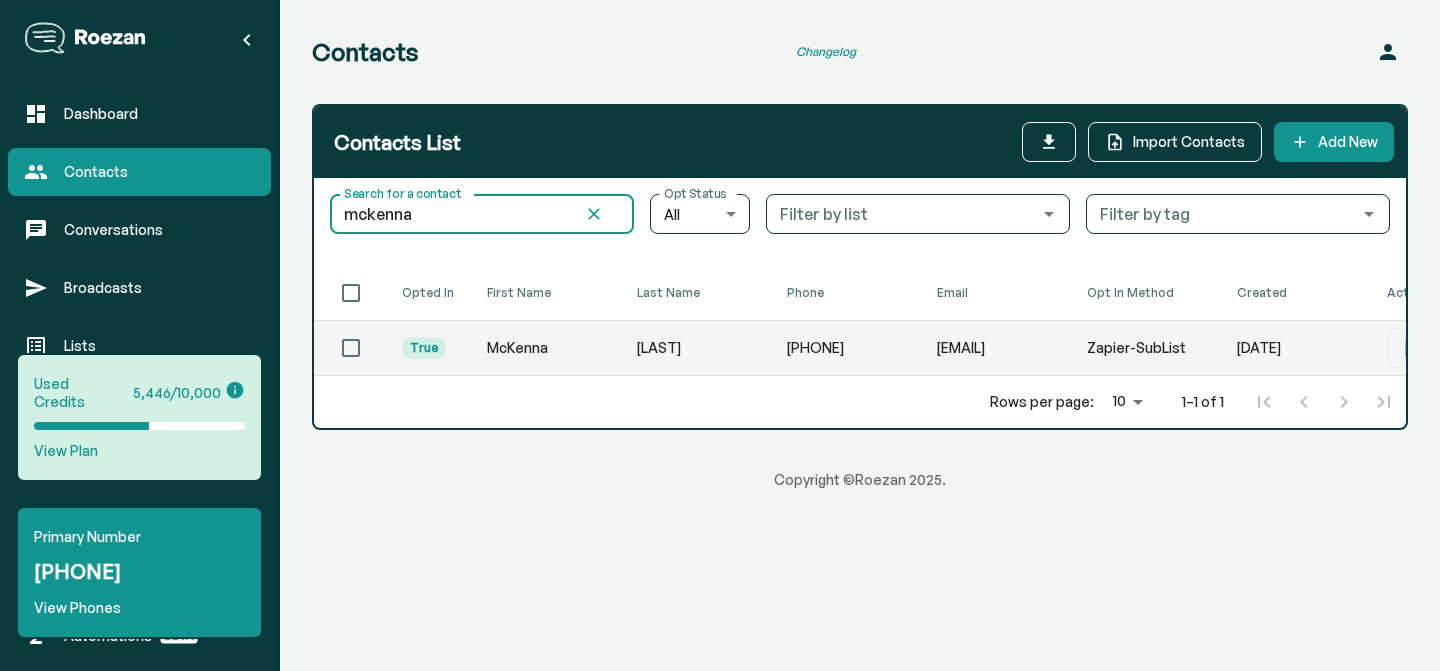 scroll, scrollTop: 0, scrollLeft: 201, axis: horizontal 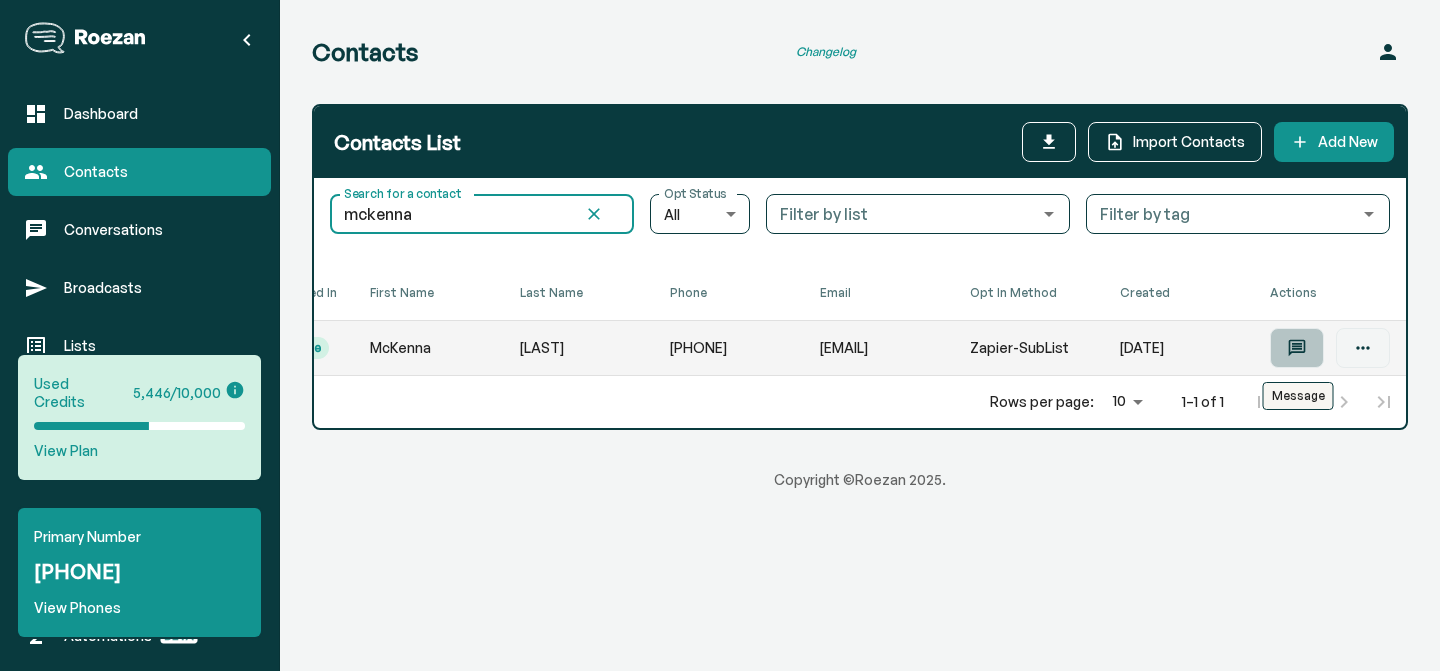 click at bounding box center [1297, 348] 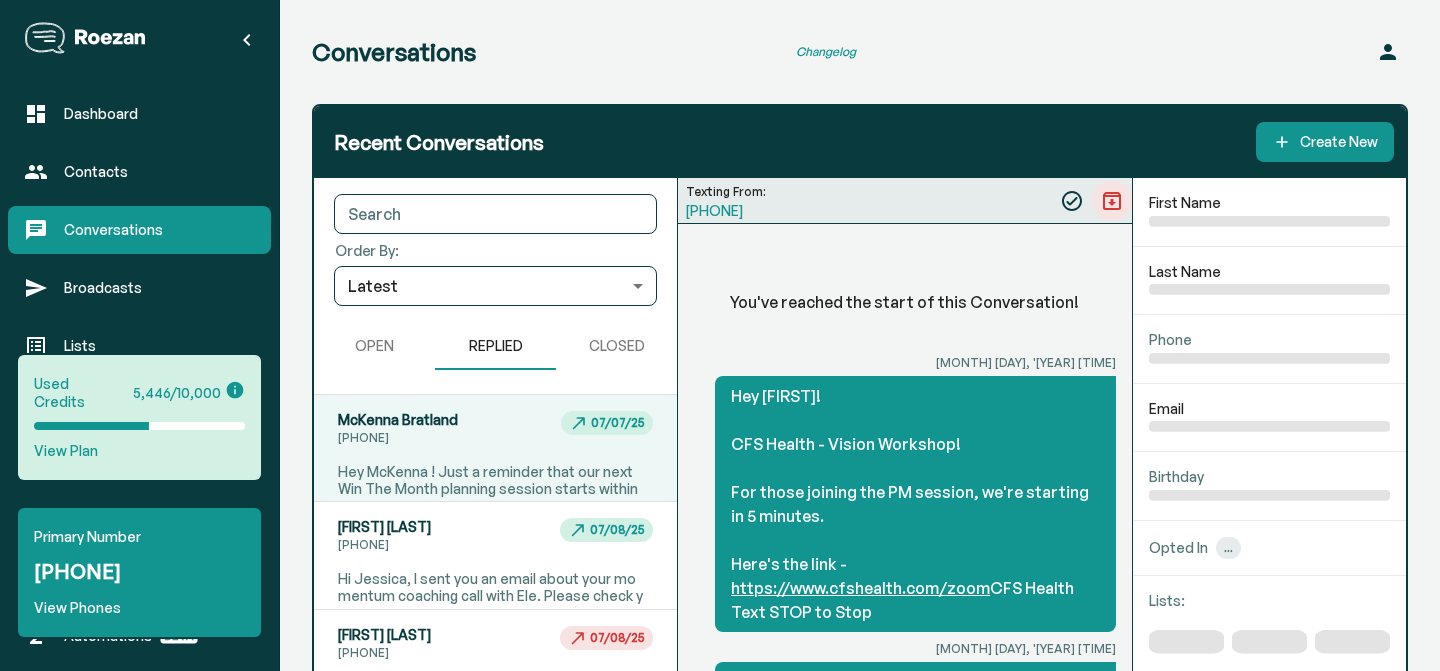 scroll, scrollTop: 34750, scrollLeft: 0, axis: vertical 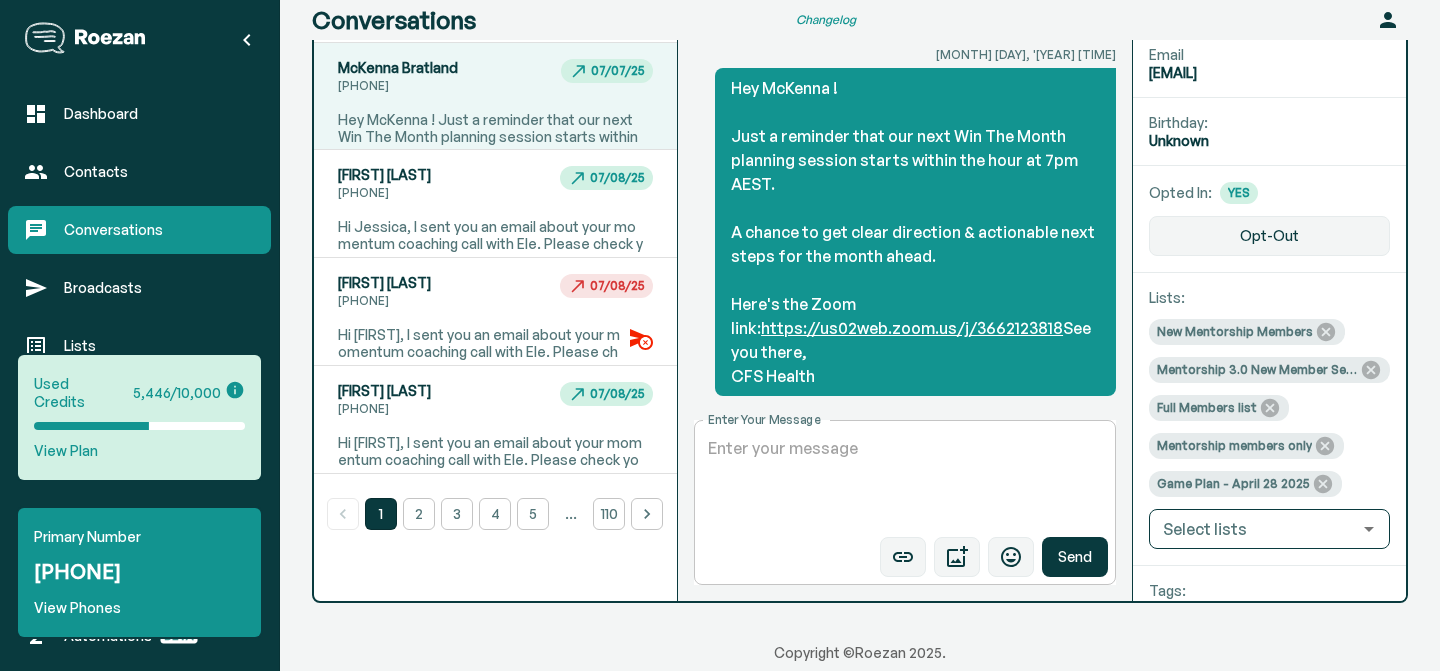 click on "Enter Your Message" at bounding box center (905, 483) 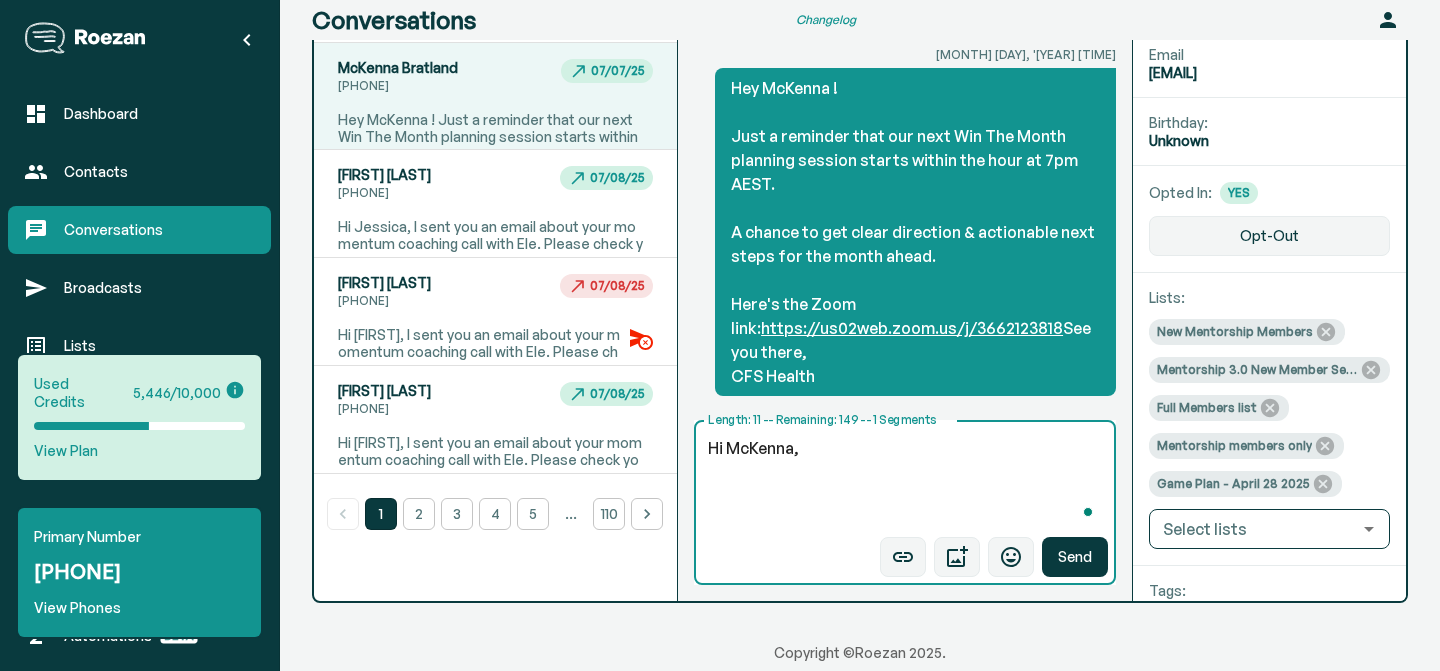 paste on "I sent you an email about your momentum coaching call with Ele. Please check your inbox." 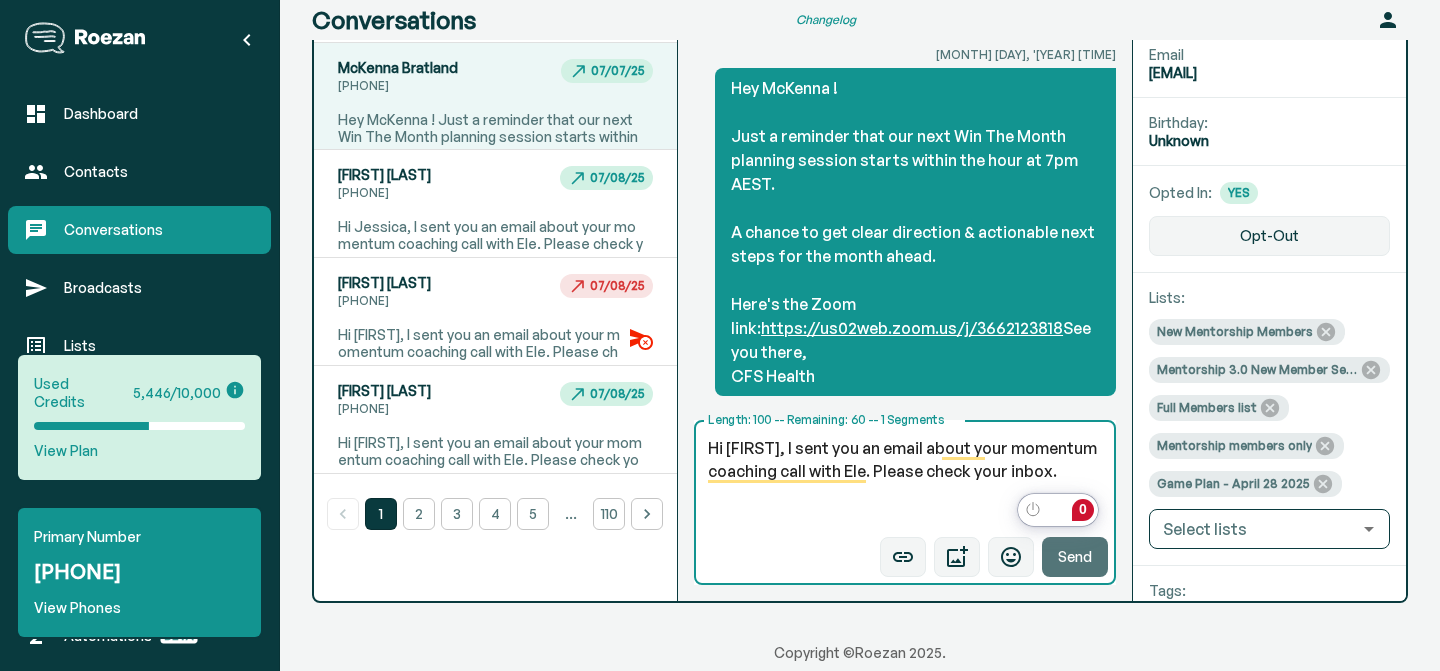 type on "Hi [FIRST], I sent you an email about your momentum coaching call with Ele. Please check your inbox." 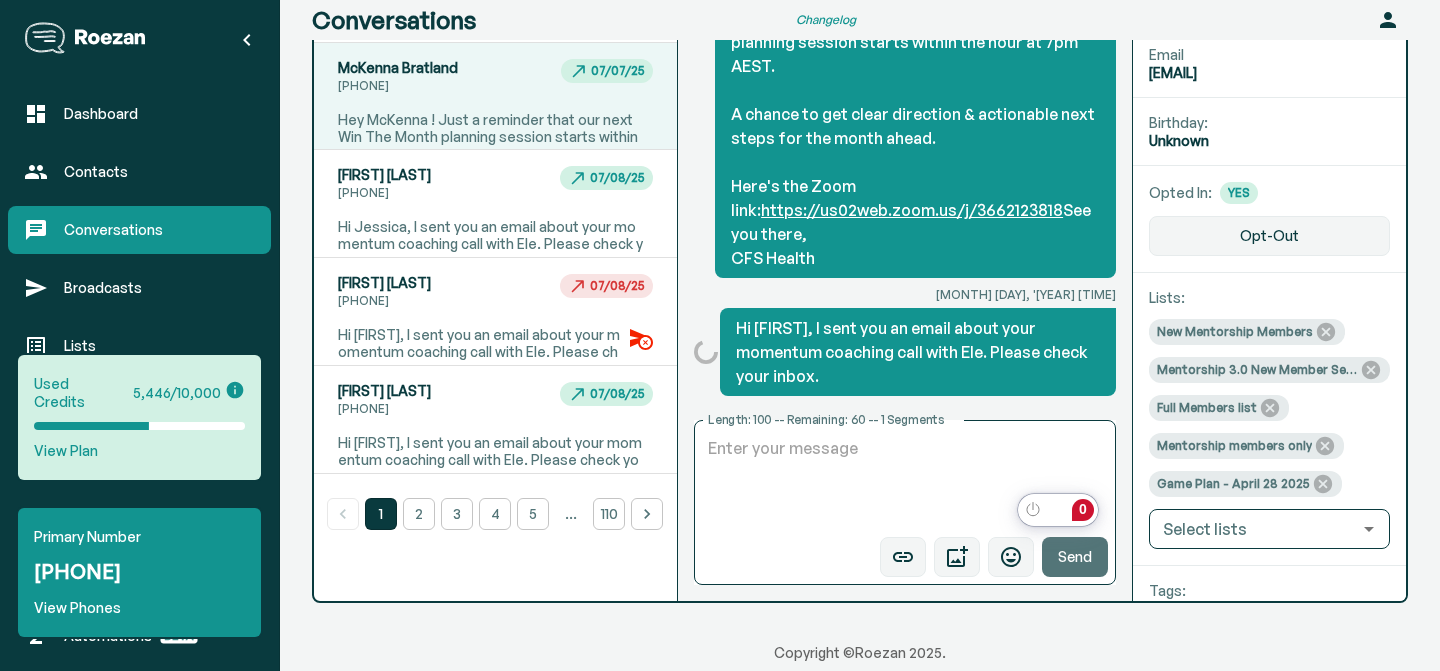 scroll, scrollTop: 34868, scrollLeft: 0, axis: vertical 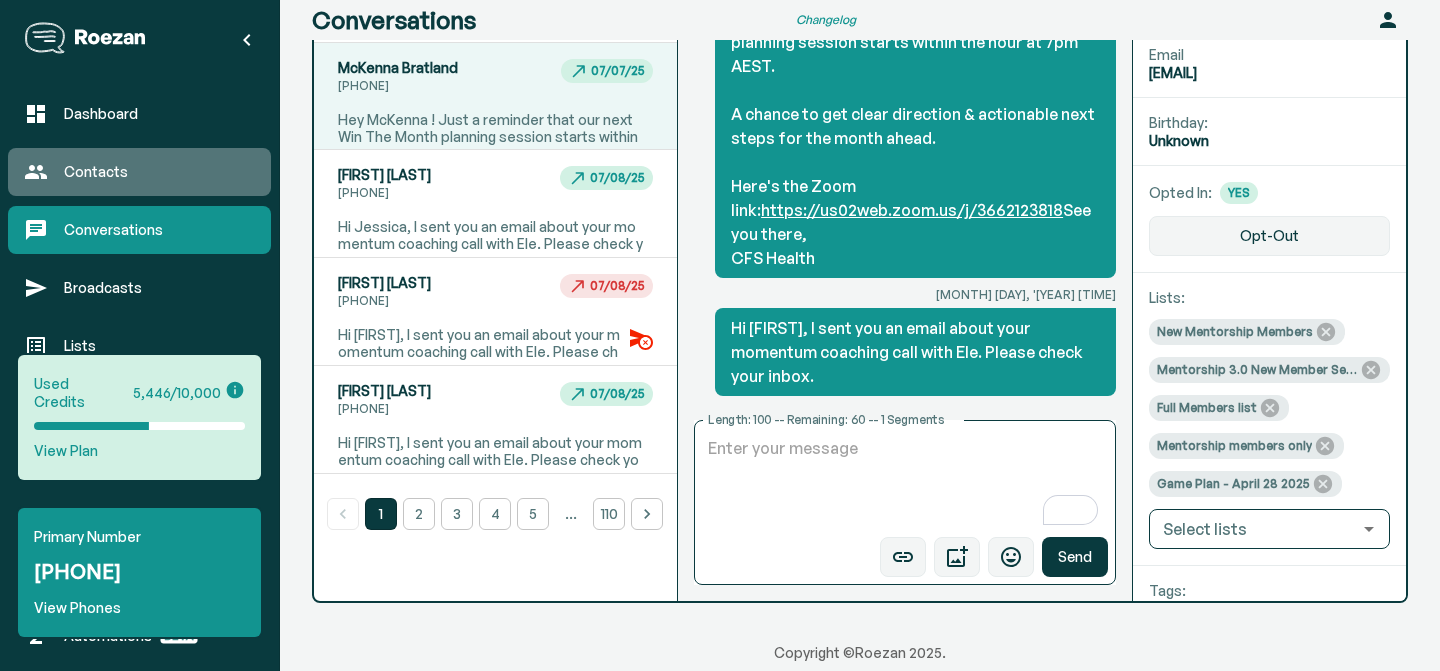 click on "Contacts" at bounding box center [159, 172] 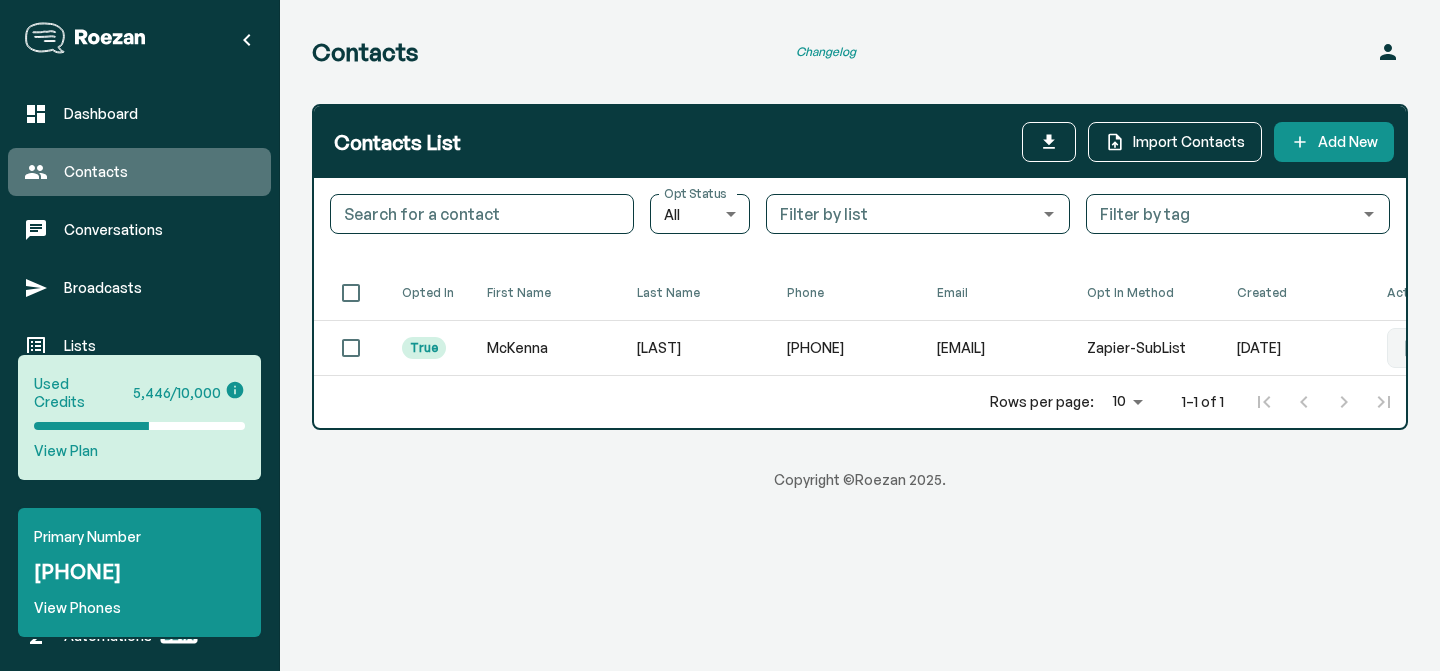 scroll, scrollTop: 0, scrollLeft: 0, axis: both 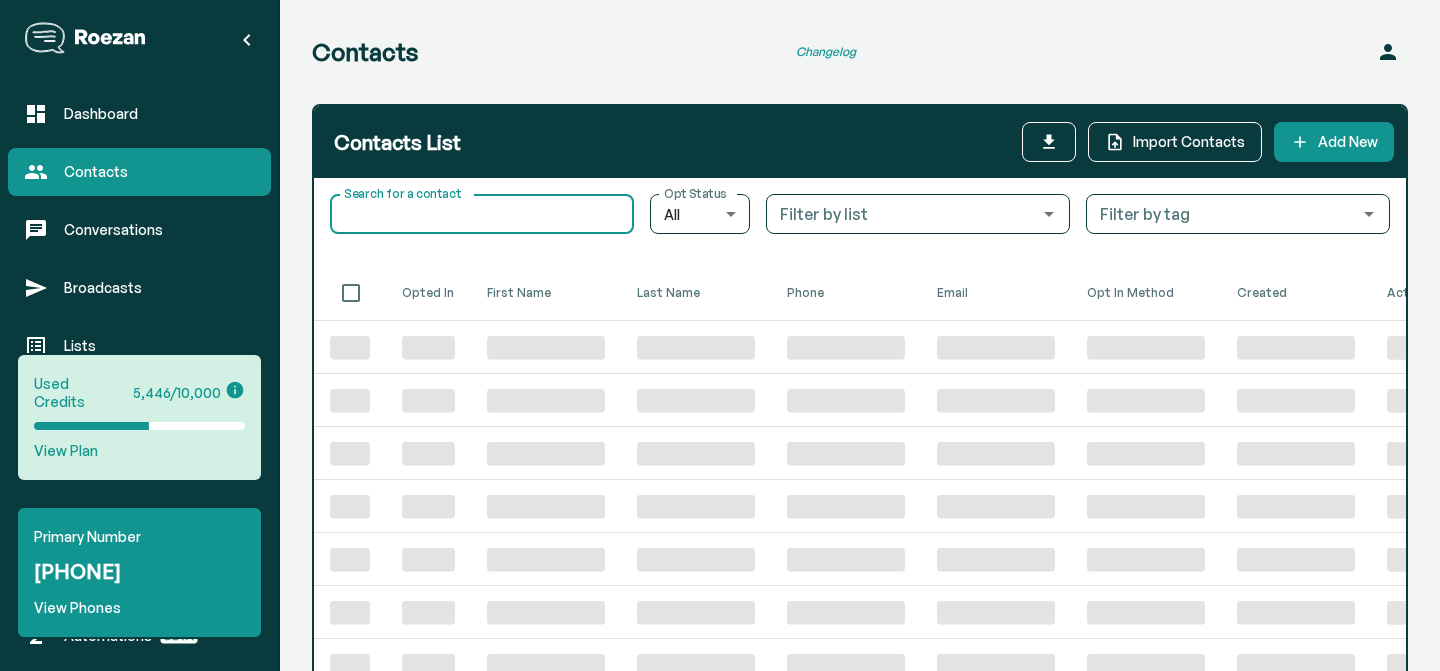 click on "Search for a contact" at bounding box center (482, 214) 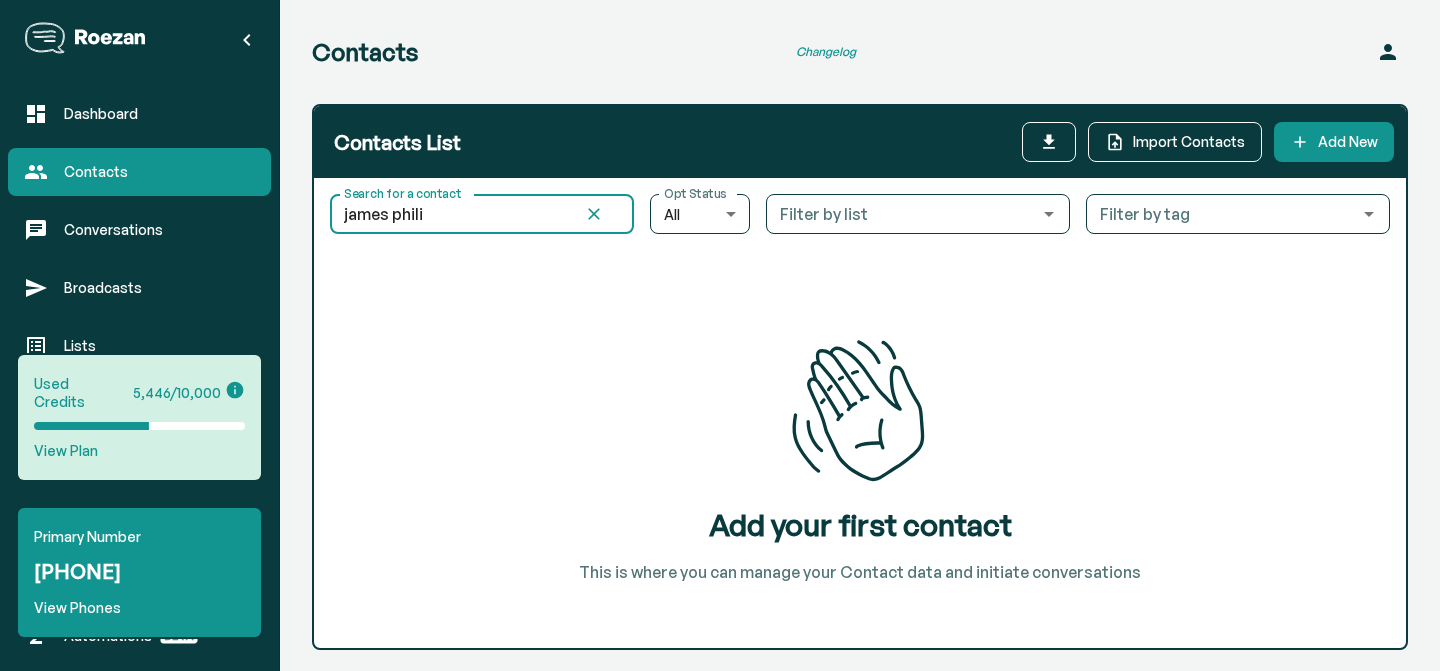 click on "james phili" at bounding box center (449, 214) 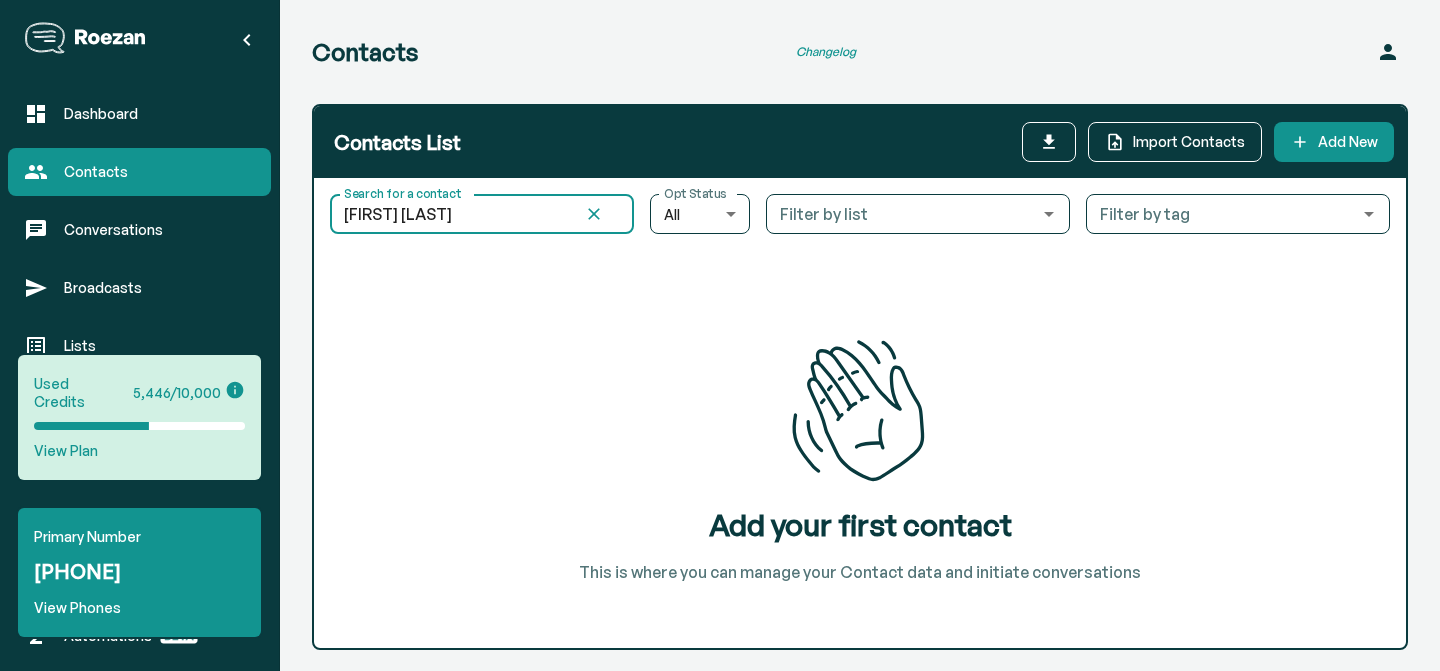 type on "[FIRST] [LAST]" 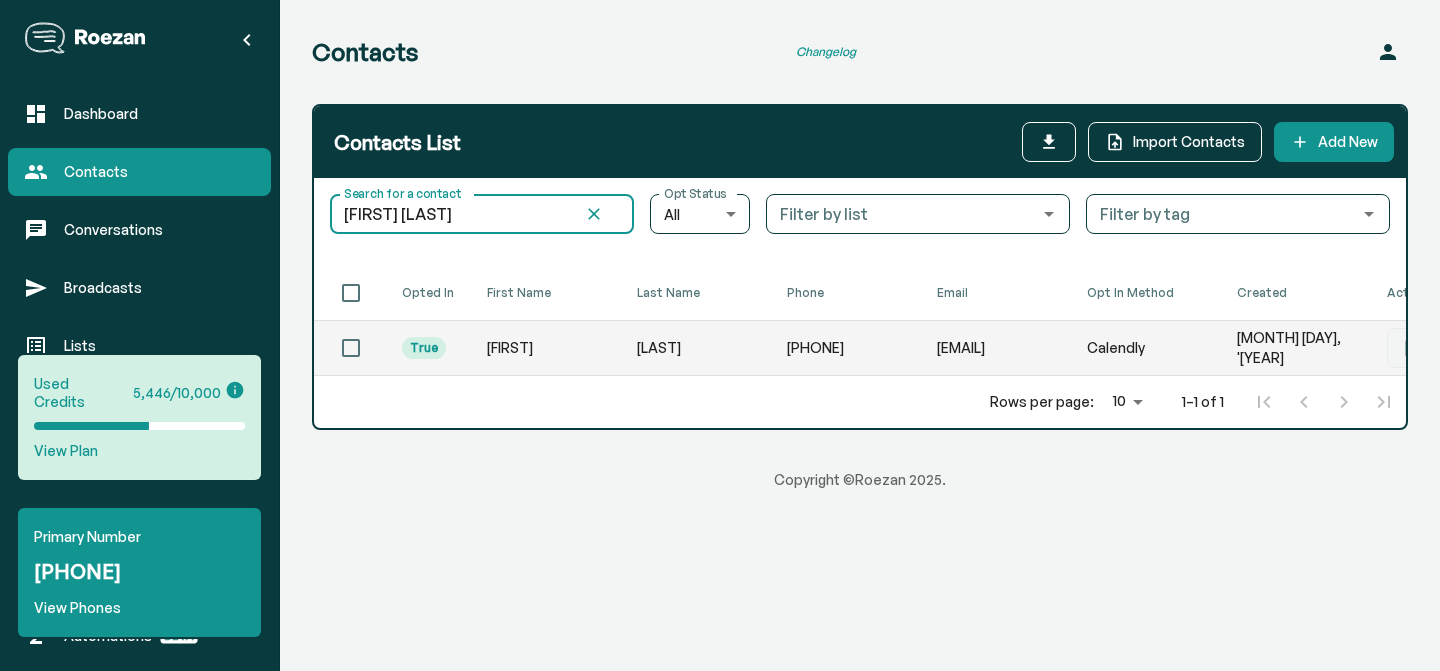 scroll, scrollTop: 0, scrollLeft: 213, axis: horizontal 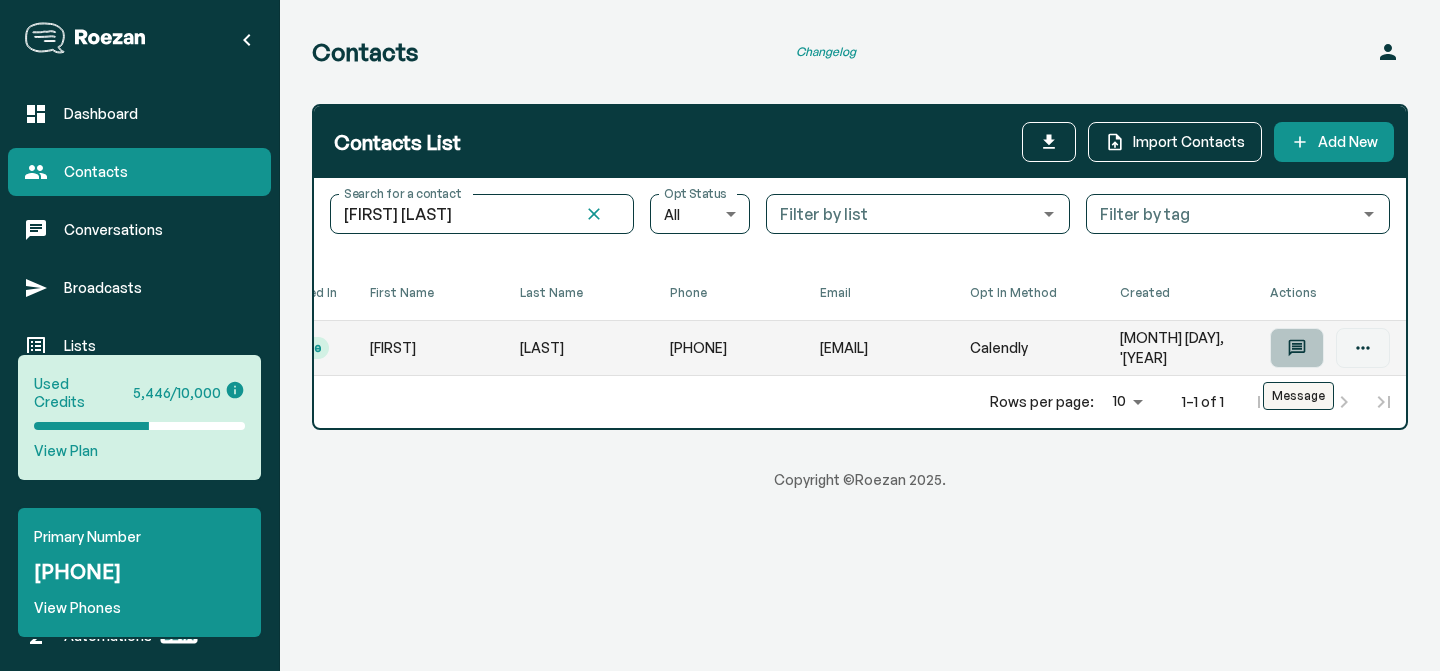 click at bounding box center (1297, 348) 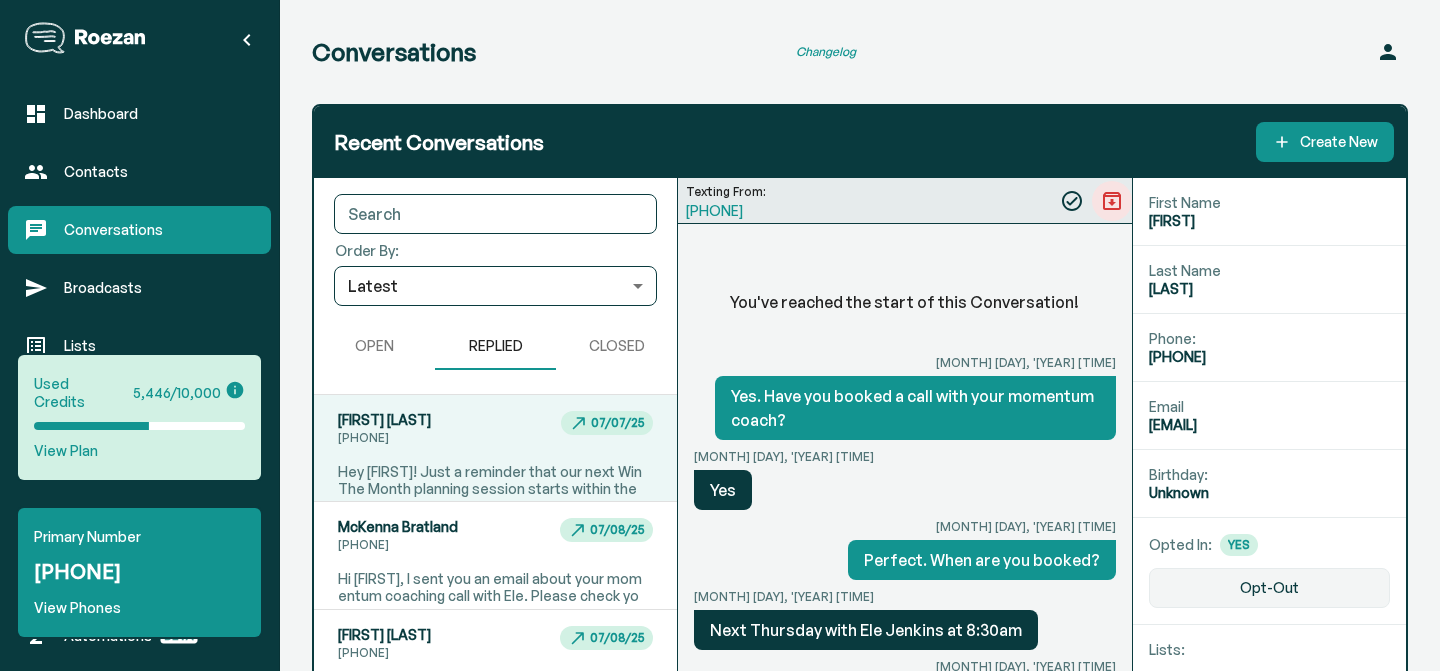 scroll, scrollTop: 34510, scrollLeft: 0, axis: vertical 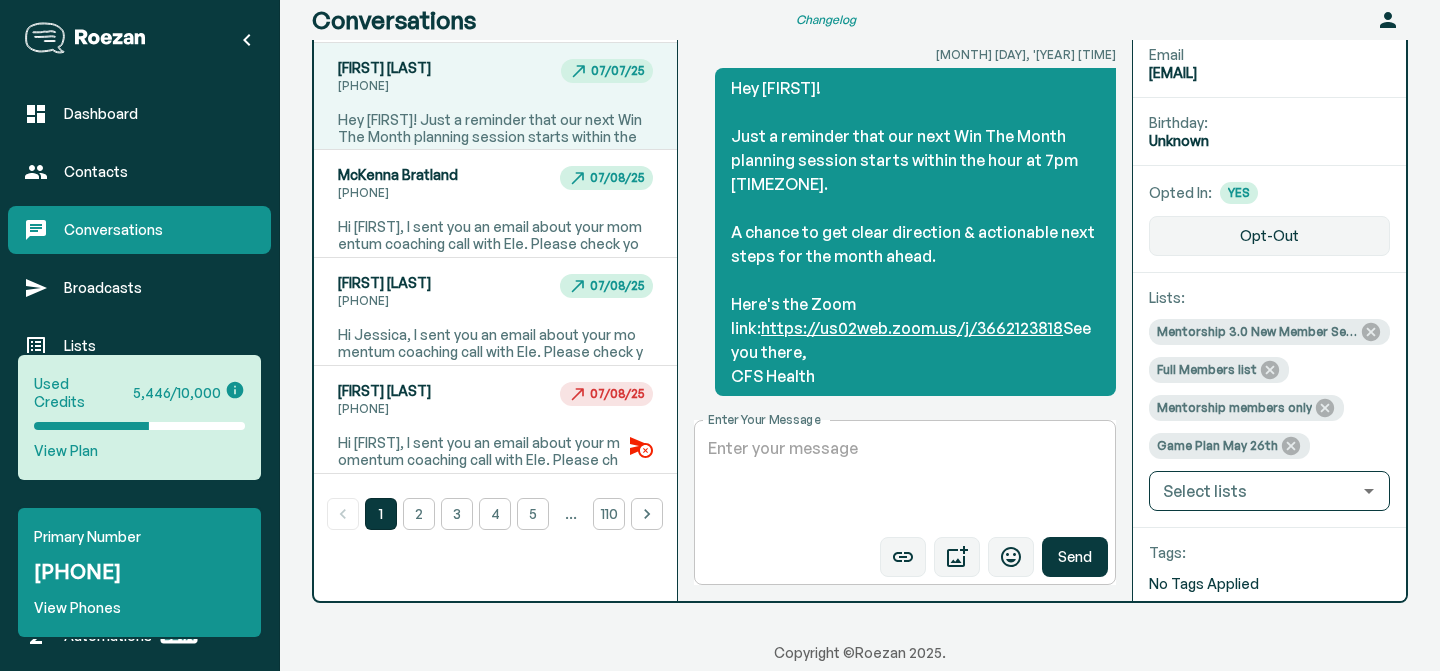 click on "Enter Your Message" at bounding box center [905, 483] 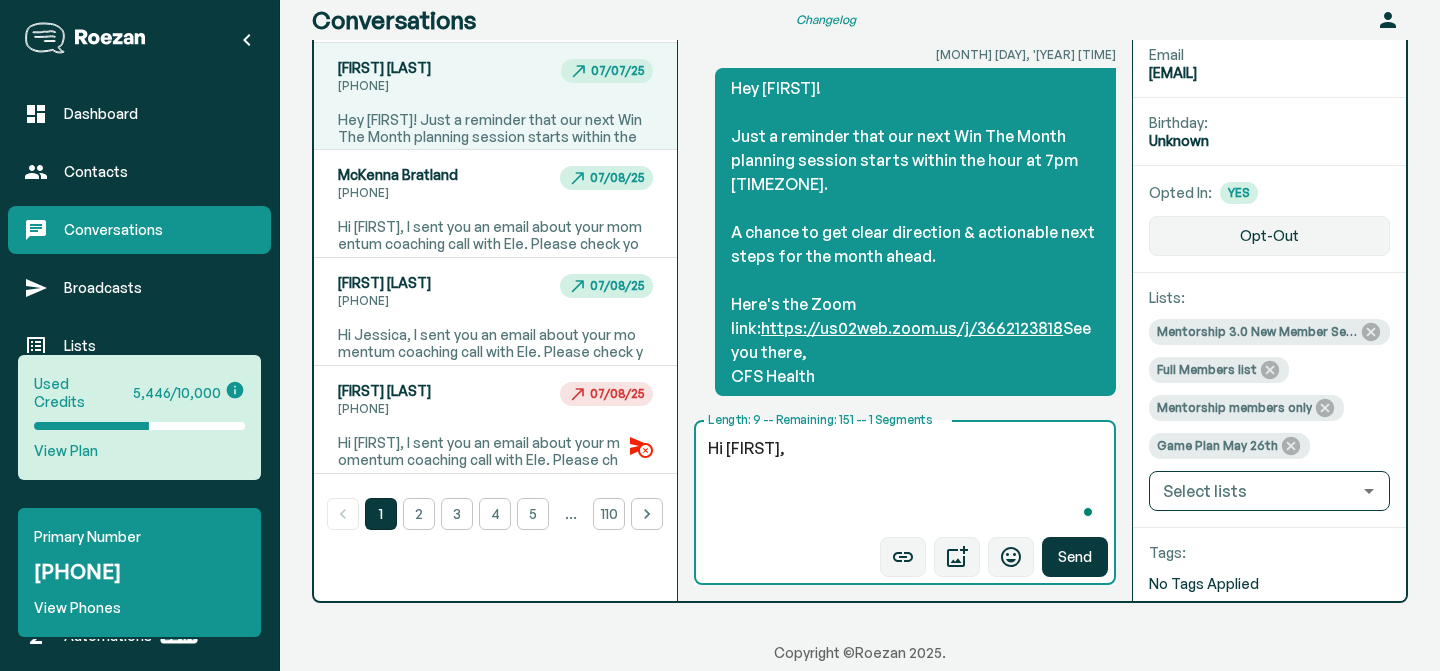paste on "I sent you an email about your momentum coaching call with Ele. Please check your inbox." 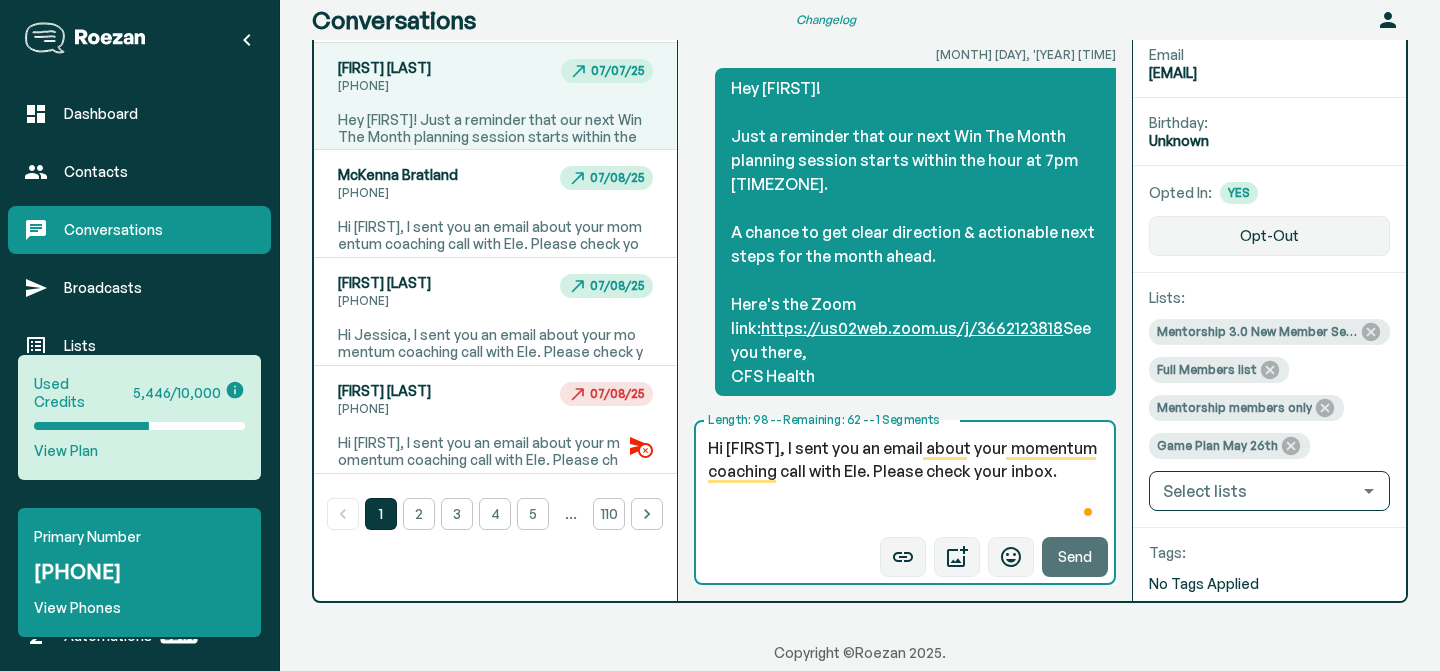 type on "Hi [FIRST], I sent you an email about your momentum coaching call with Ele. Please check your inbox." 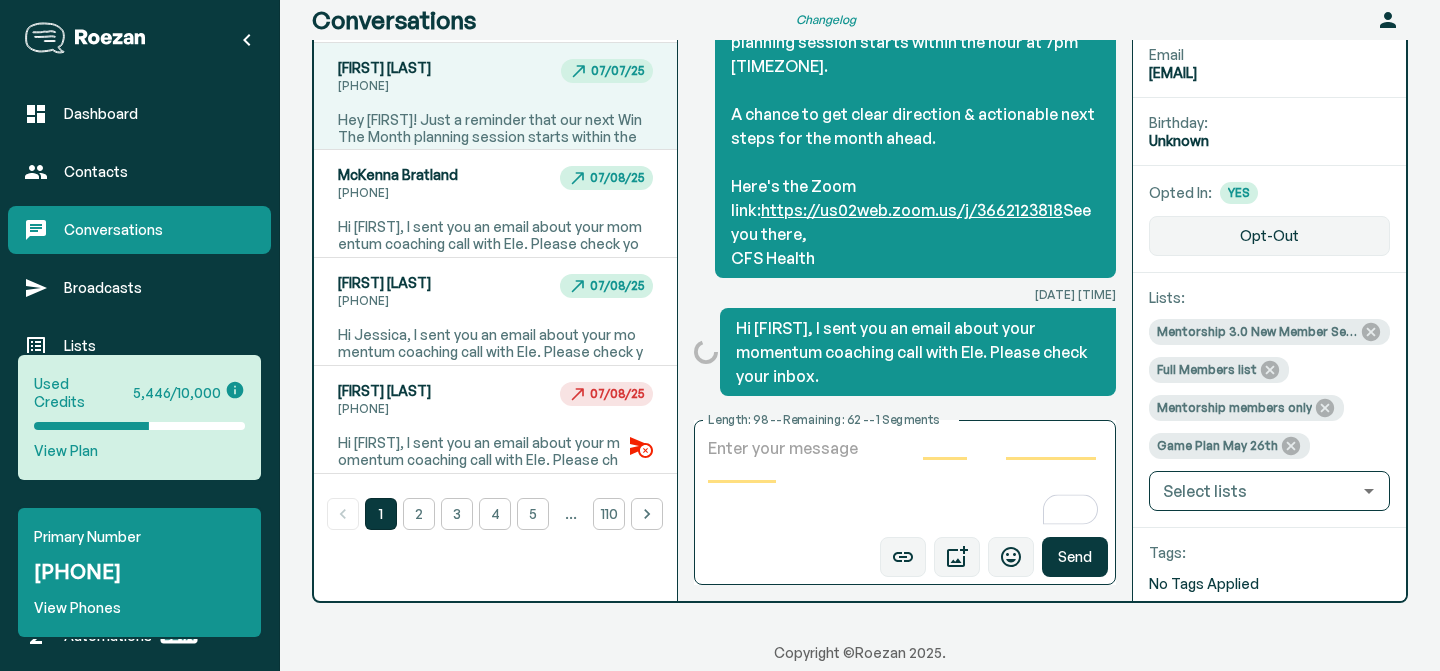scroll, scrollTop: 34628, scrollLeft: 0, axis: vertical 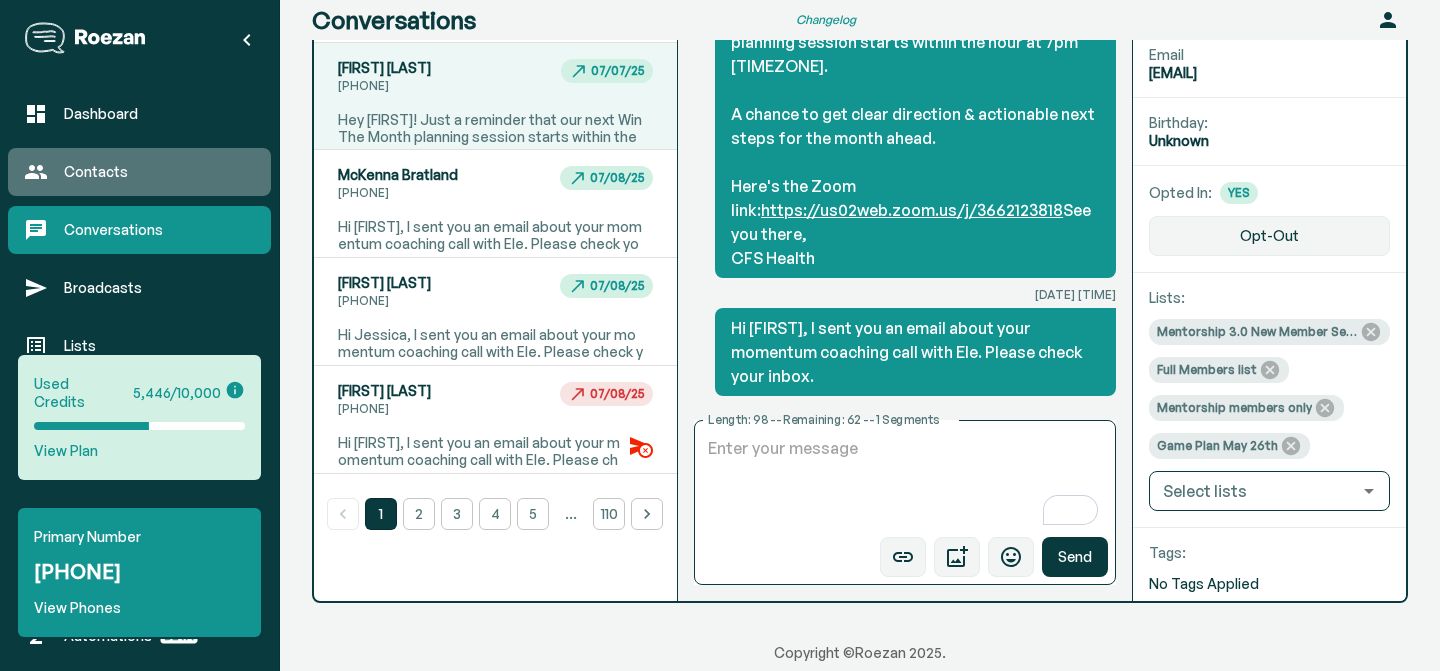 click on "Contacts" at bounding box center (159, 172) 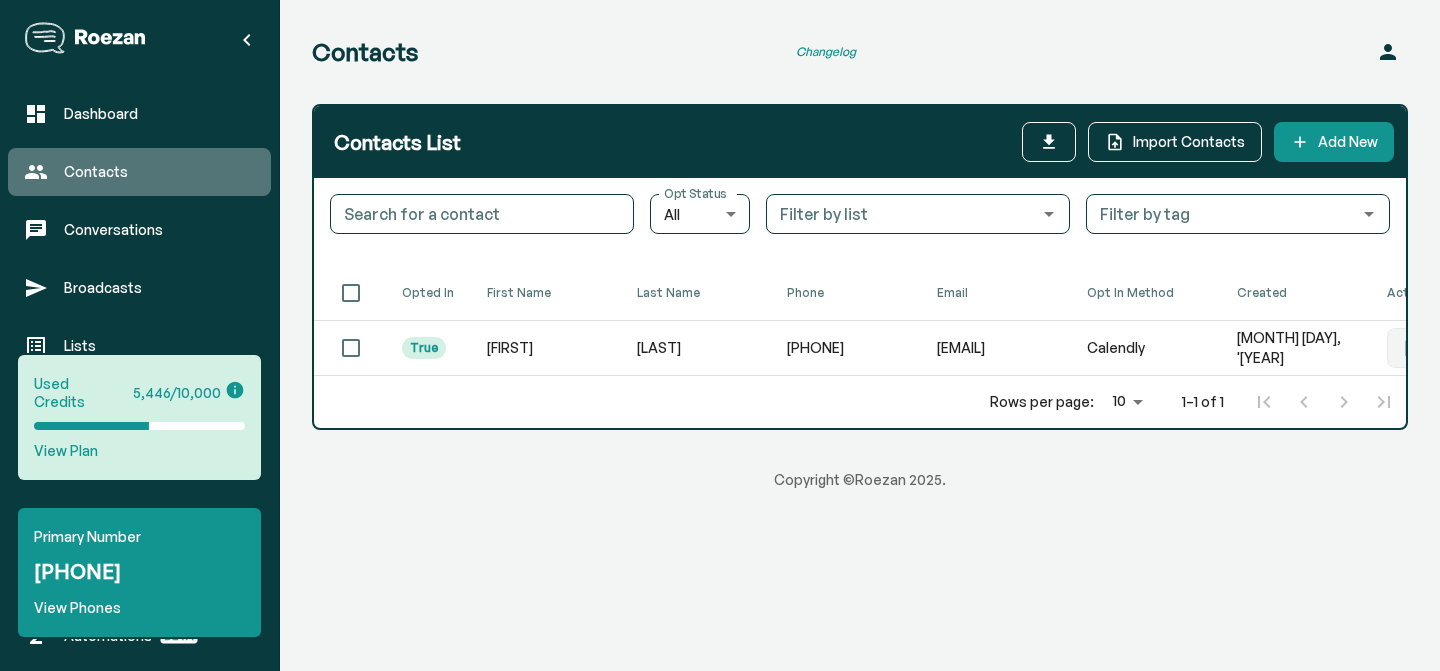 scroll, scrollTop: 0, scrollLeft: 0, axis: both 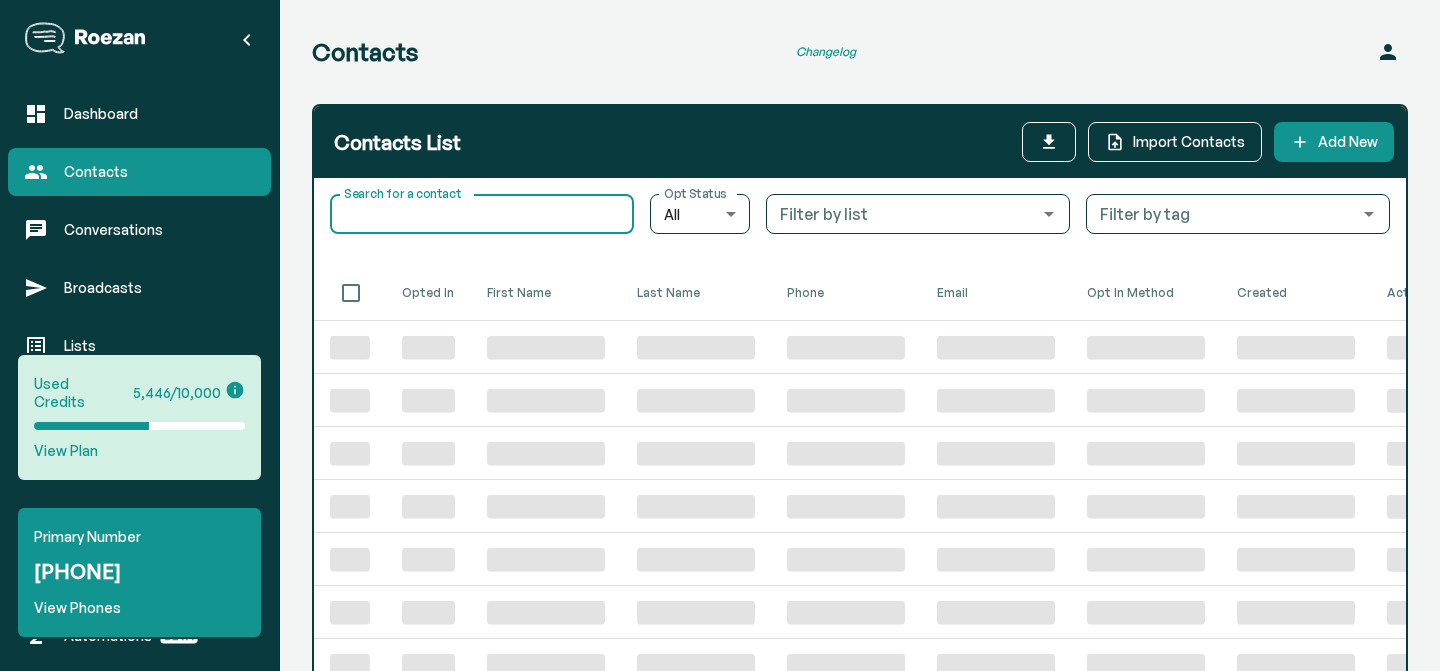 click on "Search for a contact" at bounding box center (482, 214) 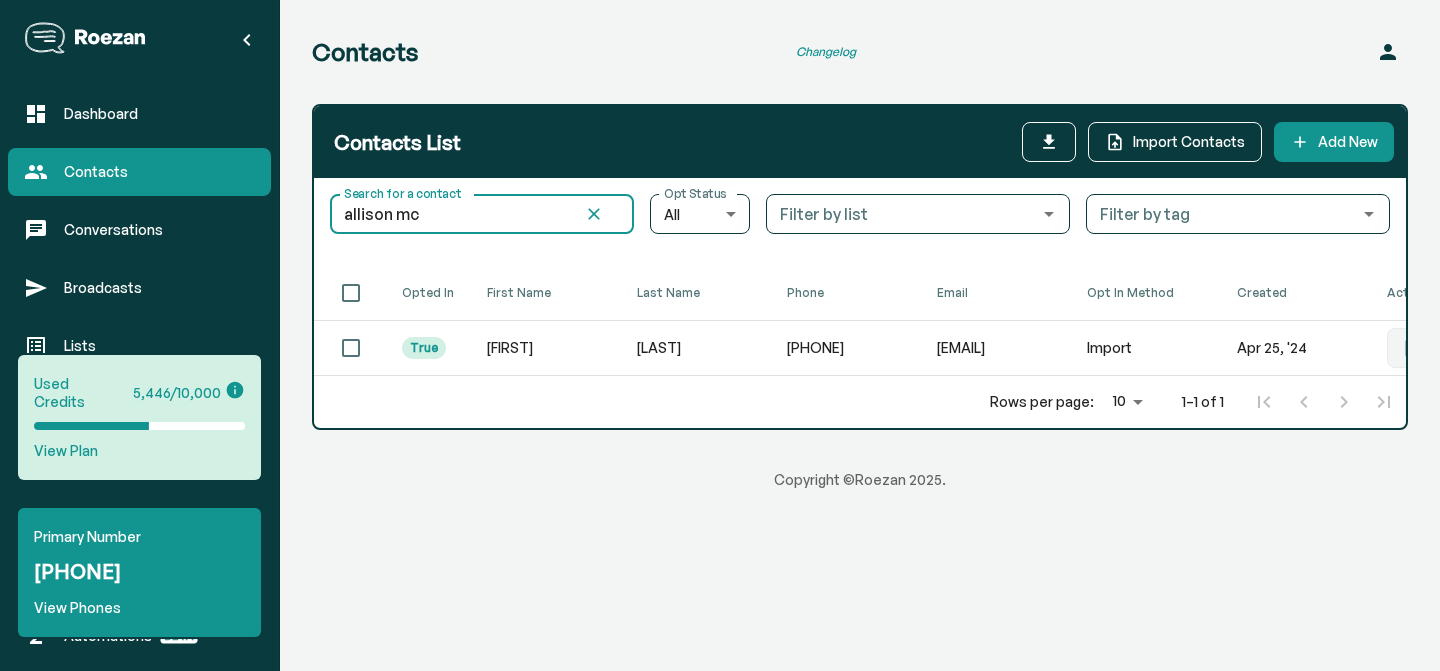 type on "[FIRST] [LAST]" 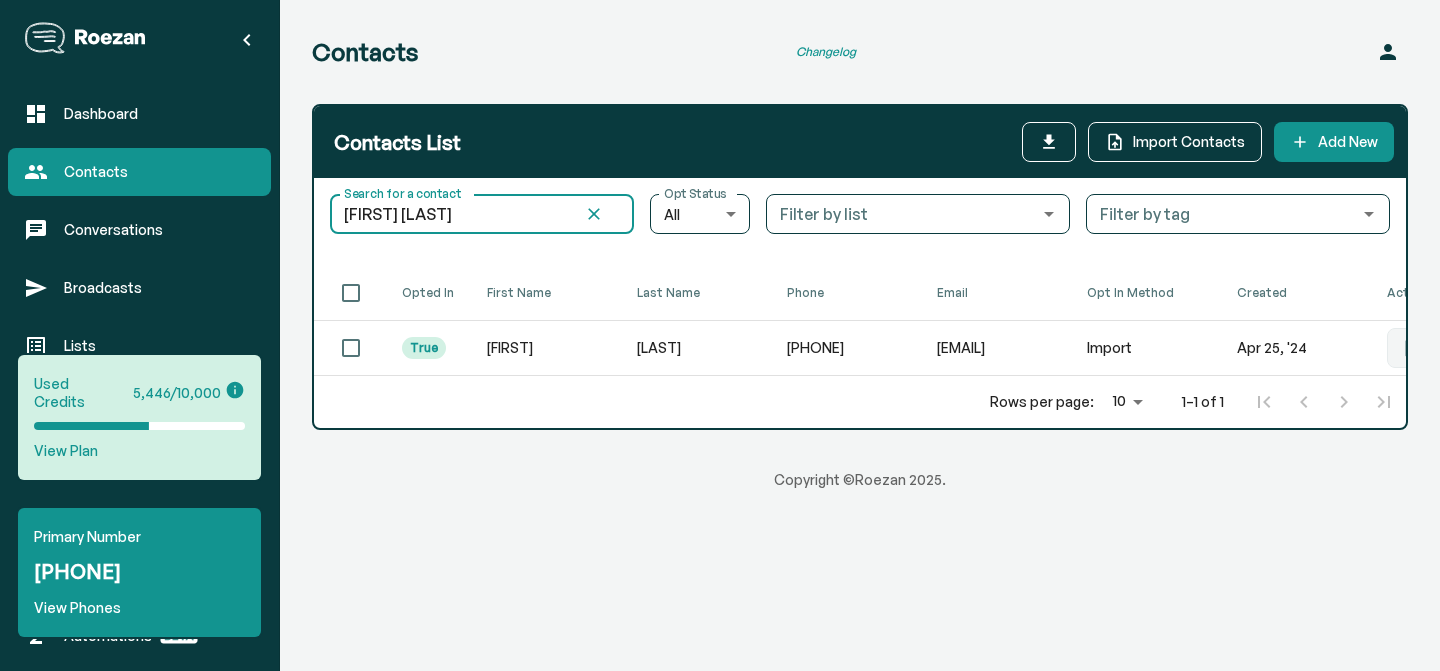 scroll, scrollTop: 0, scrollLeft: 168, axis: horizontal 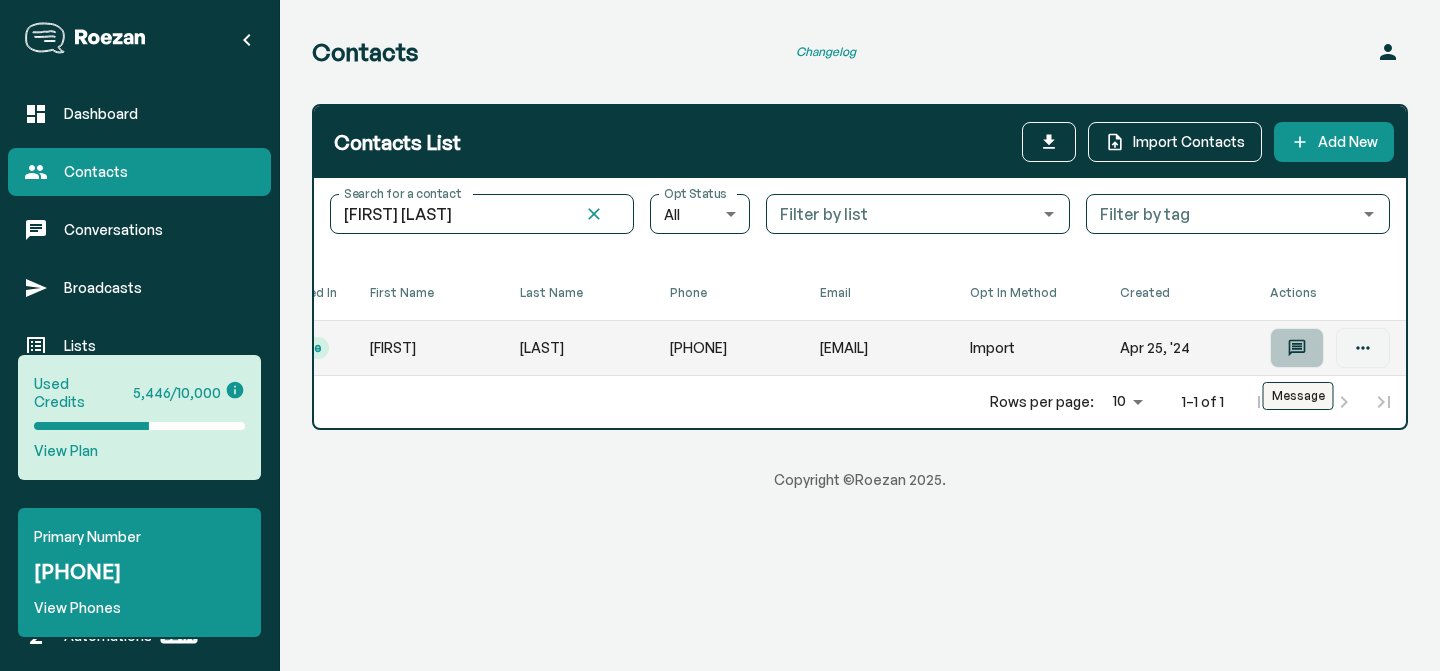 click at bounding box center (1297, 348) 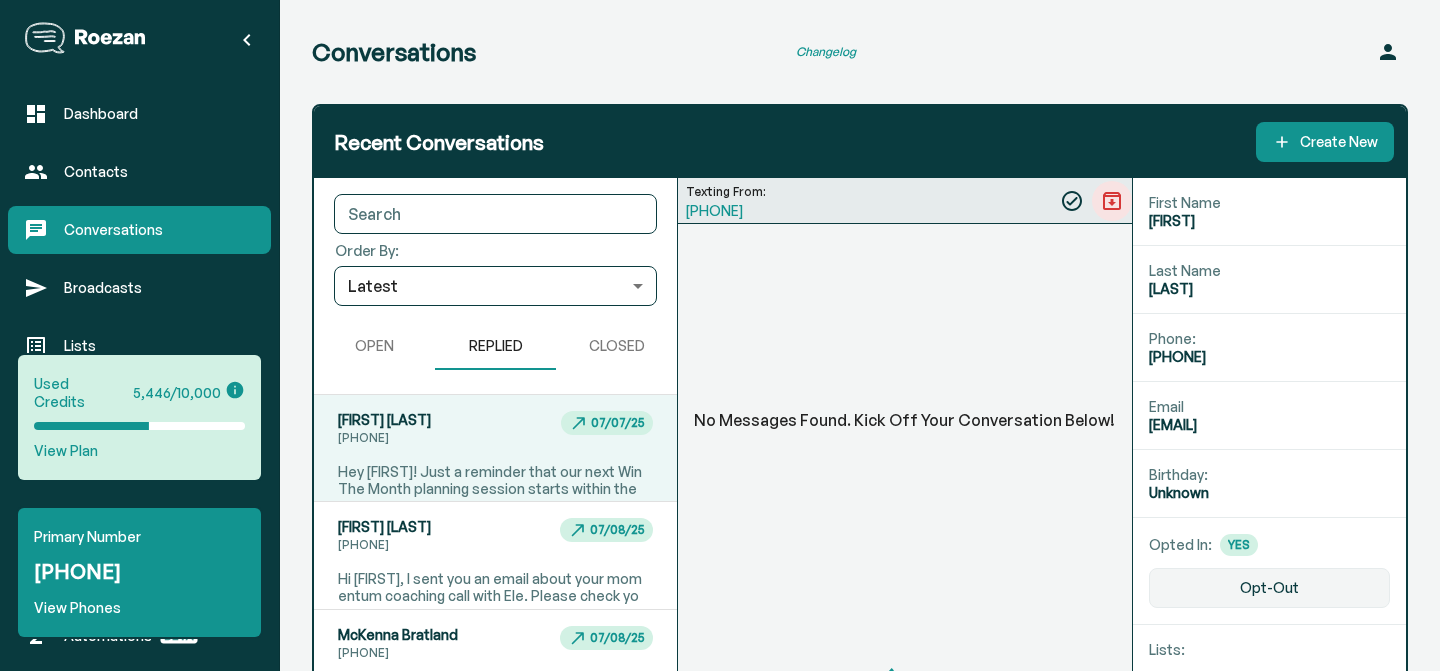 scroll, scrollTop: 34438, scrollLeft: 0, axis: vertical 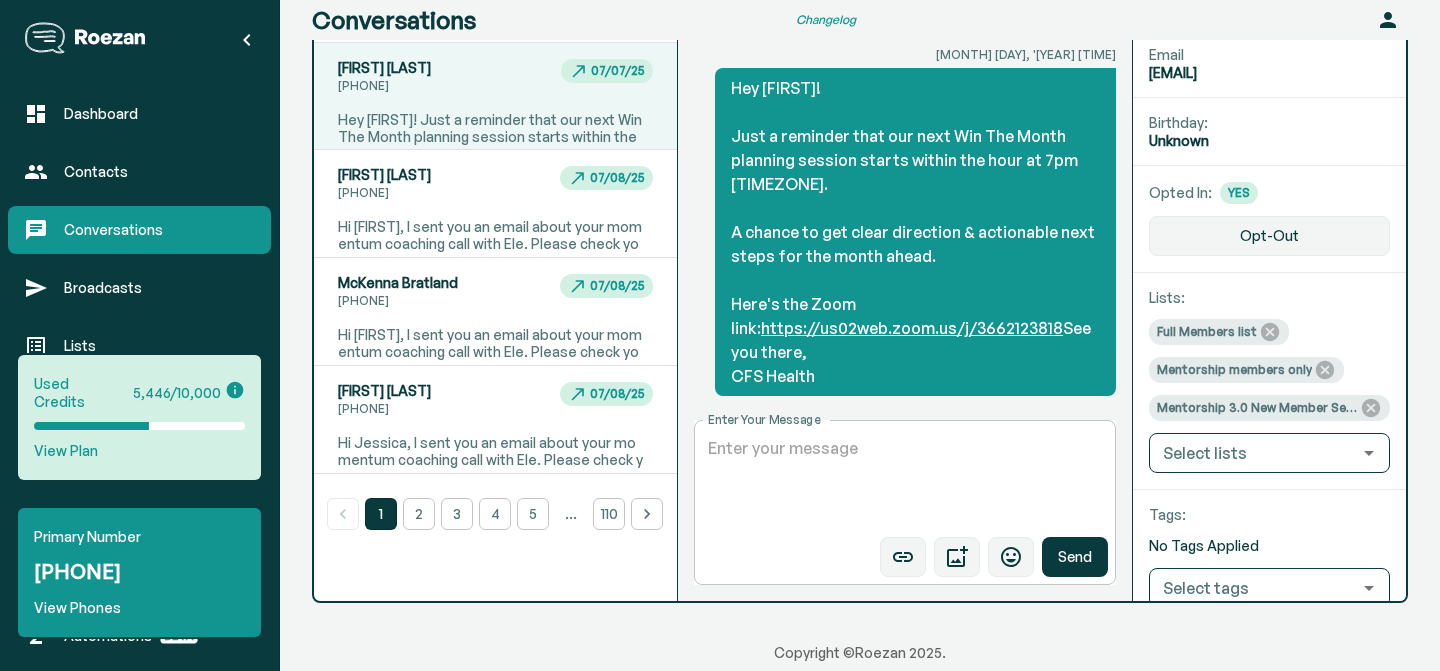 click on "Enter Your Message" at bounding box center (905, 483) 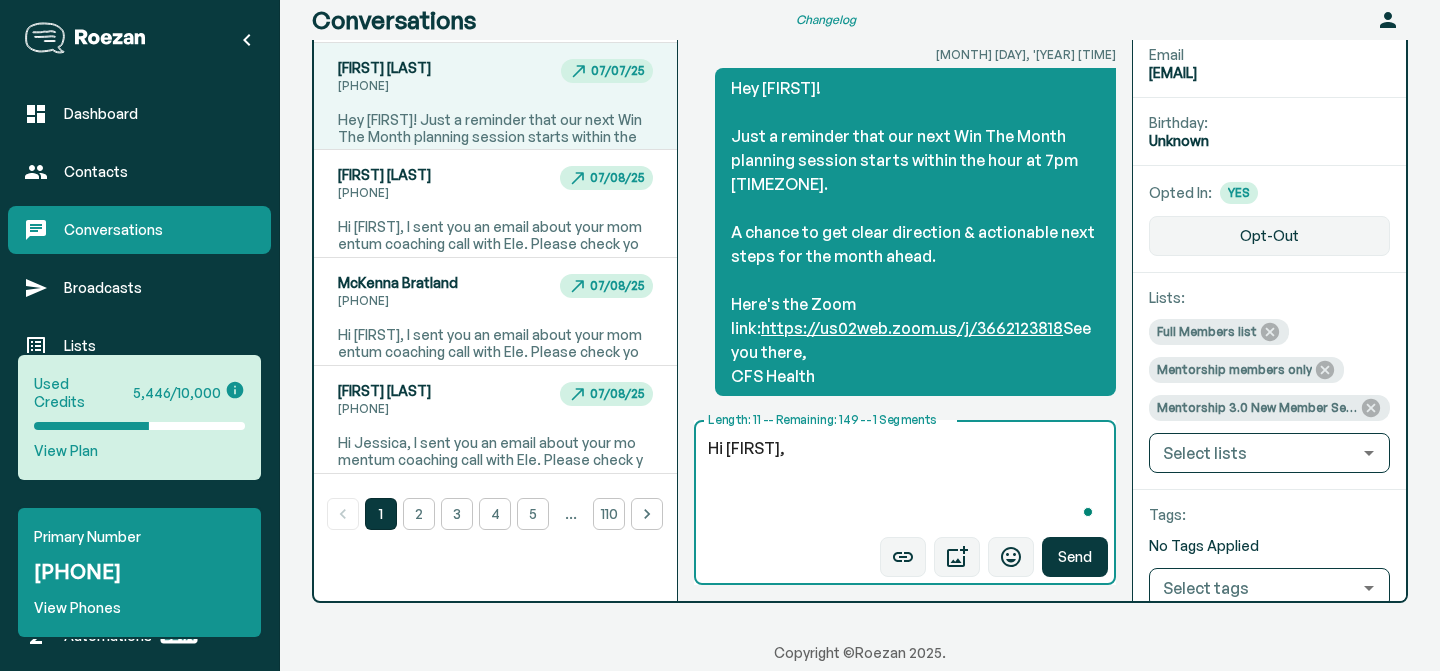 paste on "I sent you an email about your momentum coaching call with Ele. Please check your inbox." 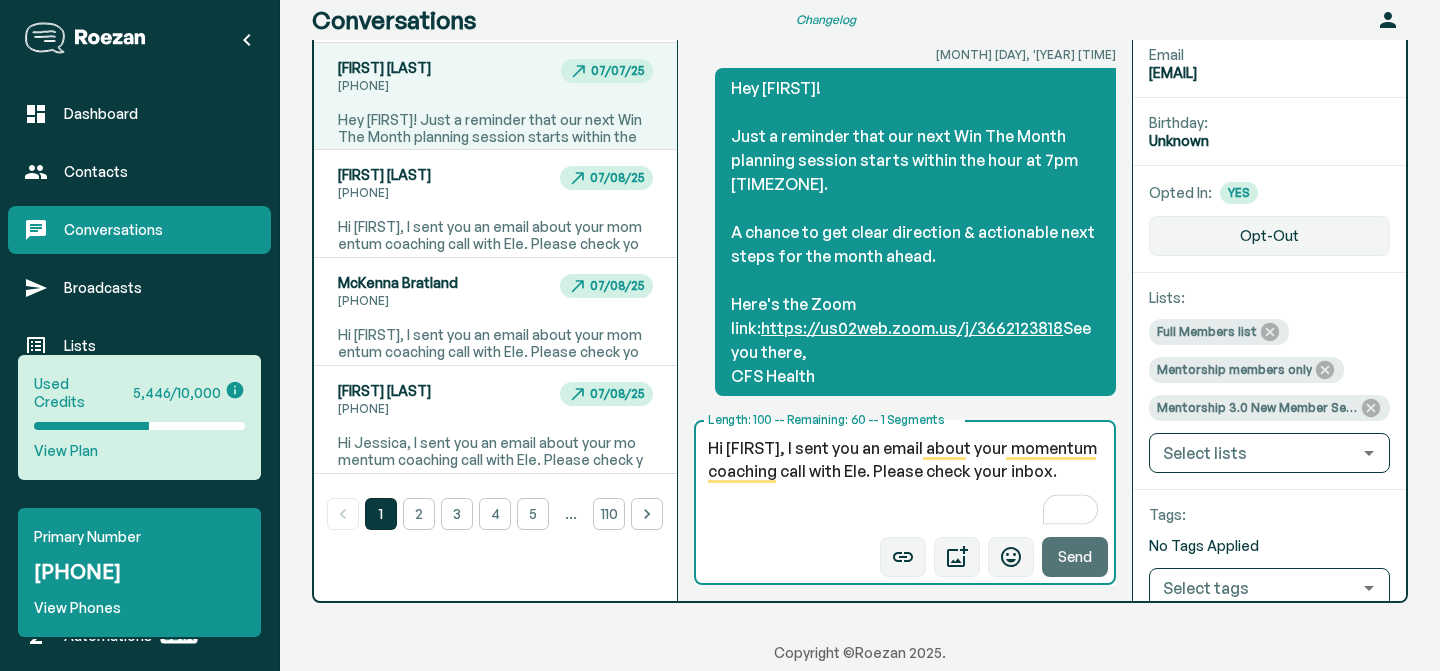type on "Hi [FIRST], I sent you an email about your momentum coaching call with Ele. Please check your inbox." 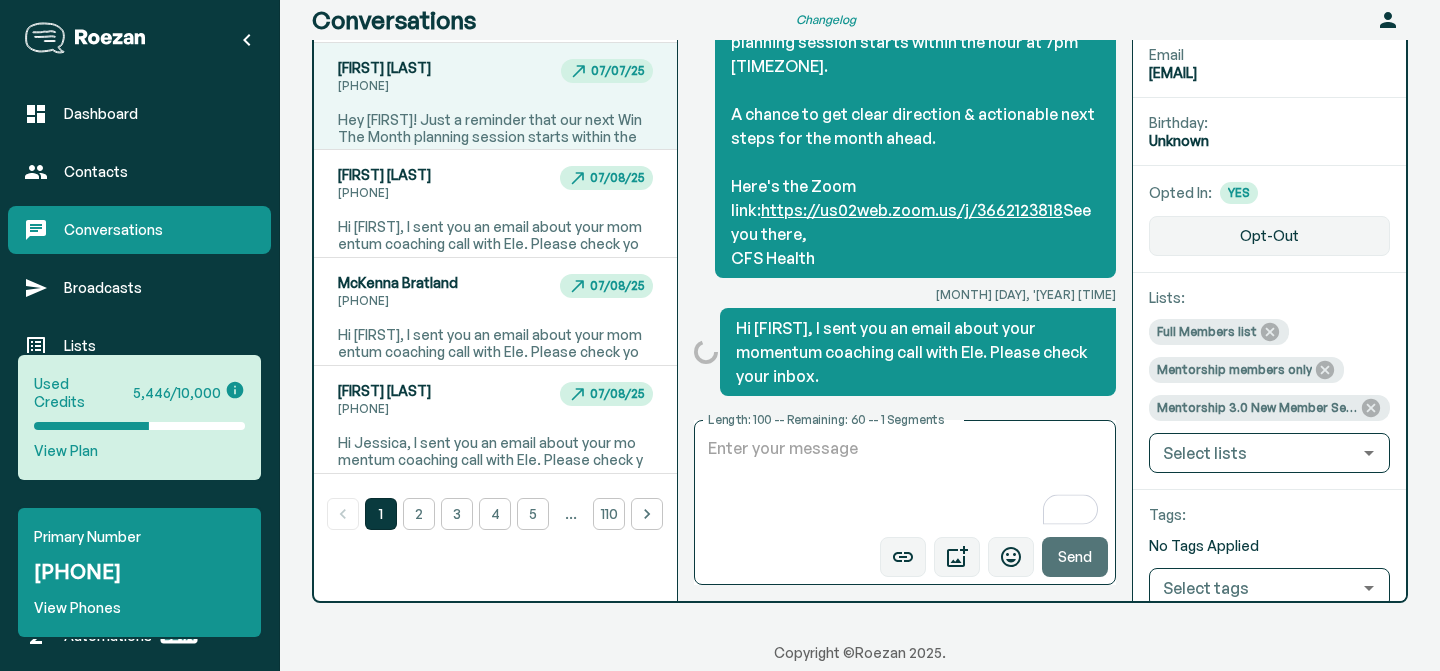 scroll, scrollTop: 34556, scrollLeft: 0, axis: vertical 